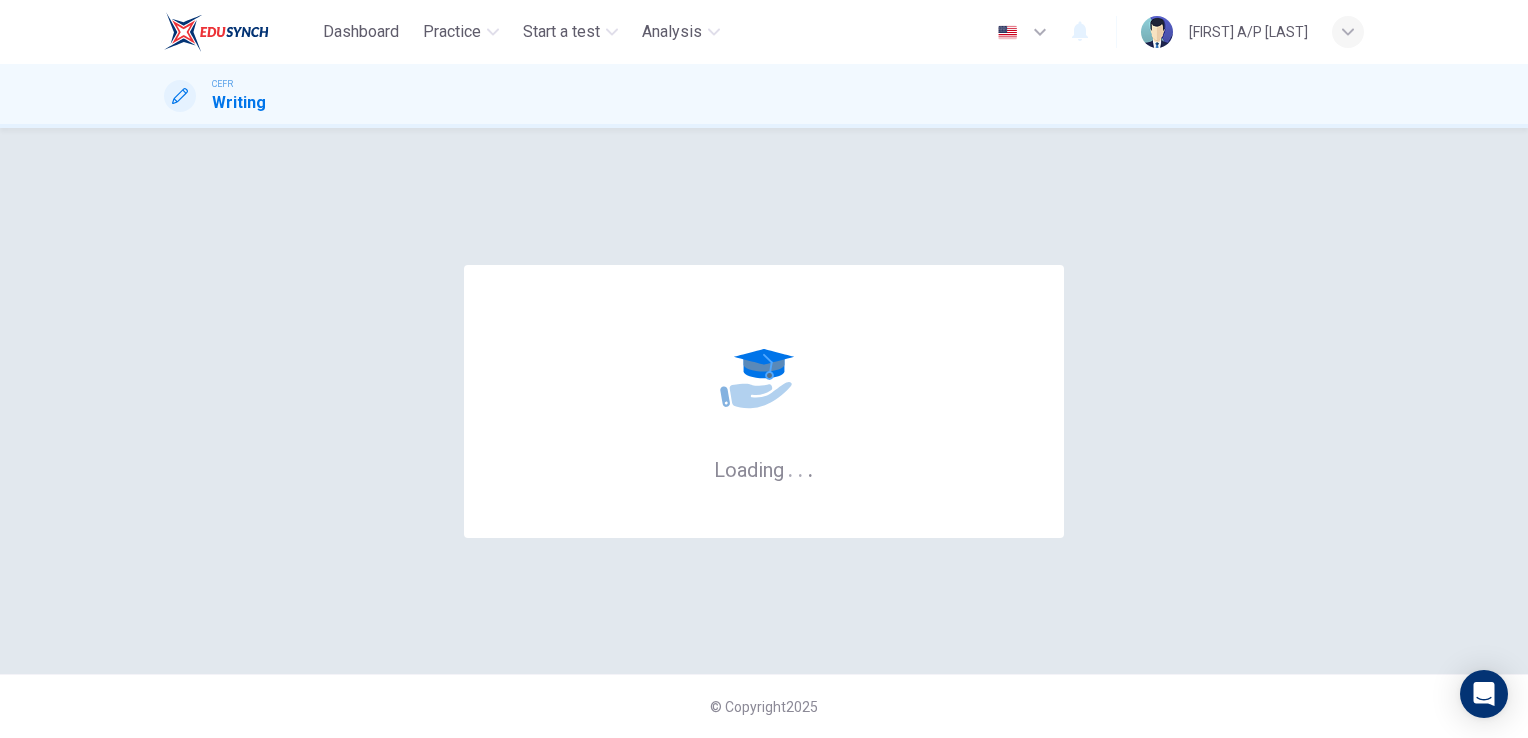 scroll, scrollTop: 0, scrollLeft: 0, axis: both 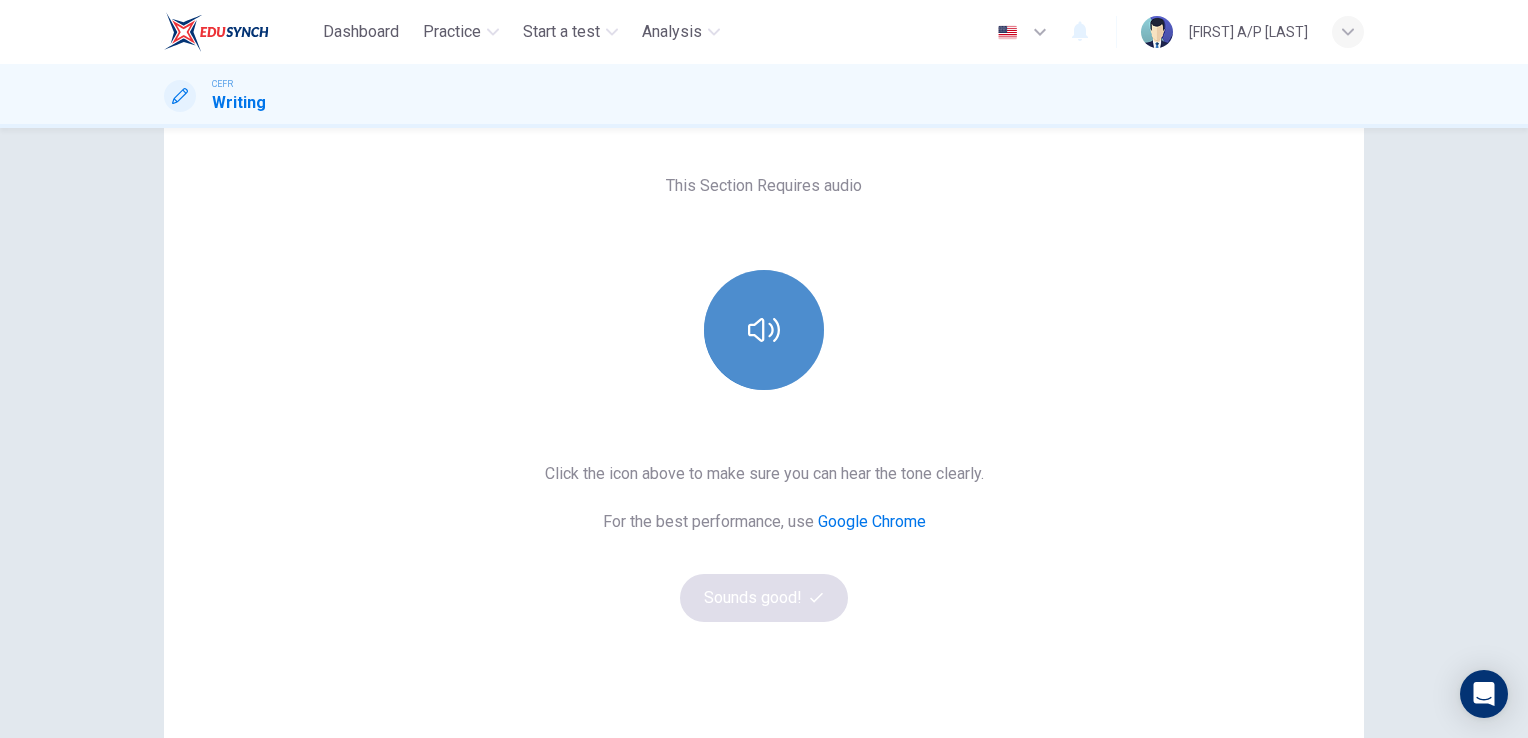 click at bounding box center (764, 330) 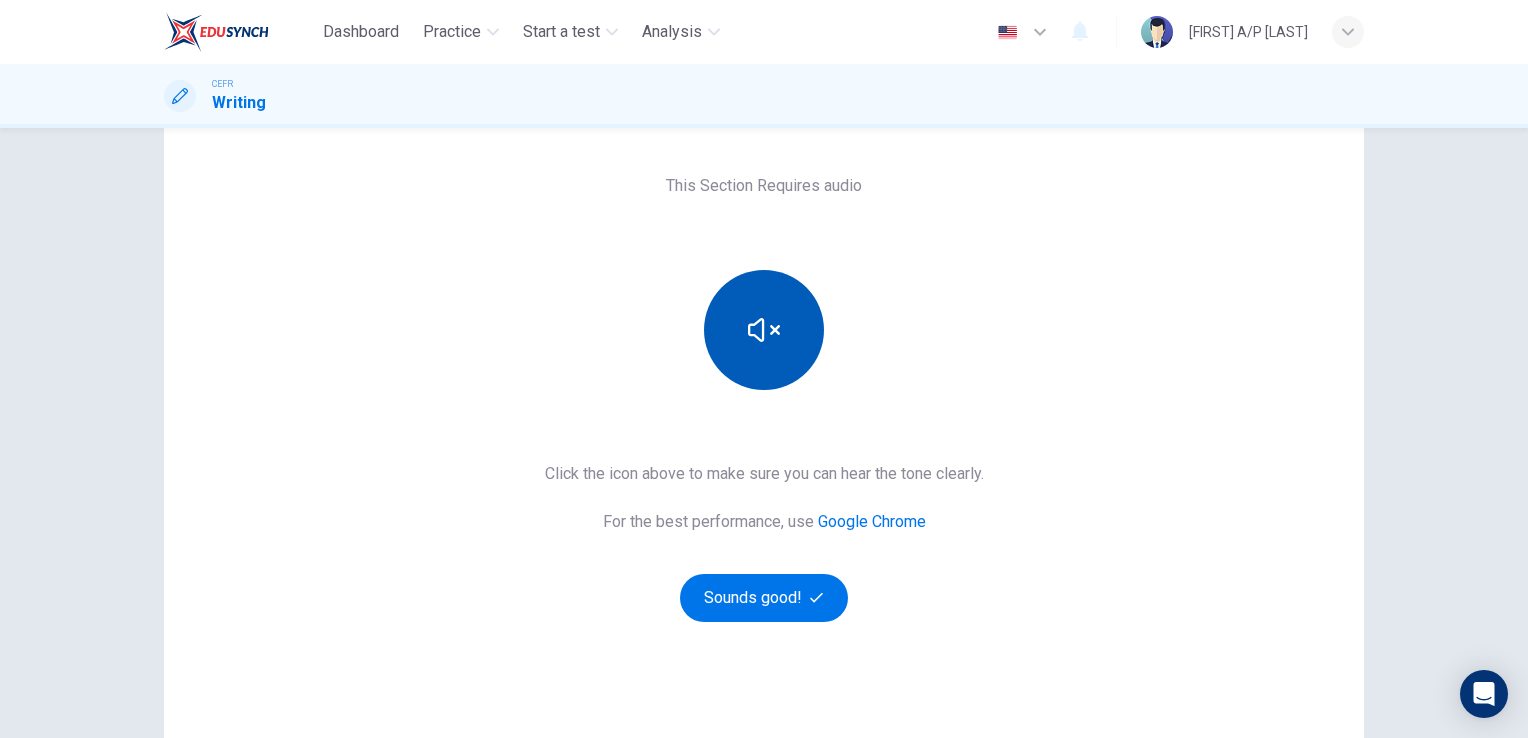 type 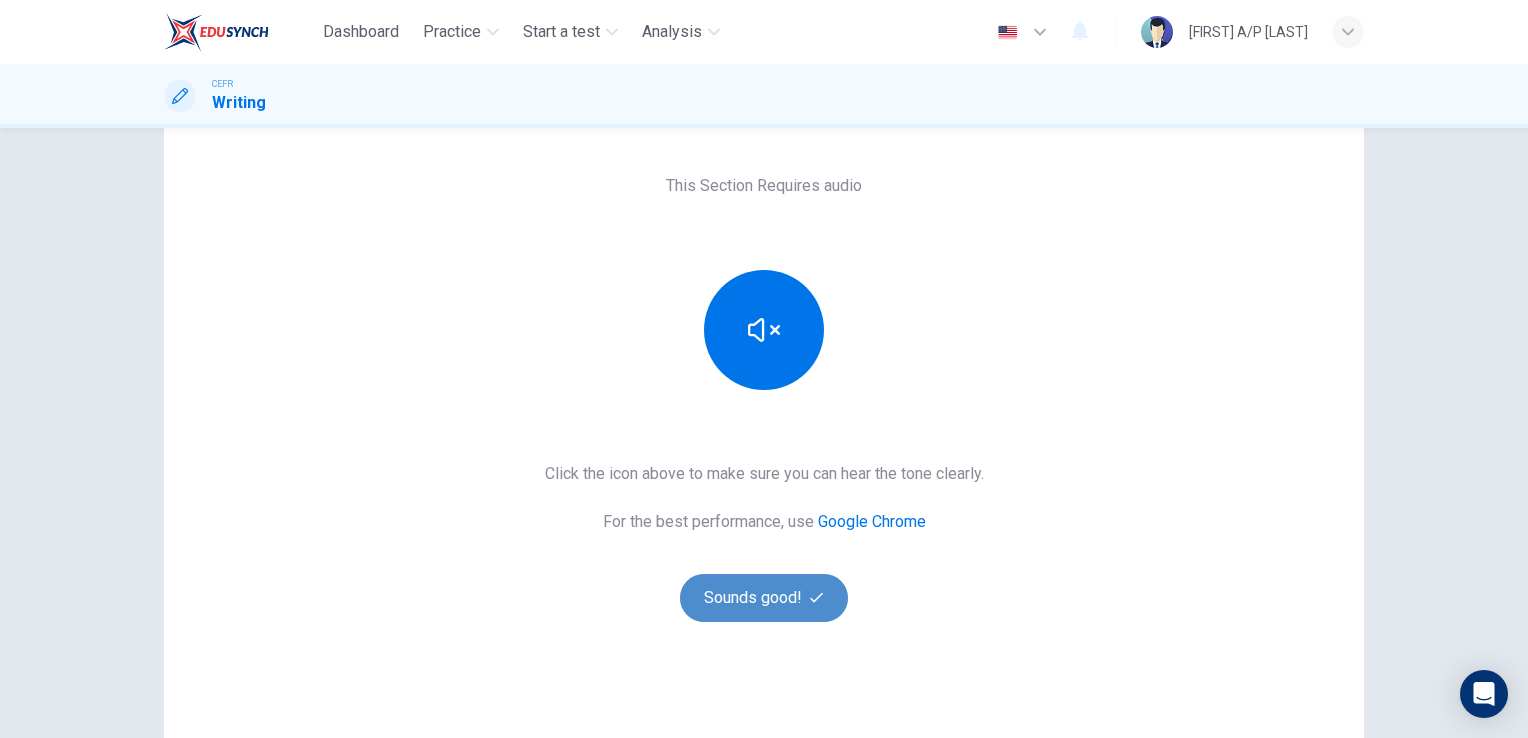 click on "Sounds good!" at bounding box center [764, 598] 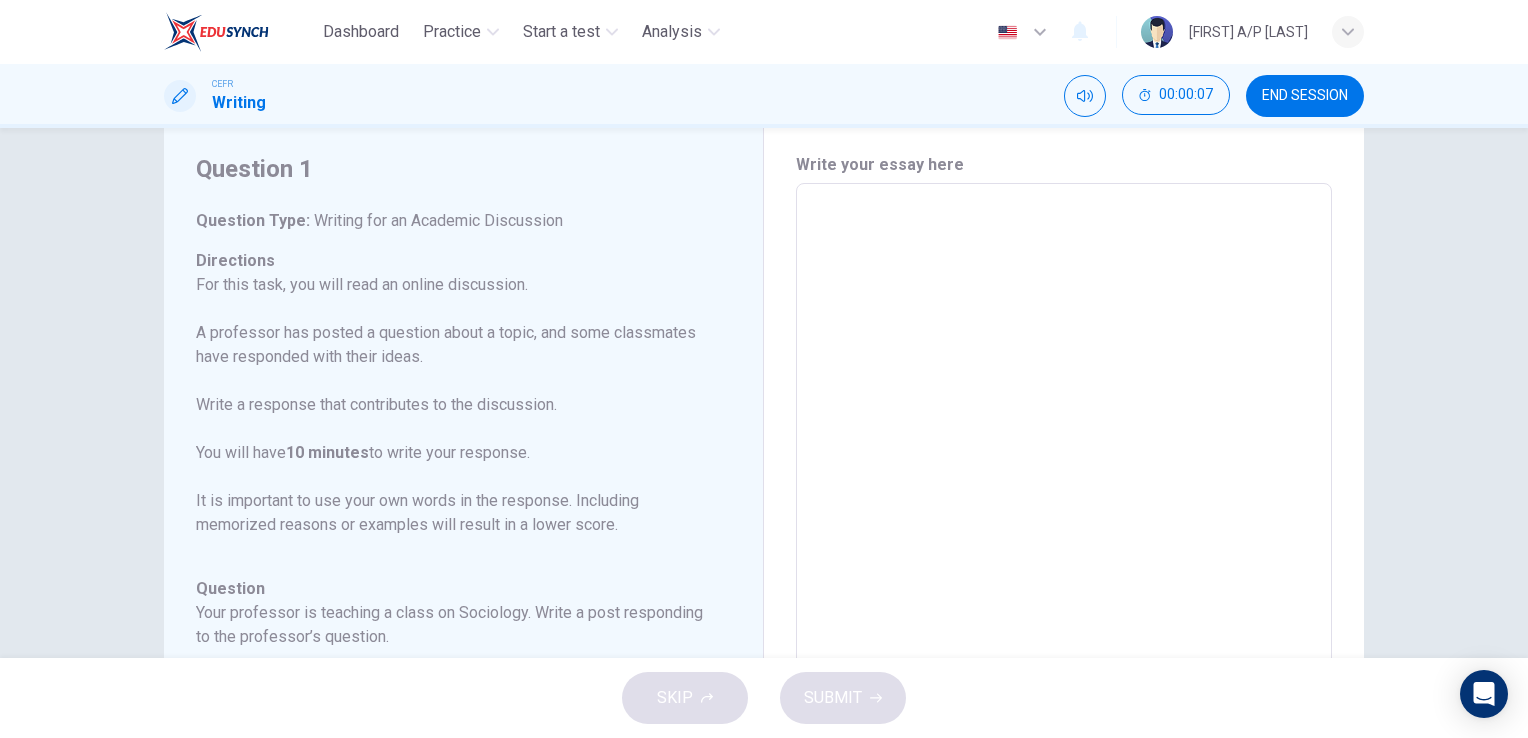 scroll, scrollTop: 52, scrollLeft: 0, axis: vertical 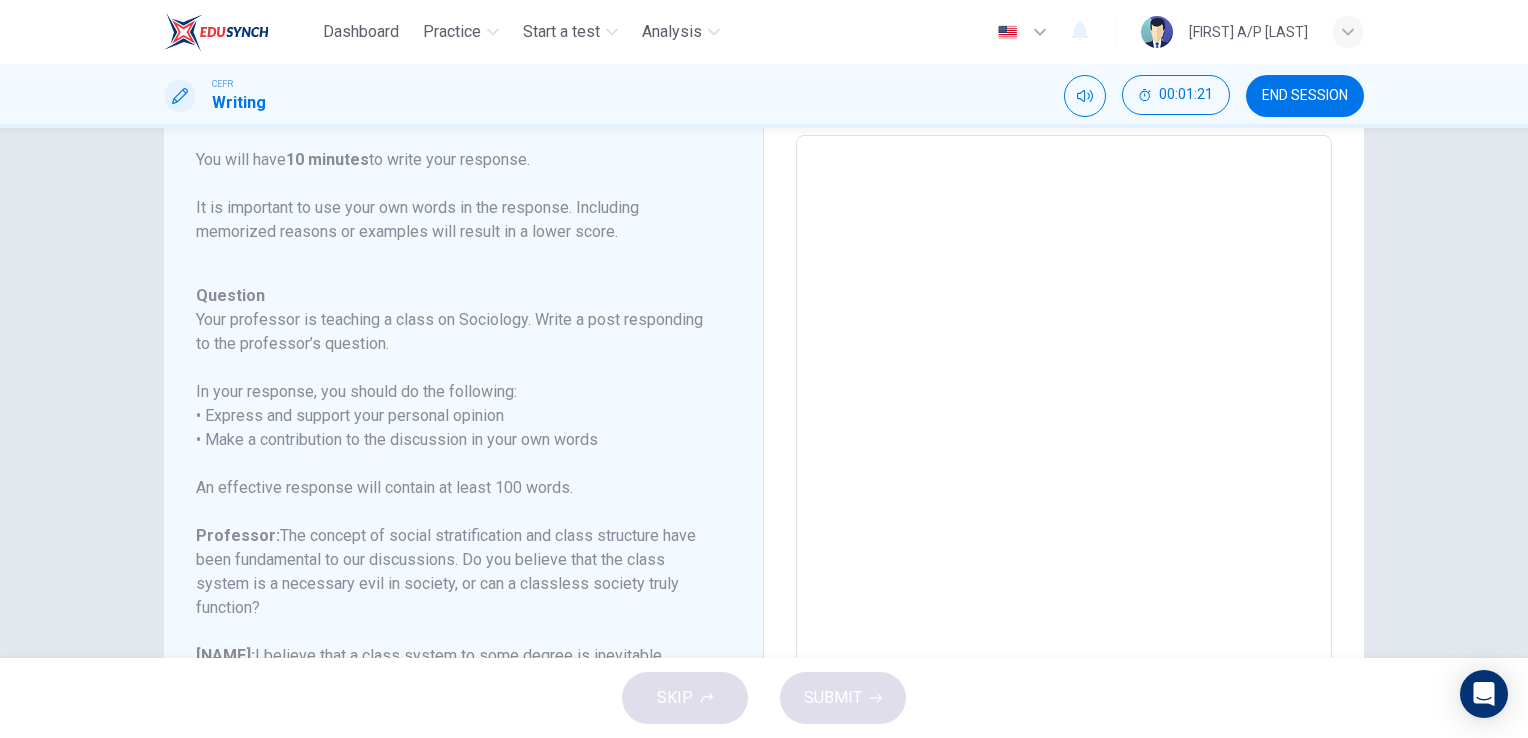 click at bounding box center [1064, 469] 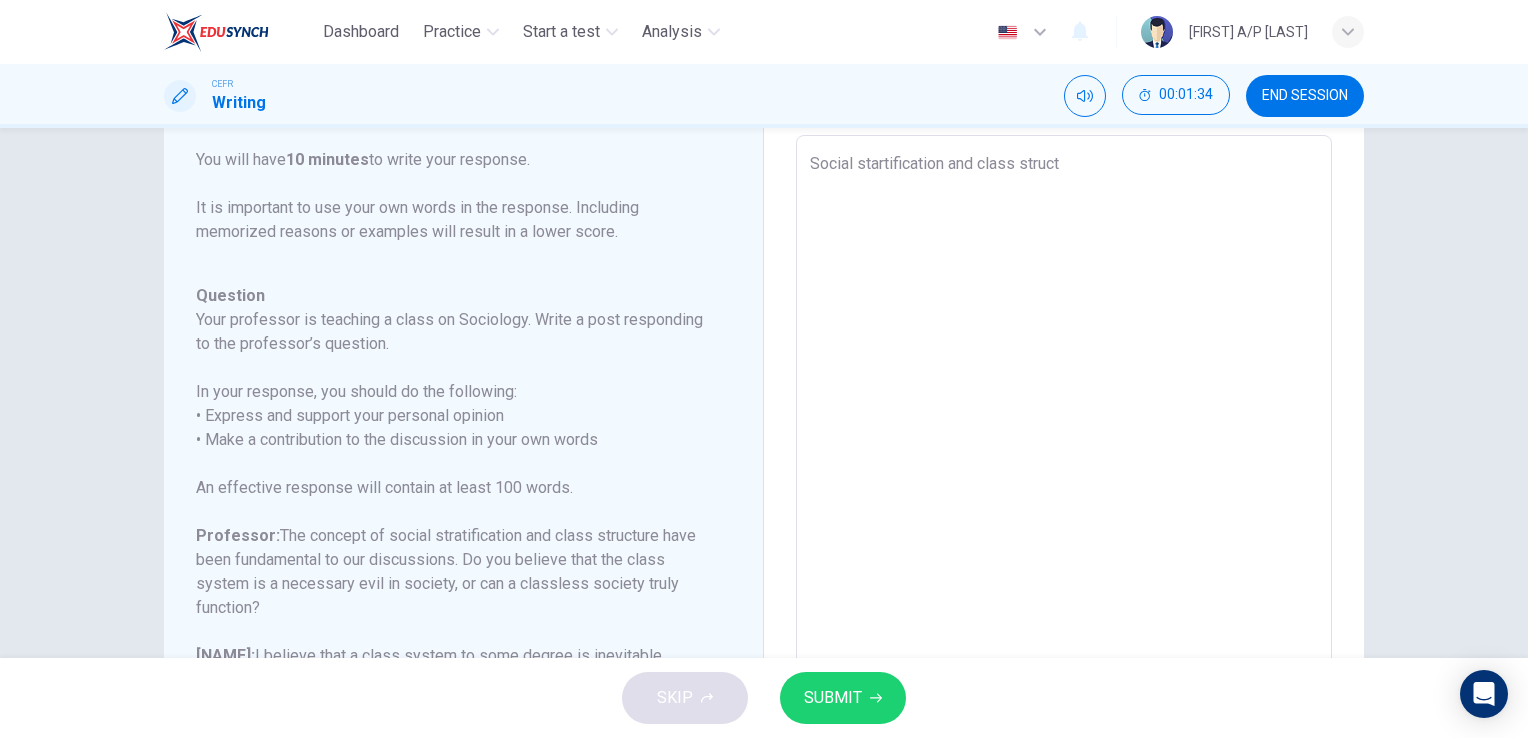 click on "Social startification and class struct" at bounding box center (1064, 469) 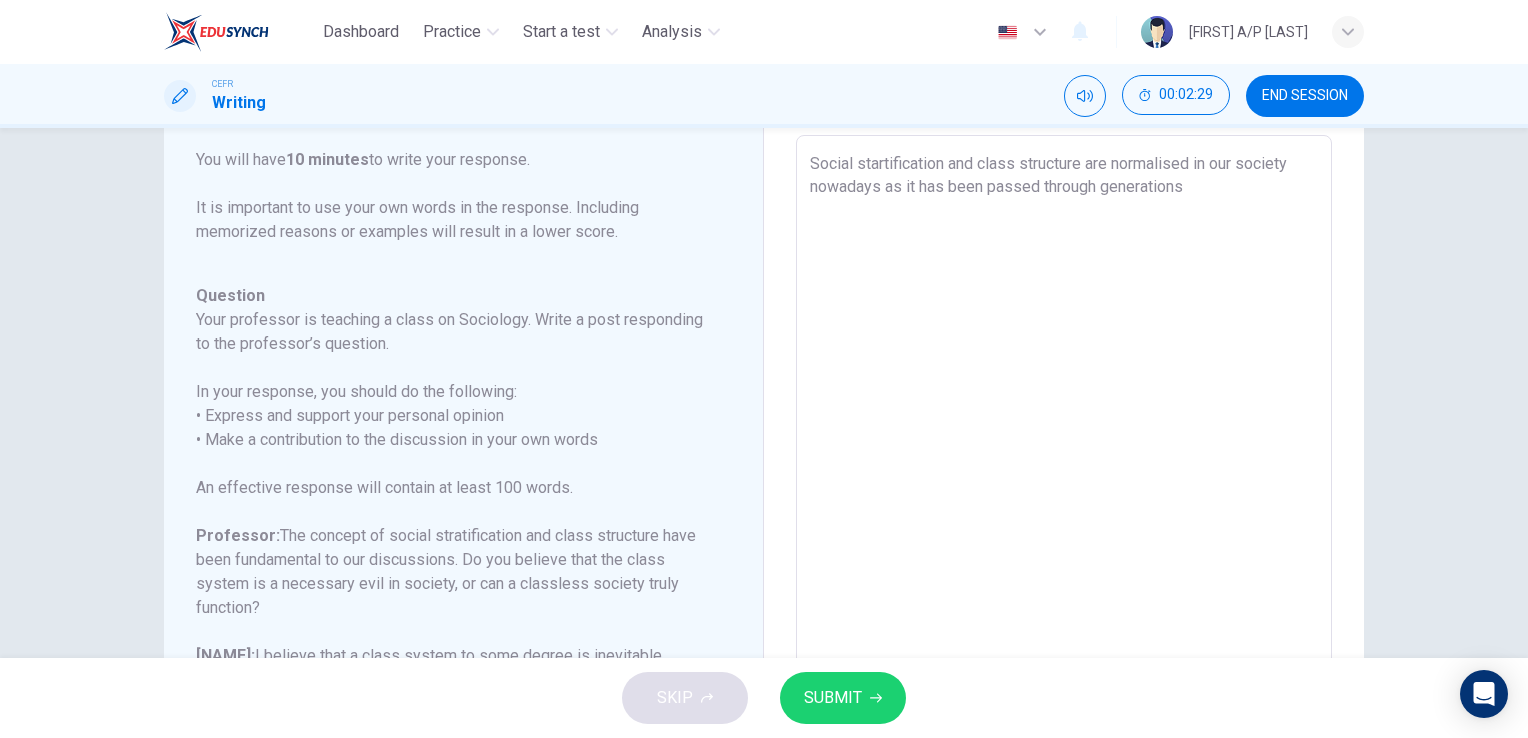 click on "Social startification and class structure are normalised in our society nowadays as it has been passed through generations" at bounding box center (1064, 469) 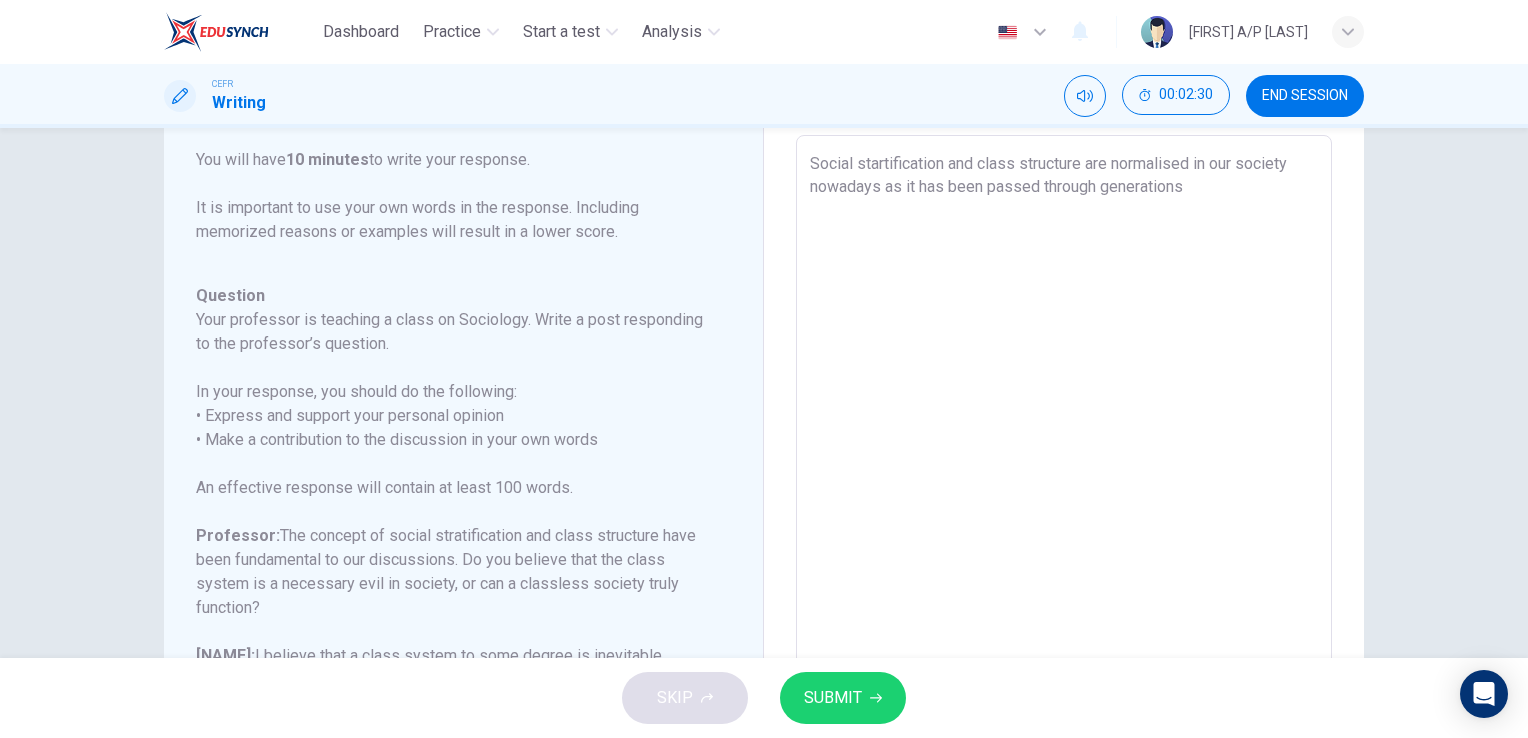 click on "Social startification and class structure are normalised in our society nowadays as it has been passed through generations" at bounding box center [1064, 469] 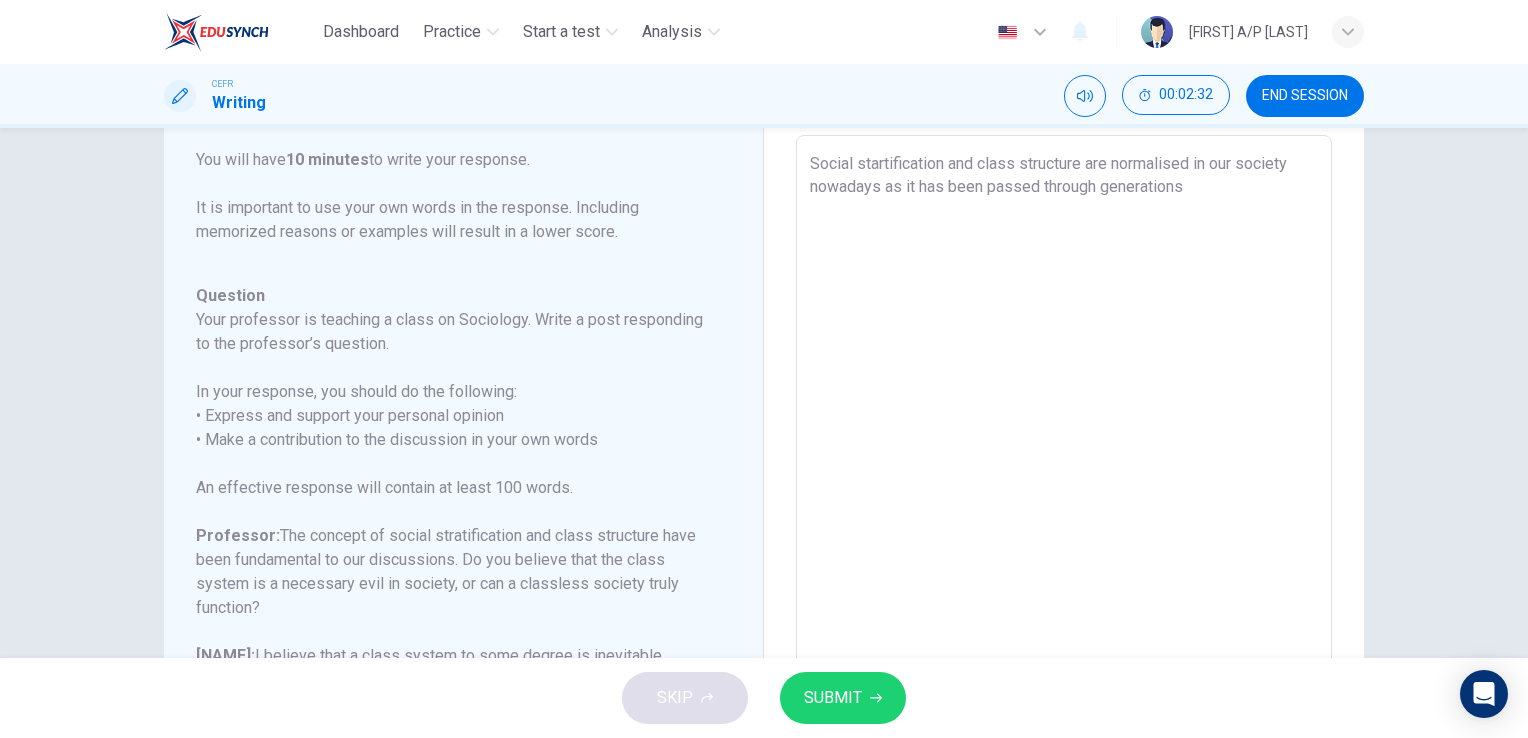 click on "Social startification and class structure are normalised in our society nowadays as it has been passed through generations" at bounding box center (1064, 469) 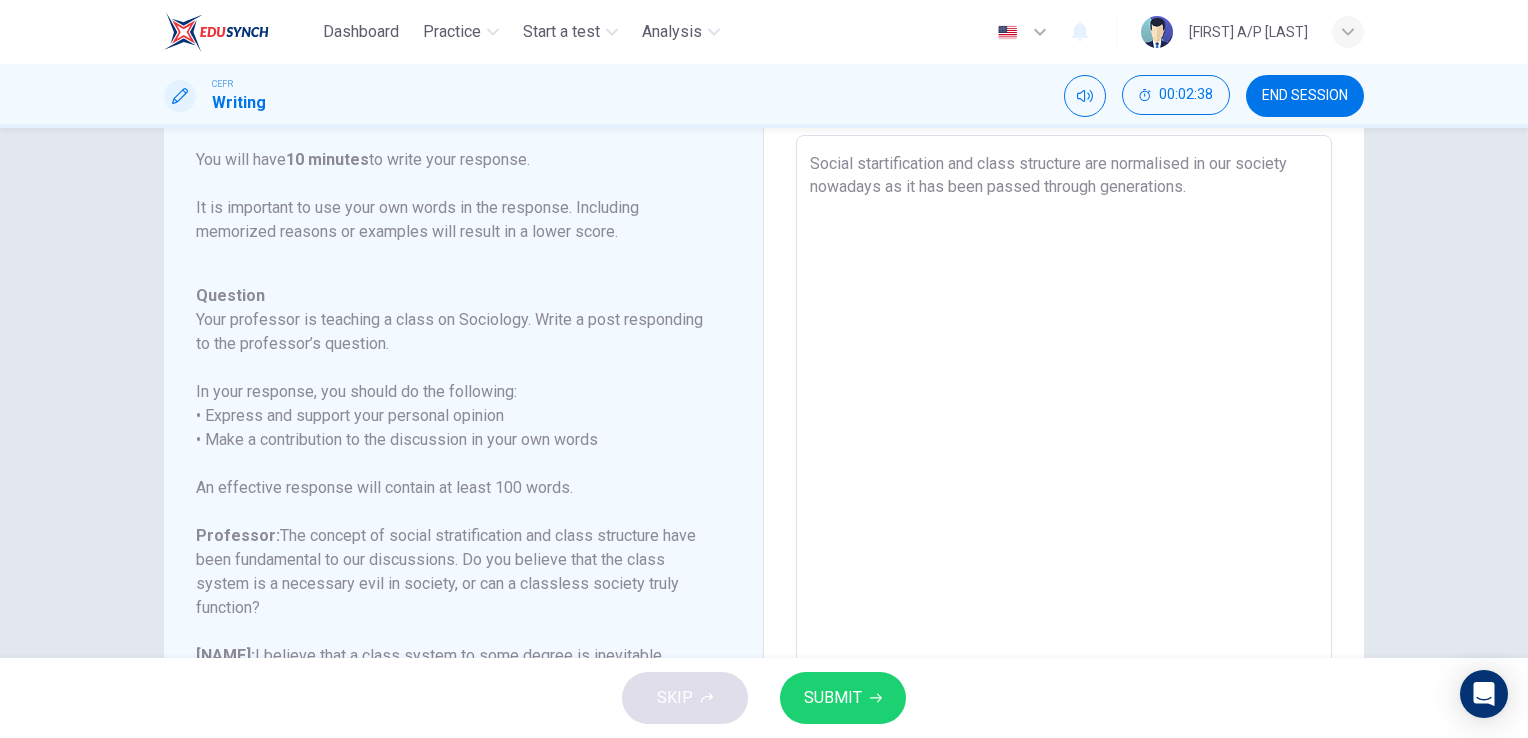 click on "Social startification and class structure are normalised in our society nowadays as it has been passed through generations. x ​" at bounding box center (1064, 469) 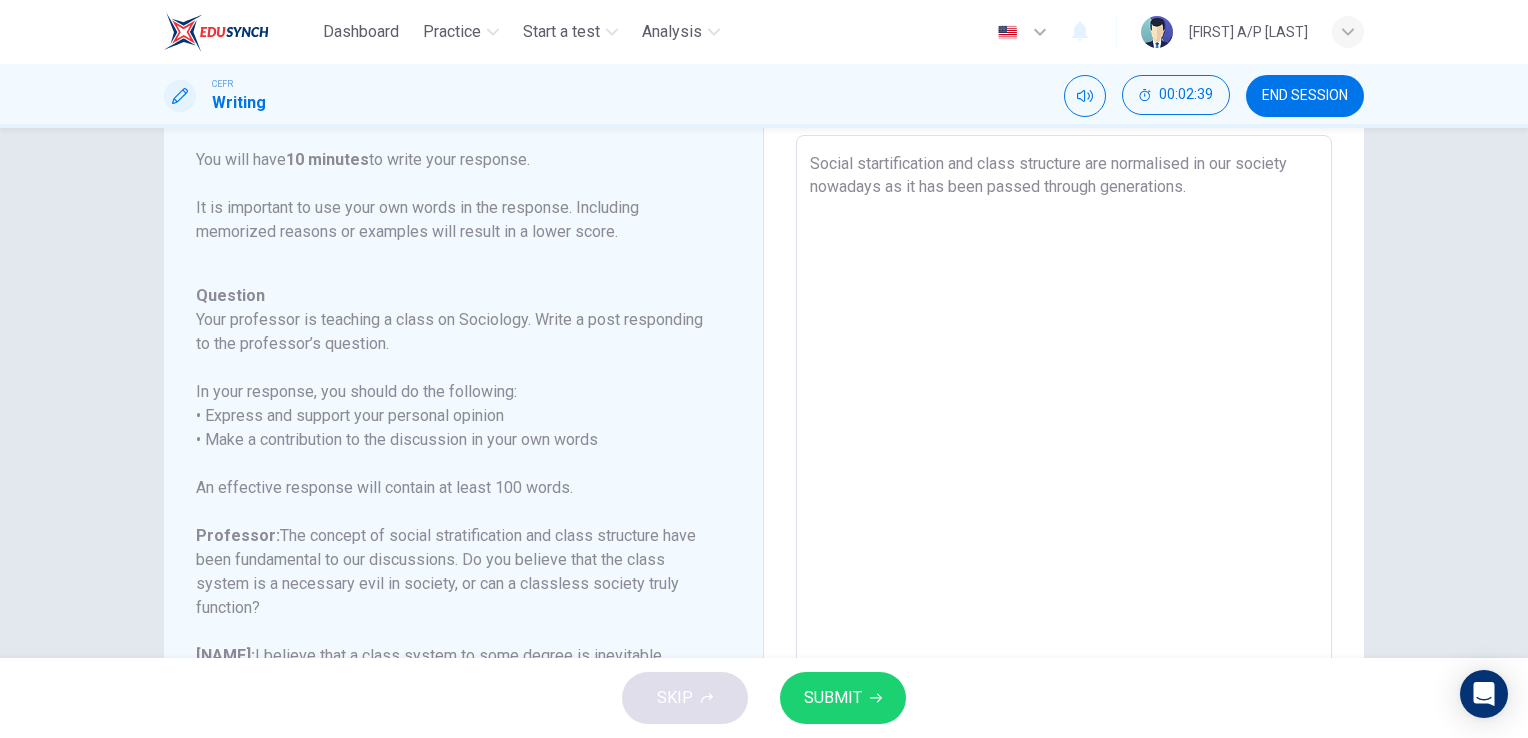 click on "Social startification and class structure are normalised in our society nowadays as it has been passed through generations." at bounding box center (1064, 469) 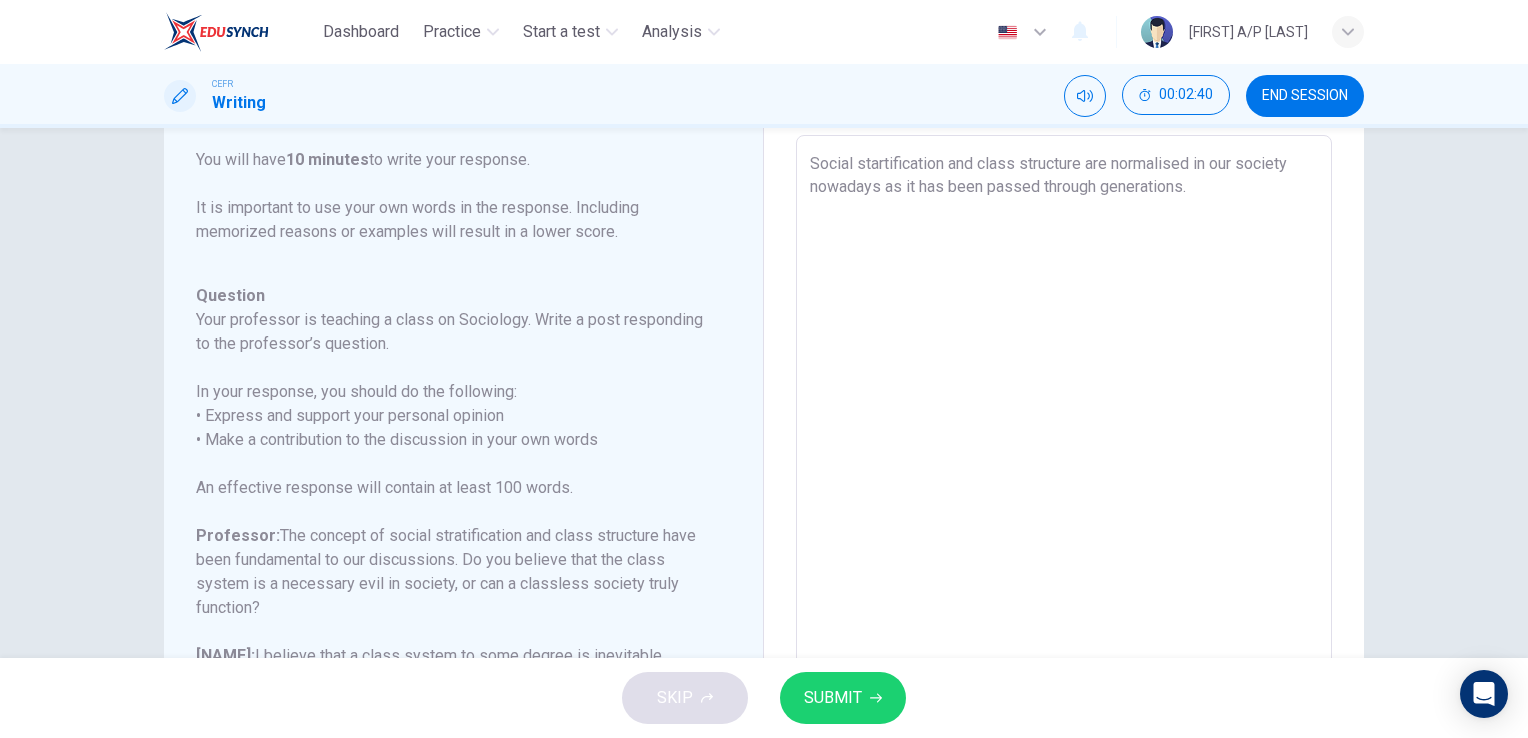 click on "Social startification and class structure are normalised in our society nowadays as it has been passed through generations." at bounding box center [1064, 469] 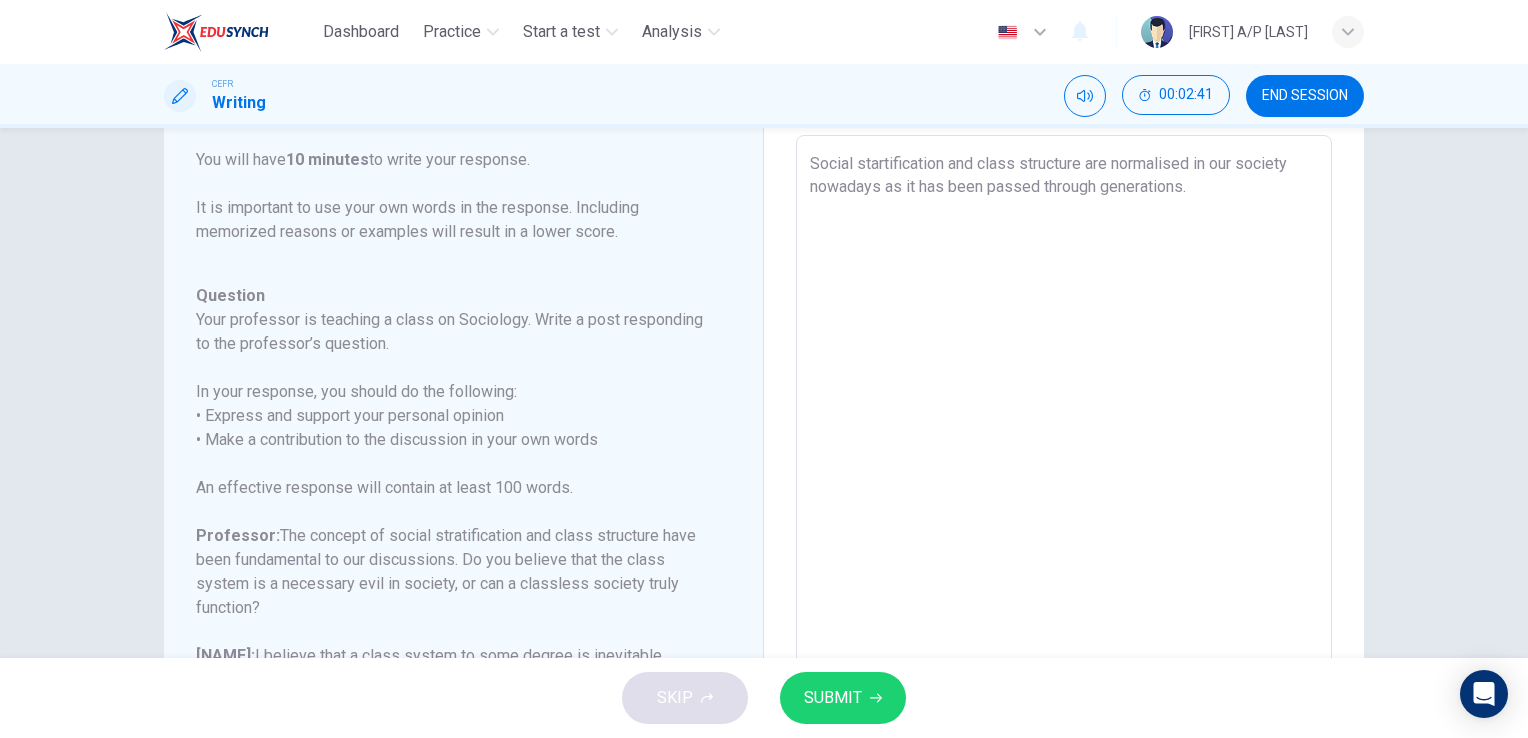 click on "Social startification and class structure are normalised in our society nowadays as it has been passed through generations." at bounding box center (1064, 469) 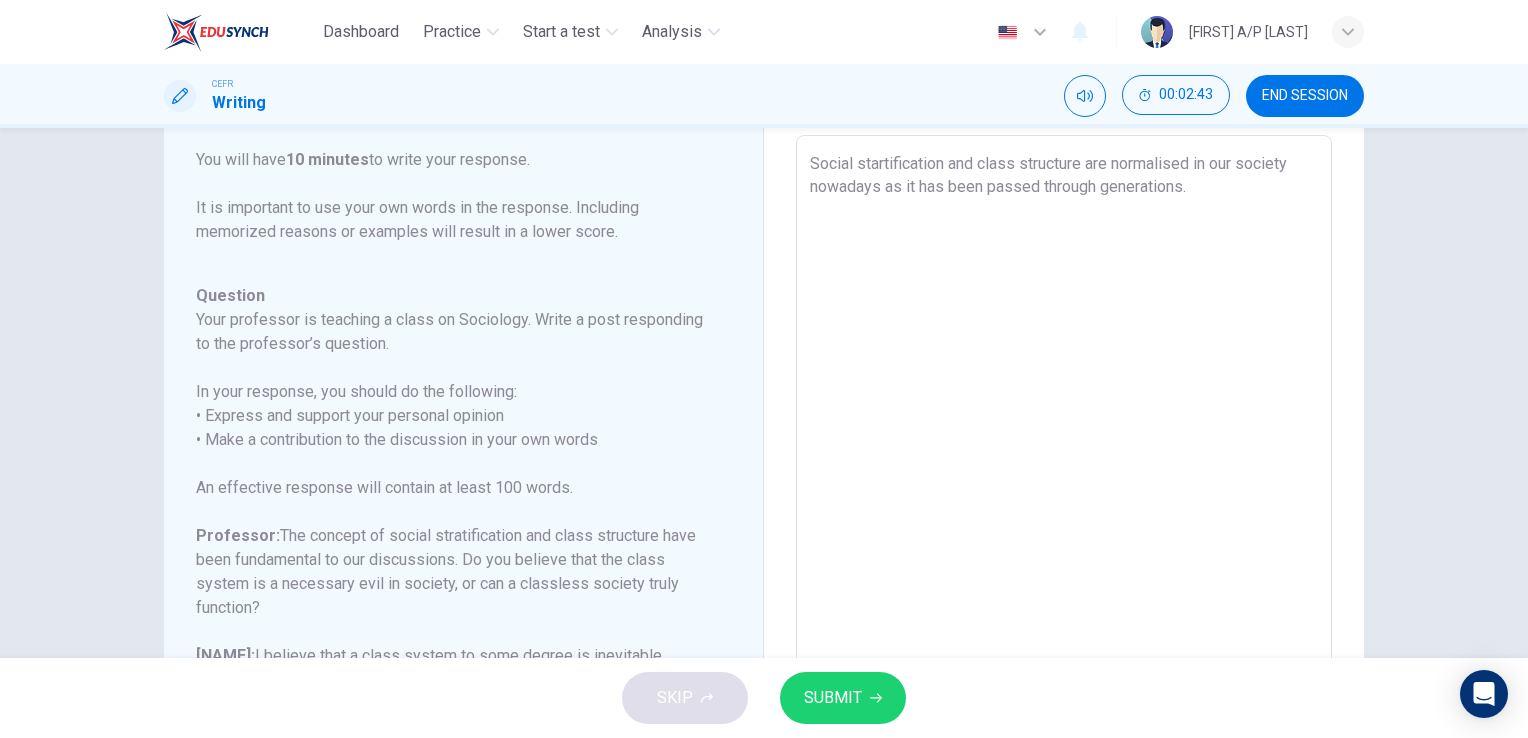 click on "Social startification and class structure are normalised in our society nowadays as it has been passed through generations." at bounding box center (1064, 469) 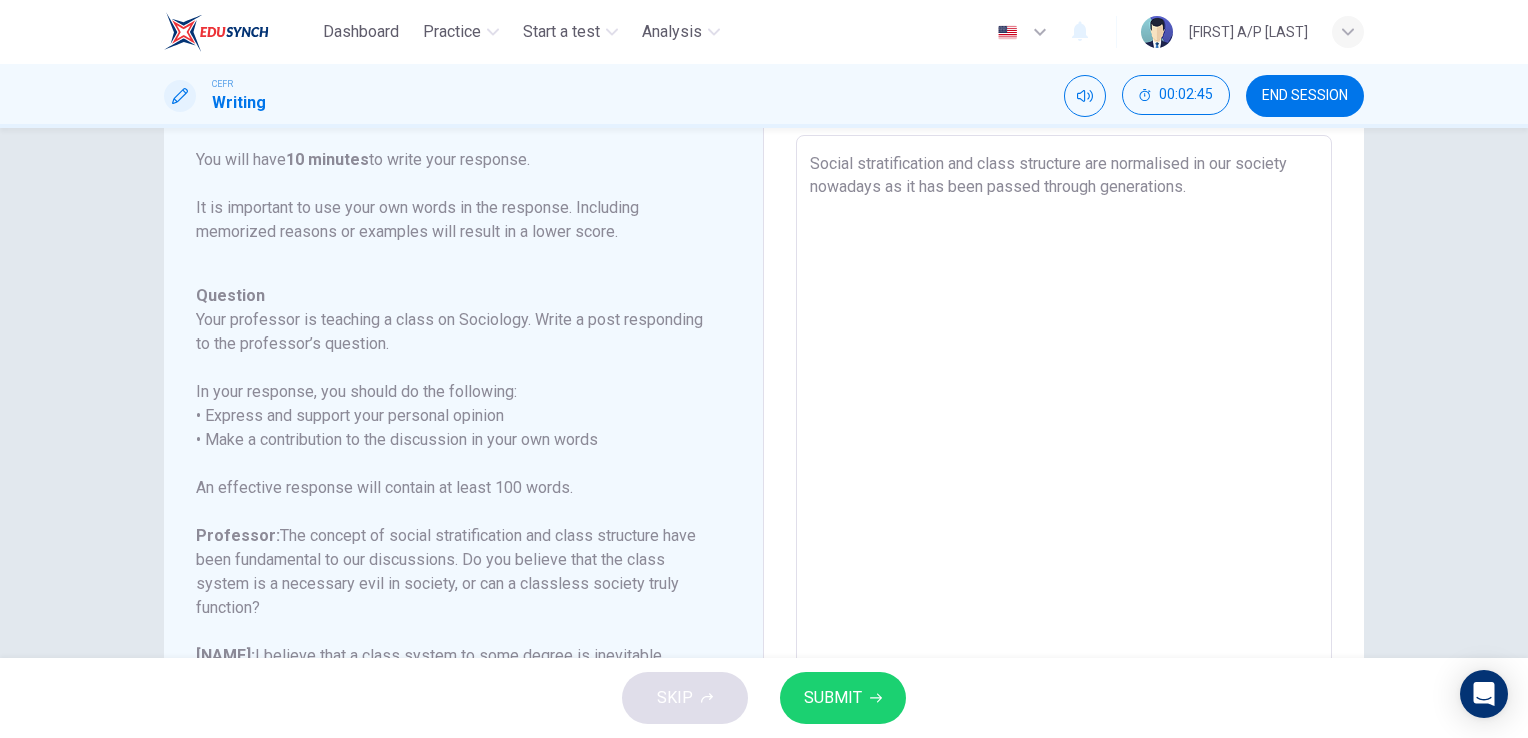 click on "Social stratification and class structure are normalised in our society nowadays as it has been passed through generations." at bounding box center [1064, 469] 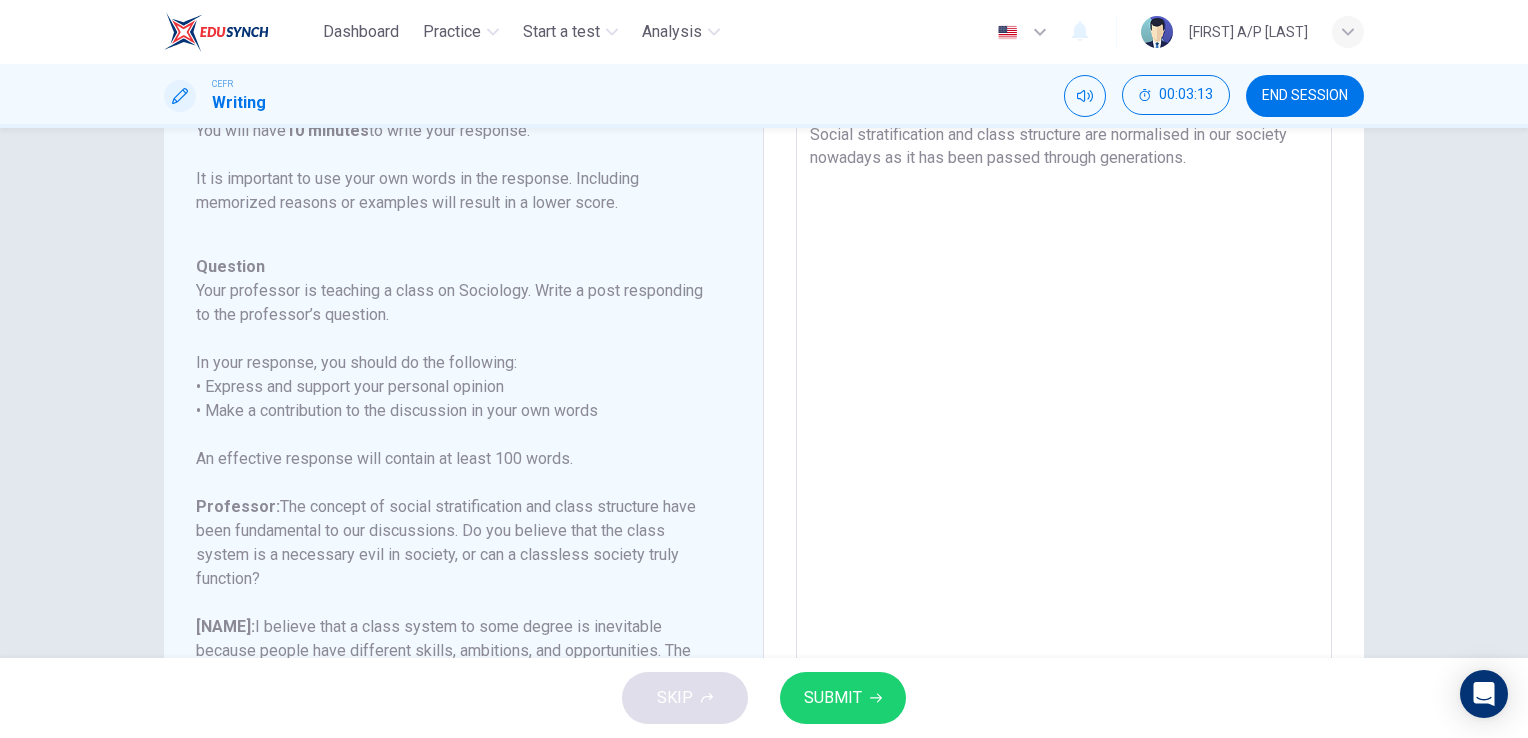 scroll, scrollTop: 110, scrollLeft: 0, axis: vertical 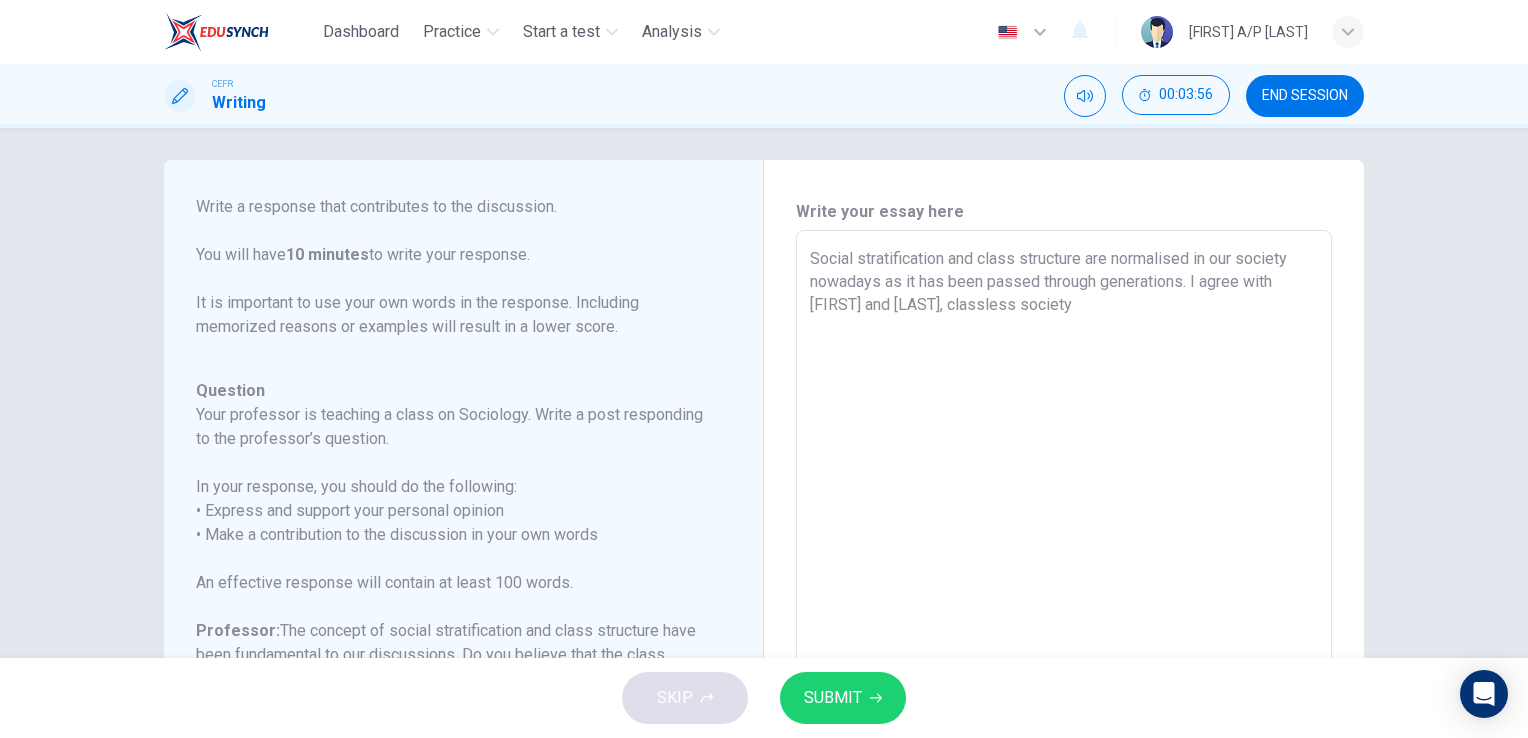 click on "Social stratification and class structure are normalised in our society nowadays as it has been passed through generations. I agree with [FIRST] and [LAST], classless society" at bounding box center (1064, 564) 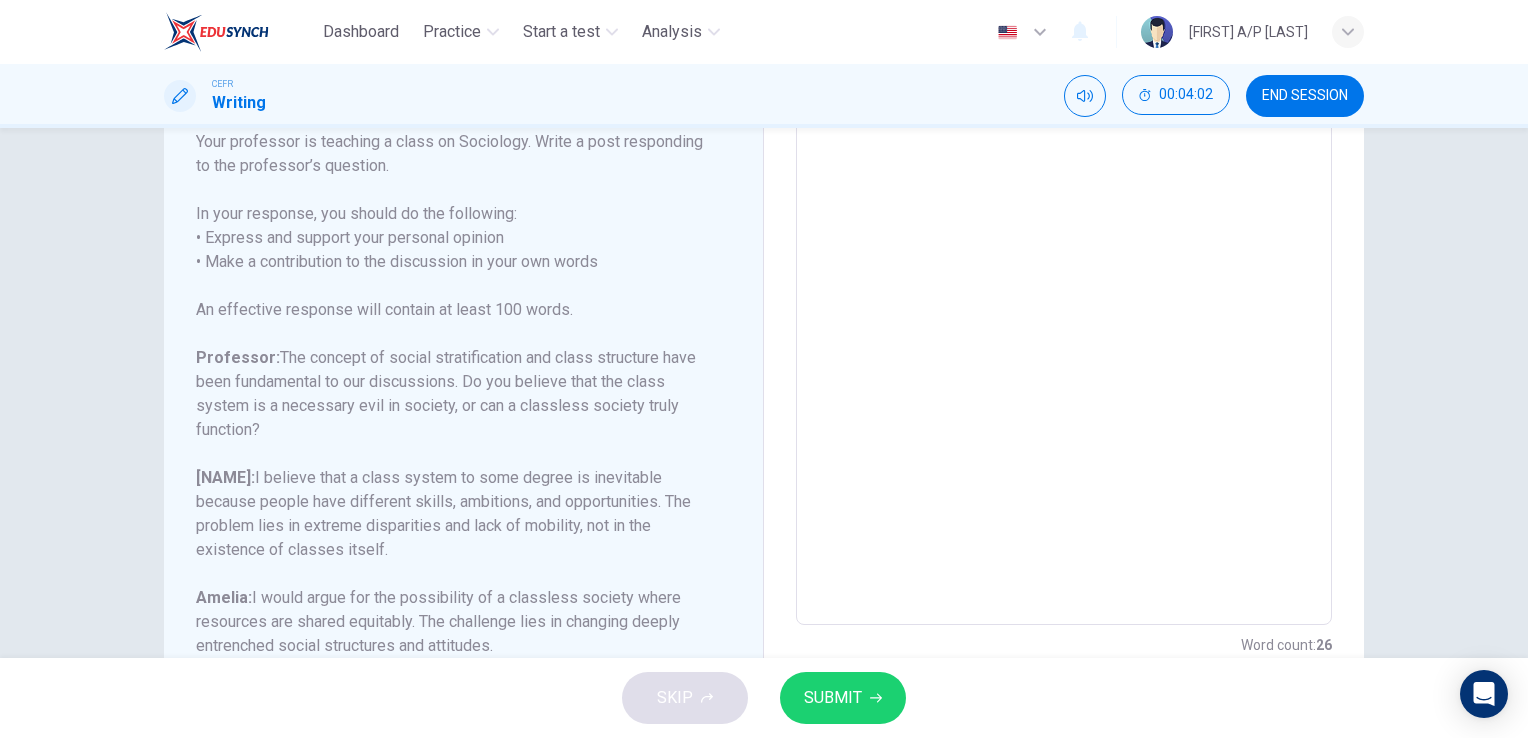 scroll, scrollTop: 0, scrollLeft: 0, axis: both 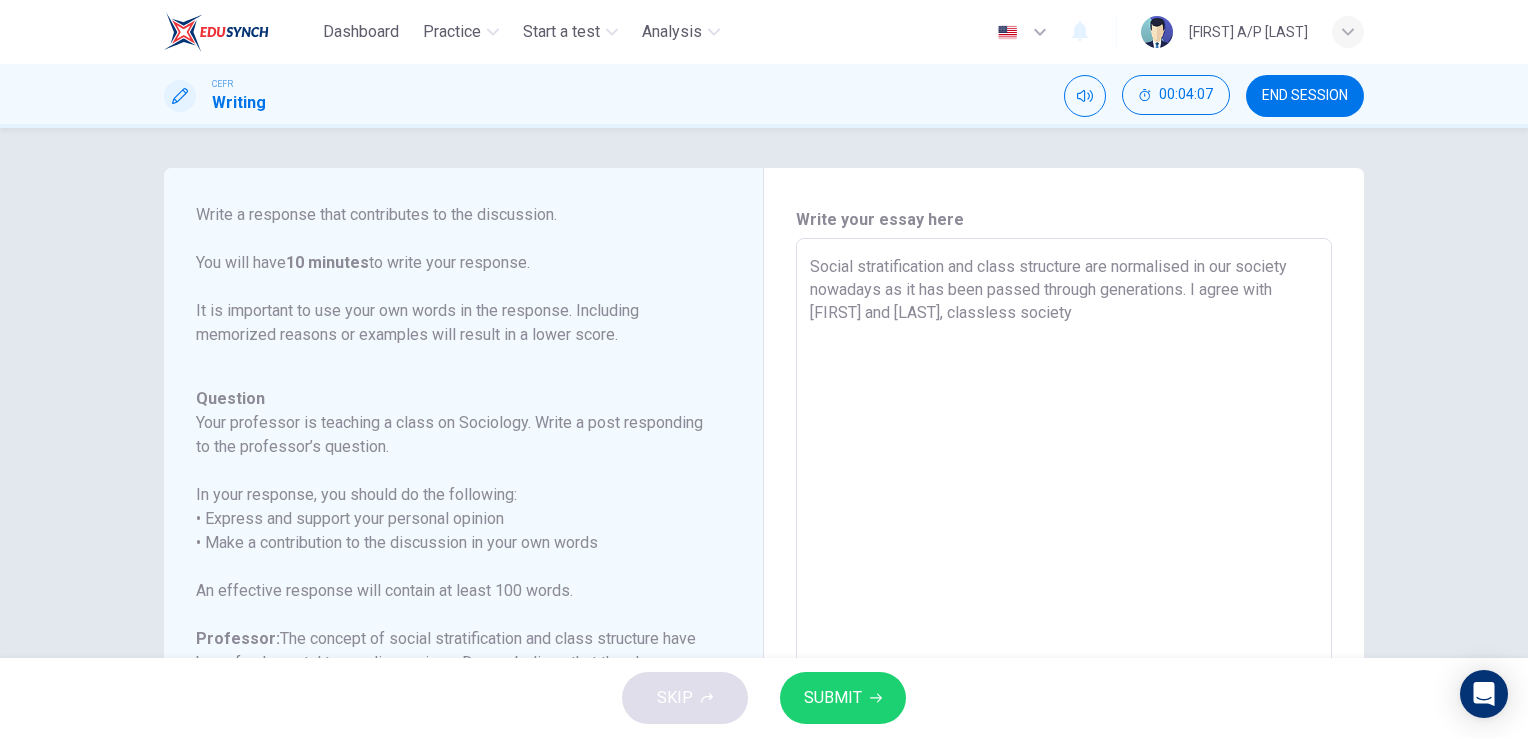 click on "Social stratification and class structure are normalised in our society nowadays as it has been passed through generations. I agree with [FIRST] and [LAST], classless society" at bounding box center (1064, 572) 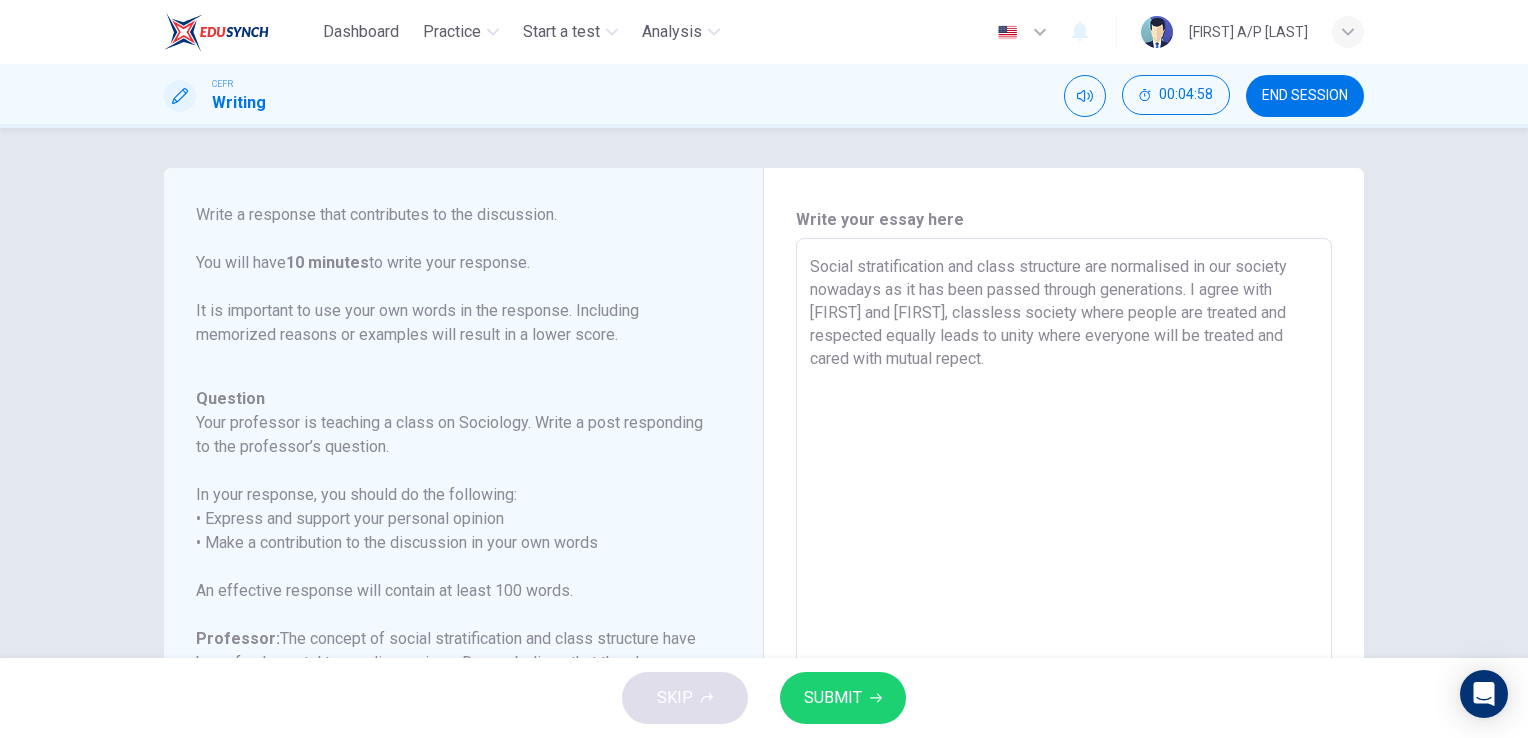 click on "Social stratification and class structure are normalised in our society nowadays as it has been passed through generations. I agree with [FIRST] and [FIRST], classless society where people are treated and respected equally leads to unity where everyone will be treated and cared with mutual repect." at bounding box center [1064, 572] 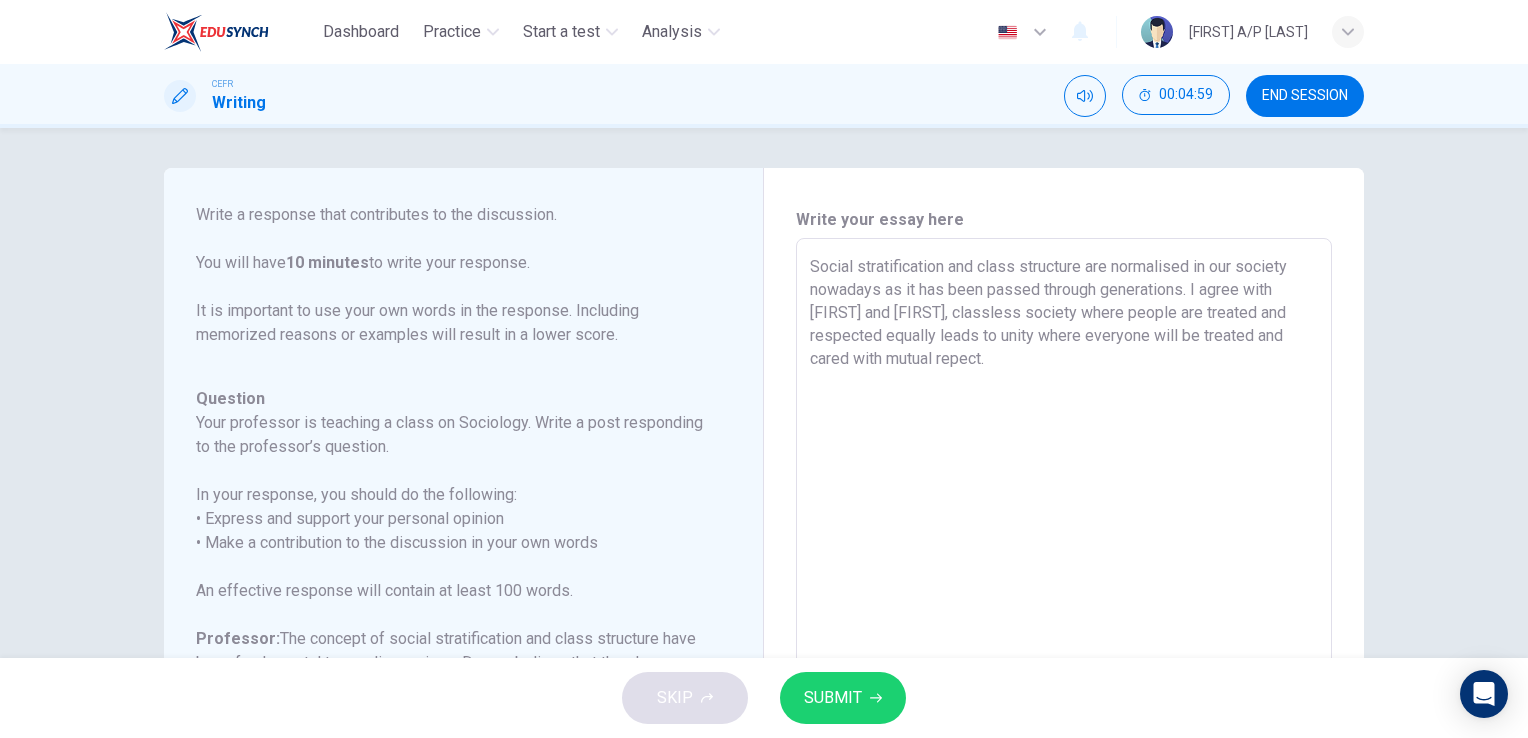 click on "Social stratification and class structure are normalised in our society nowadays as it has been passed through generations. I agree with [FIRST] and [FIRST], classless society where people are treated and respected equally leads to unity where everyone will be treated and cared with mutual repect." at bounding box center [1064, 572] 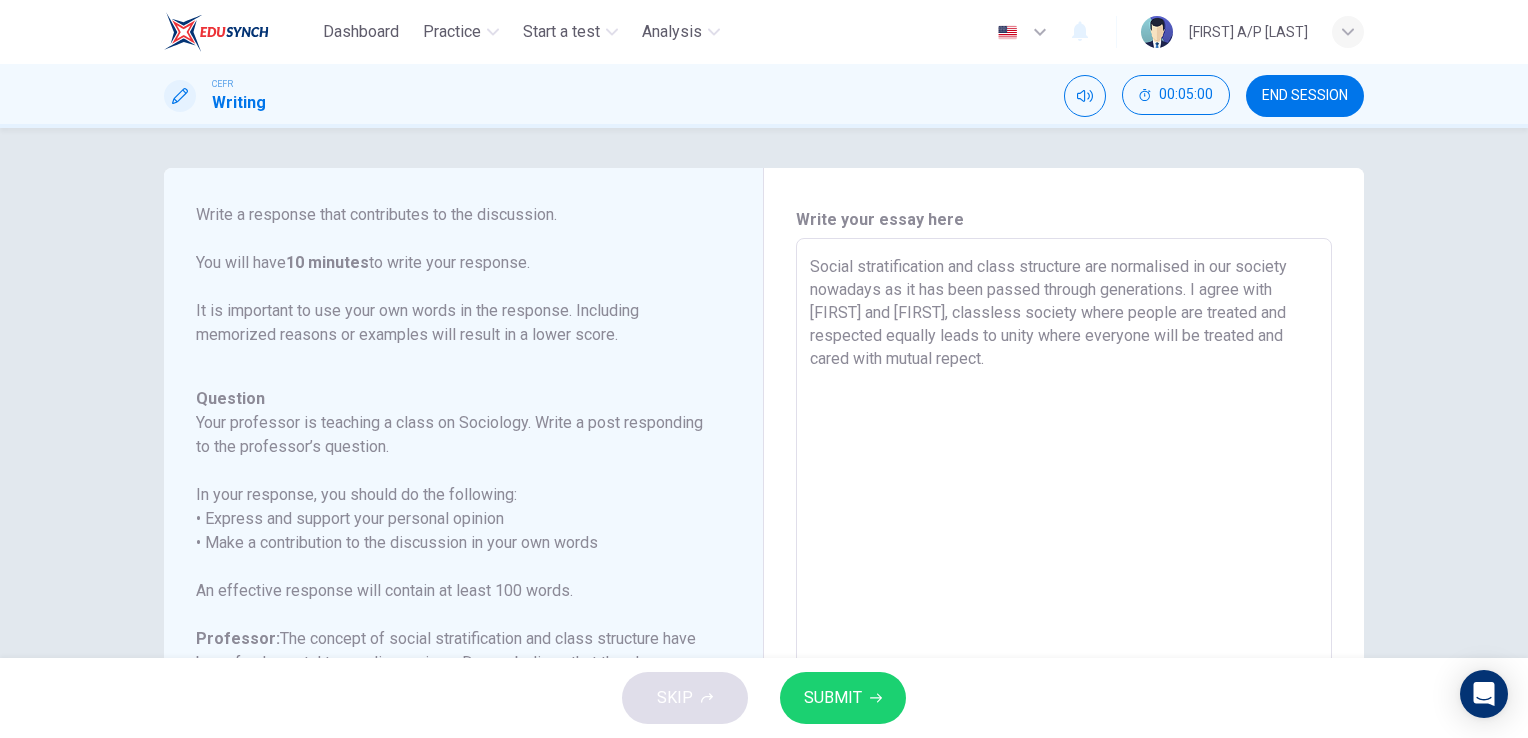 click on "Social stratification and class structure are normalised in our society nowadays as it has been passed through generations. I agree with [FIRST] and [FIRST], classless society where people are treated and respected equally leads to unity where everyone will be treated and cared with mutual repect." at bounding box center (1064, 572) 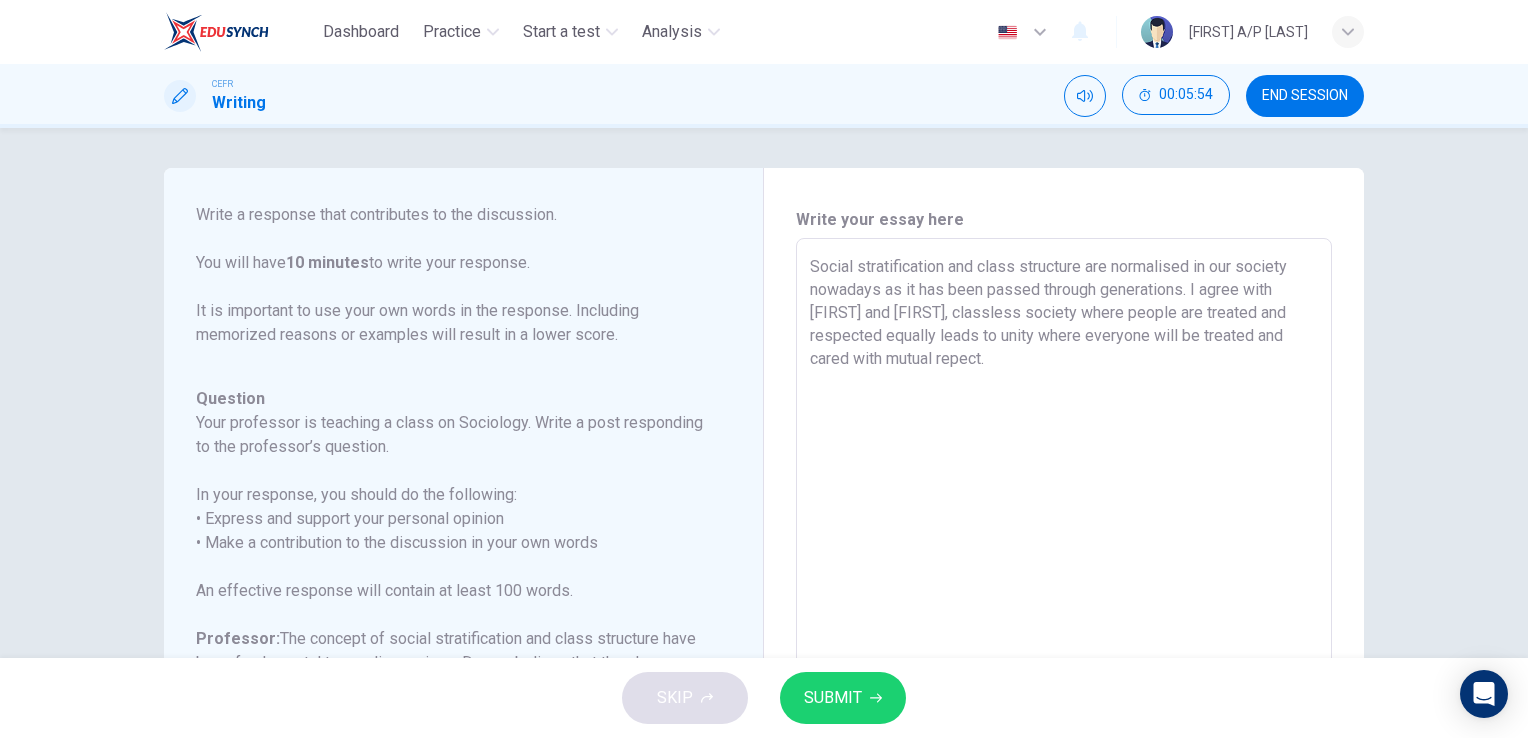 click on "Social stratification and class structure are normalised in our society nowadays as it has been passed through generations. I agree with [FIRST] and [FIRST], classless society where people are treated and respected equally leads to unity where everyone will be treated and cared with mutual repect." at bounding box center (1064, 572) 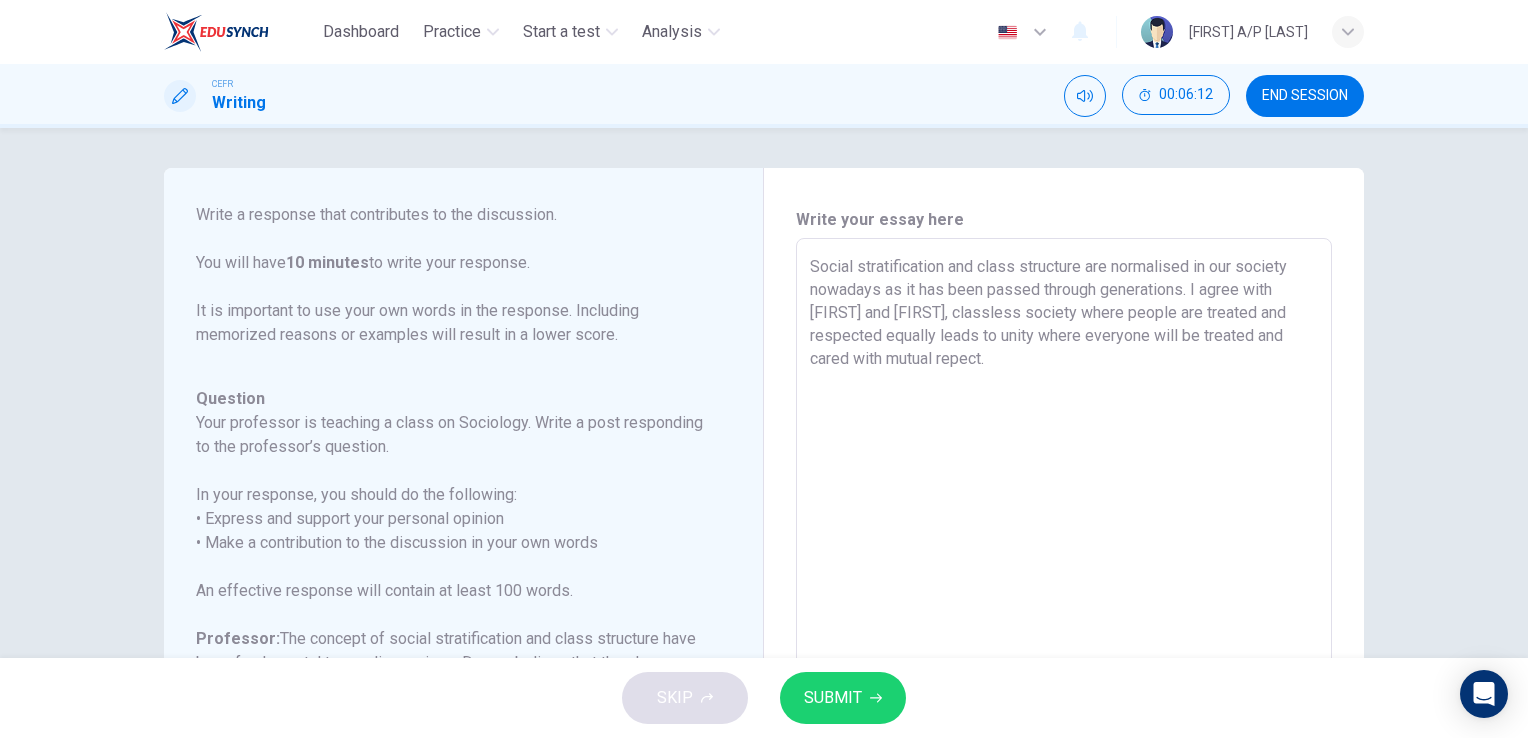 click on "Social stratification and class structure are normalised in our society nowadays as it has been passed through generations. I agree with [FIRST] and [FIRST], classless society where people are treated and respected equally leads to unity where everyone will be treated and cared with mutual repect." at bounding box center (1064, 572) 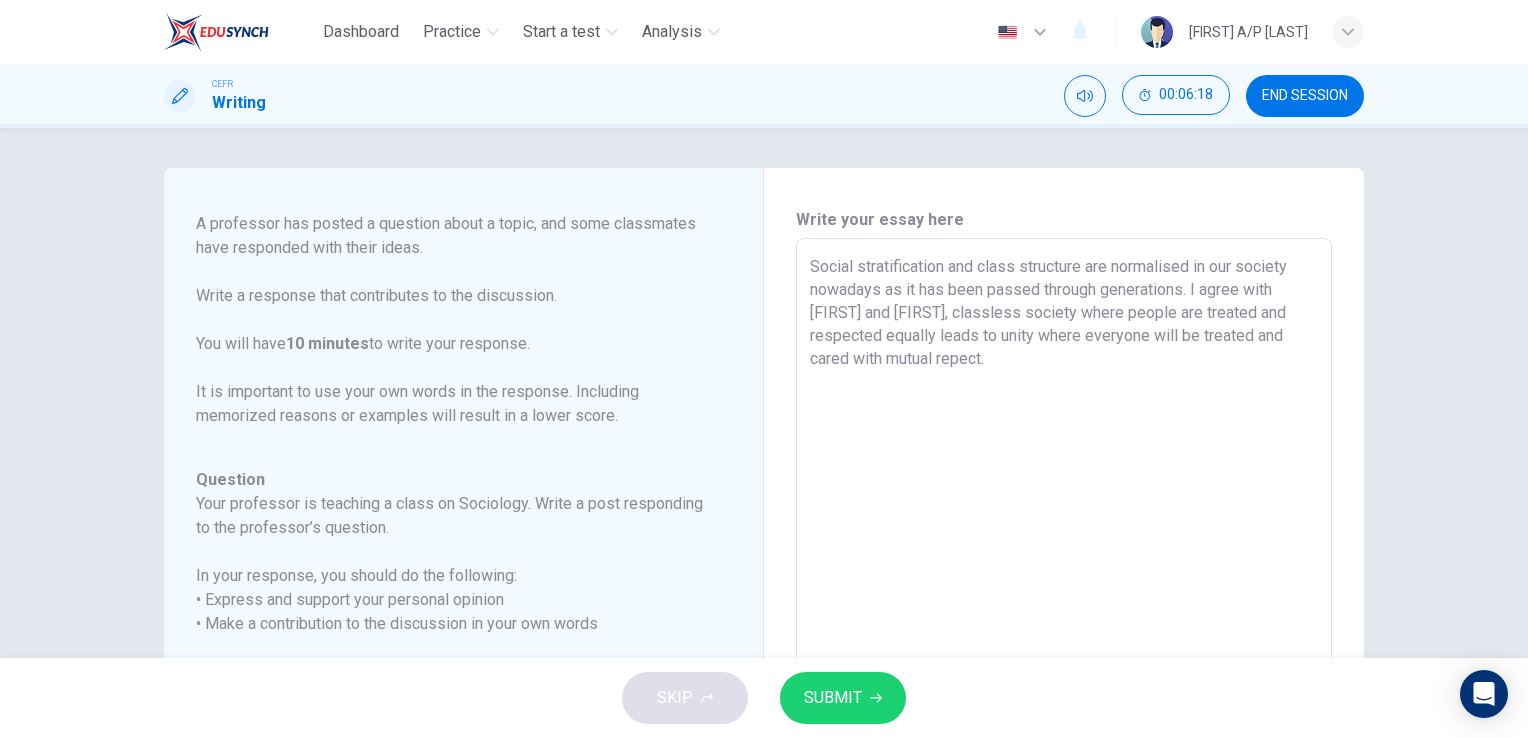 scroll, scrollTop: 245, scrollLeft: 0, axis: vertical 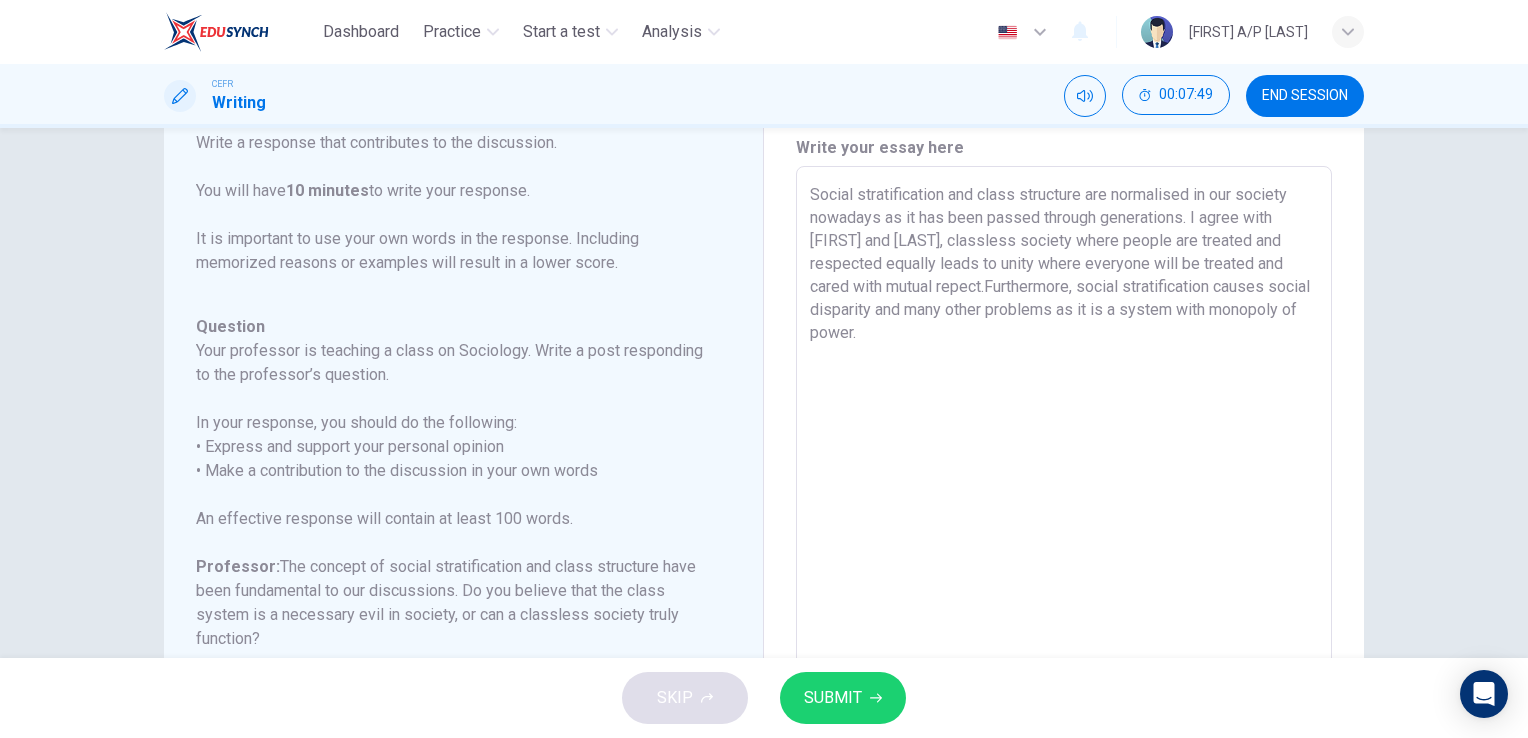 click on "Social stratification and class structure are normalised in our society nowadays as it has been passed through generations. I agree with [FIRST] and [LAST], classless society where people are treated and respected equally leads to unity where everyone will be treated and cared with mutual repect.Furthermore, social stratification causes social disparity and many other problems as it is a system with monopoly of power." at bounding box center [1064, 500] 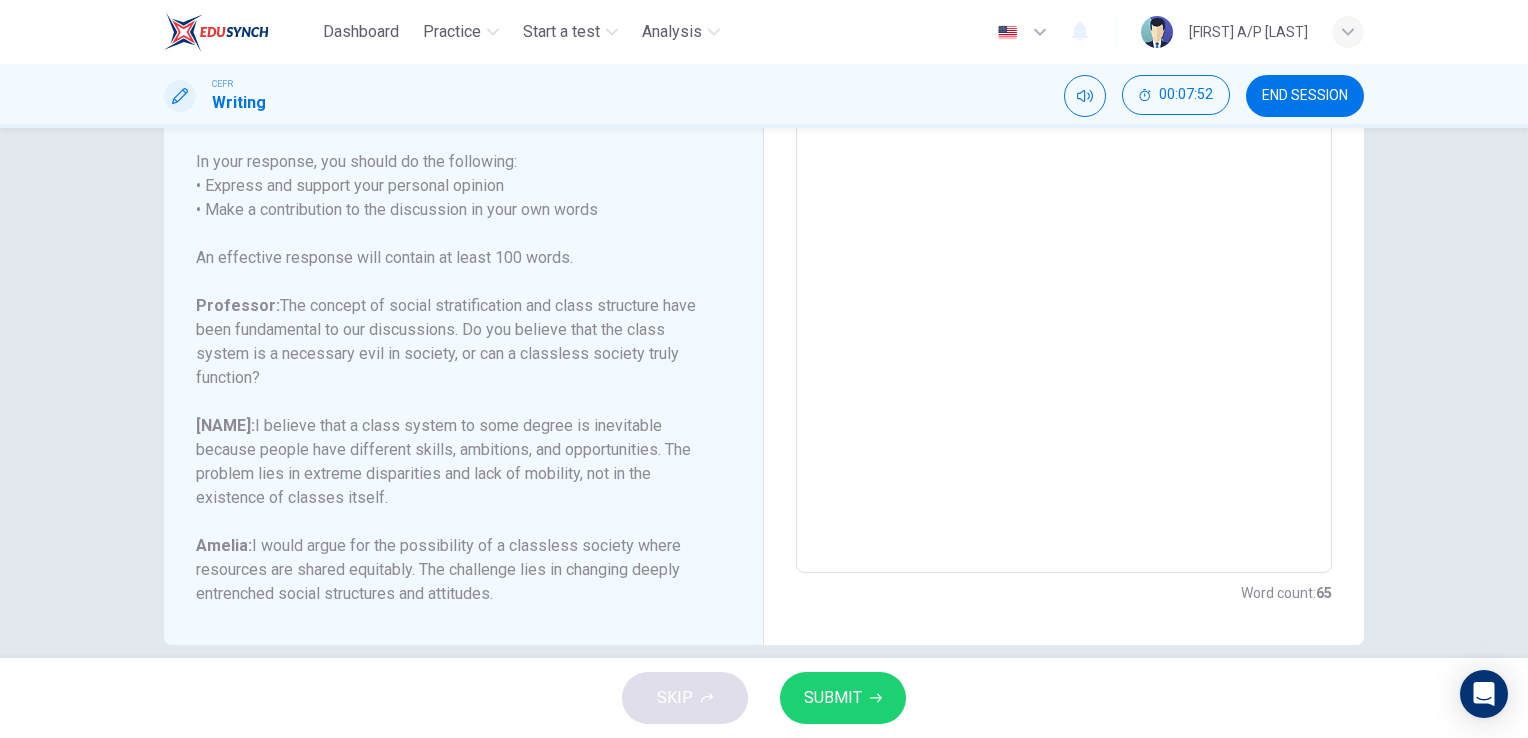 scroll, scrollTop: 360, scrollLeft: 0, axis: vertical 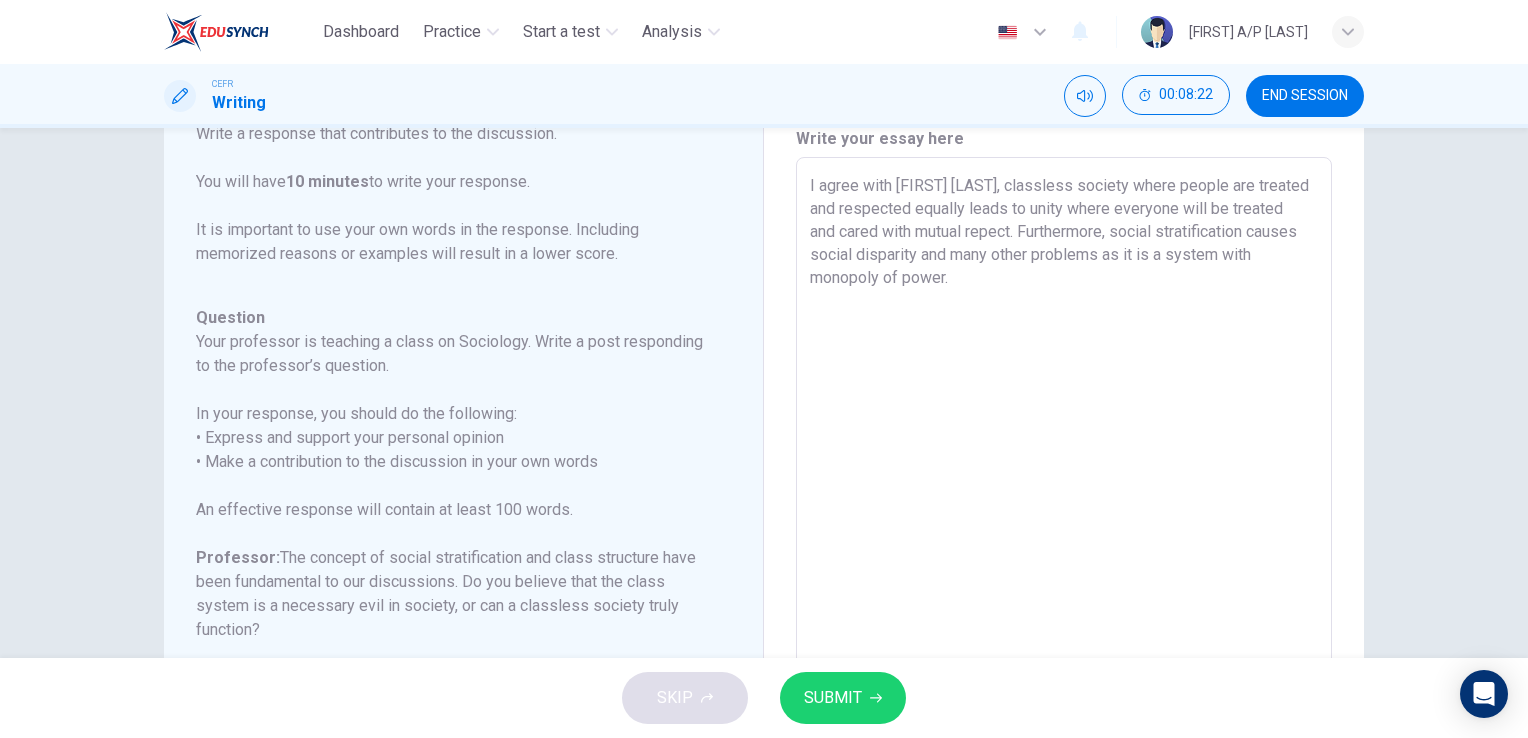 click on "I agree with [FIRST] [LAST], classless society where people are treated and respected equally leads to unity where everyone will be treated and cared with mutual repect. Furthermore, social stratification causes social disparity and many other problems as it is a system with monopoly of power." at bounding box center [1064, 491] 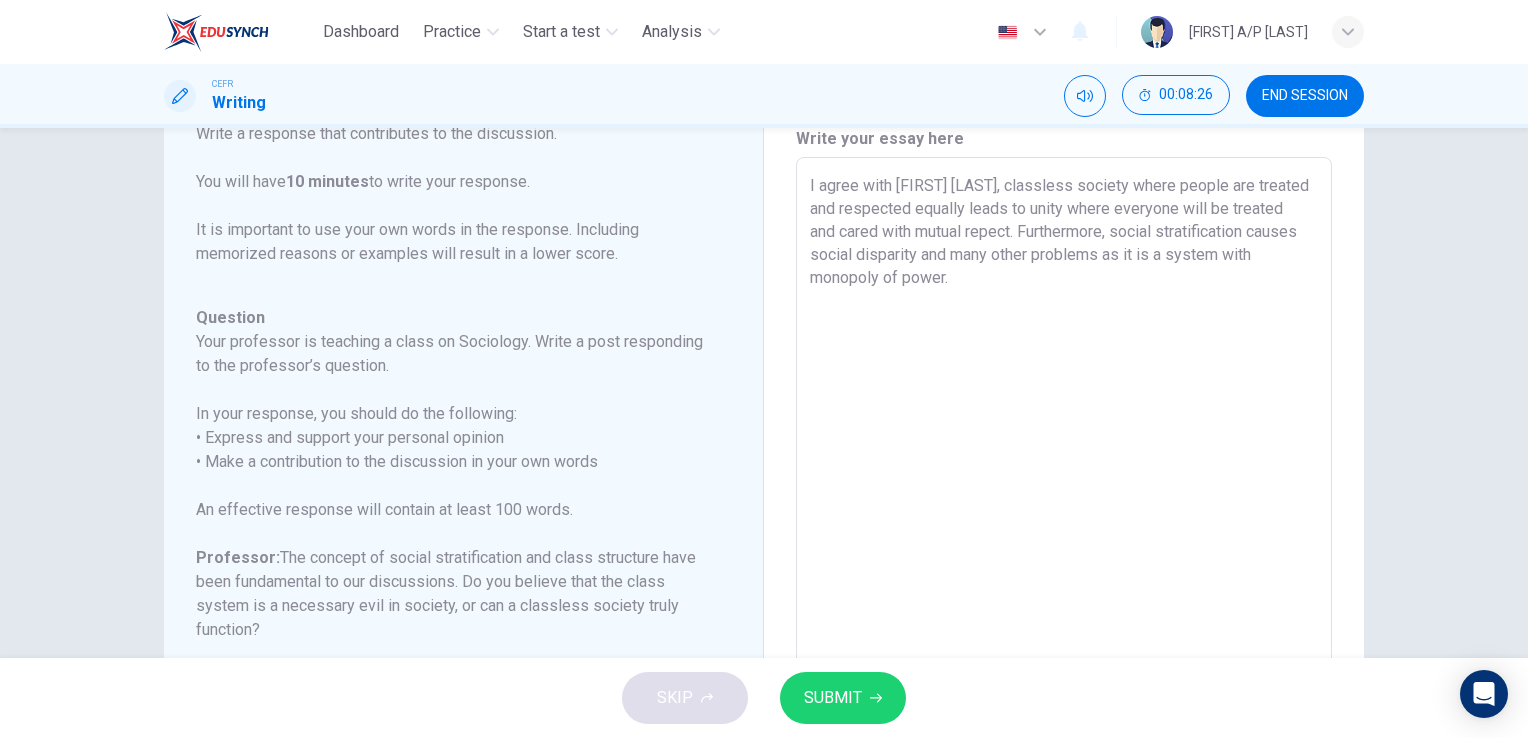 click on "I agree with [FIRST] [LAST], classless society where people are treated and respected equally leads to unity where everyone will be treated and cared with mutual repect. Furthermore, social stratification causes social disparity and many other problems as it is a system with monopoly of power." at bounding box center (1064, 491) 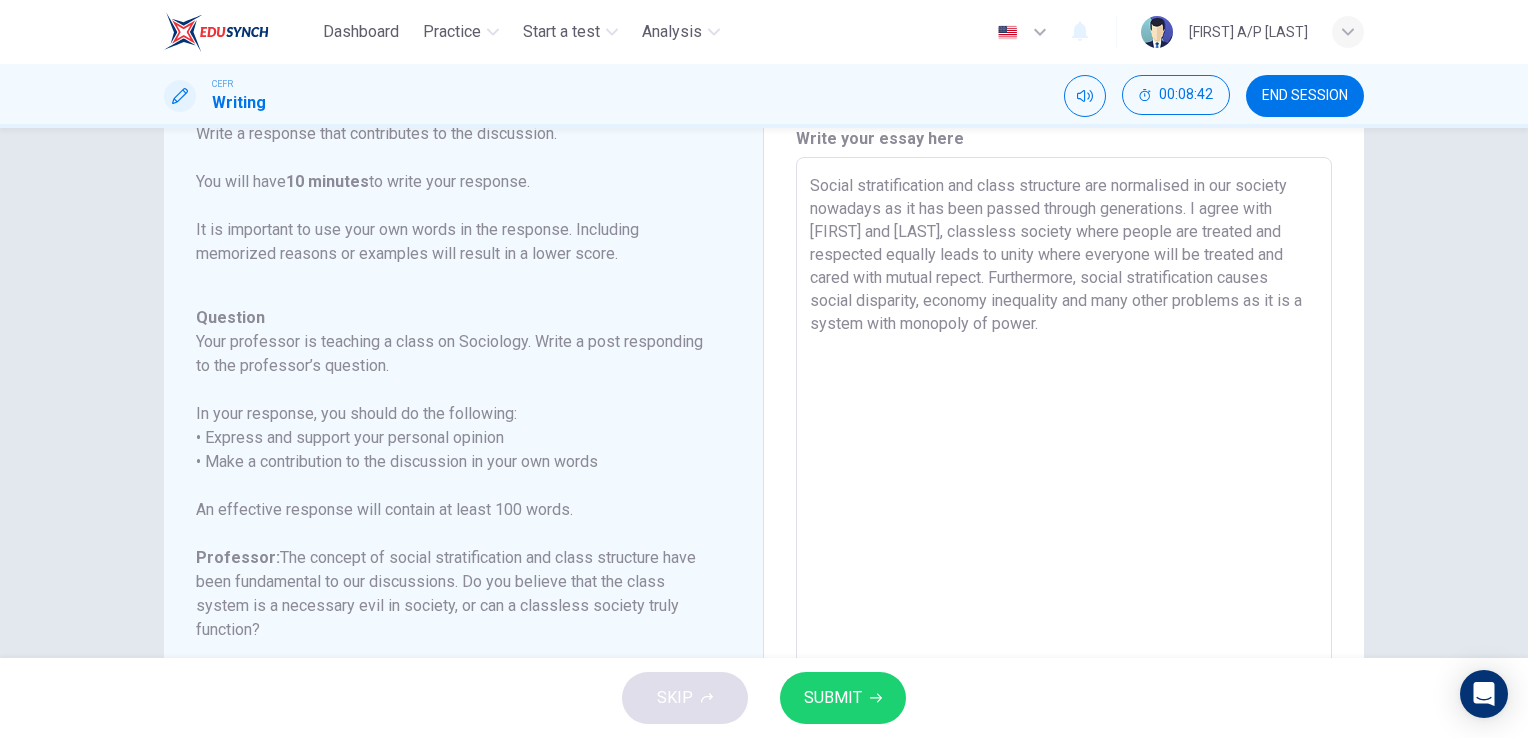 click on "Social stratification and class structure are normalised in our society nowadays as it has been passed through generations. I agree with [FIRST] and [LAST], classless society where people are treated and respected equally leads to unity where everyone will be treated and cared with mutual repect. Furthermore, social stratification causes social disparity, economy inequality and many other problems as it is a system with monopoly of power." at bounding box center [1064, 491] 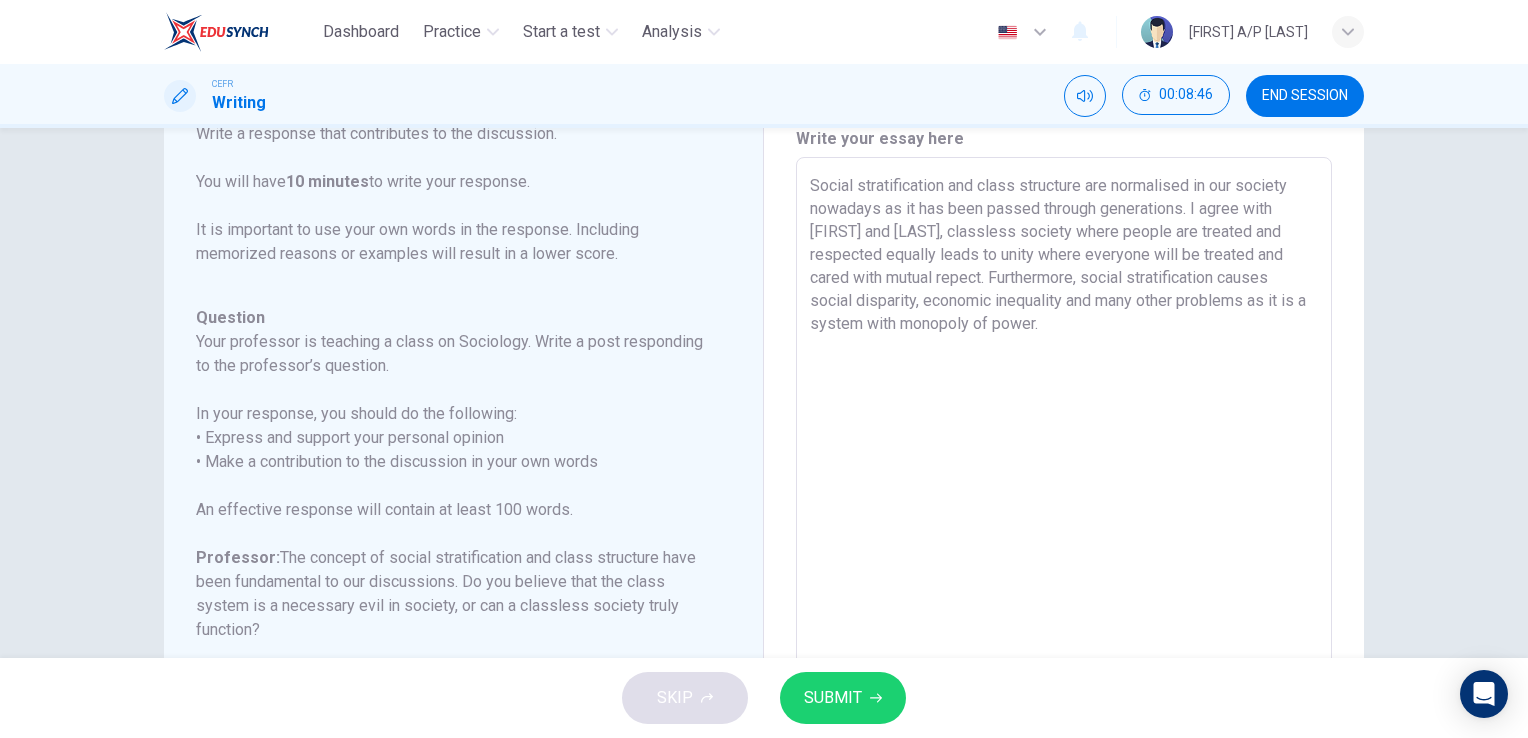 click on "Social stratification and class structure are normalised in our society nowadays as it has been passed through generations. I agree with [FIRST] and [LAST], classless society where people are treated and respected equally leads to unity where everyone will be treated and cared with mutual repect. Furthermore, social stratification causes social disparity, economic inequality and many other problems as it is a system with monopoly of power." at bounding box center (1064, 491) 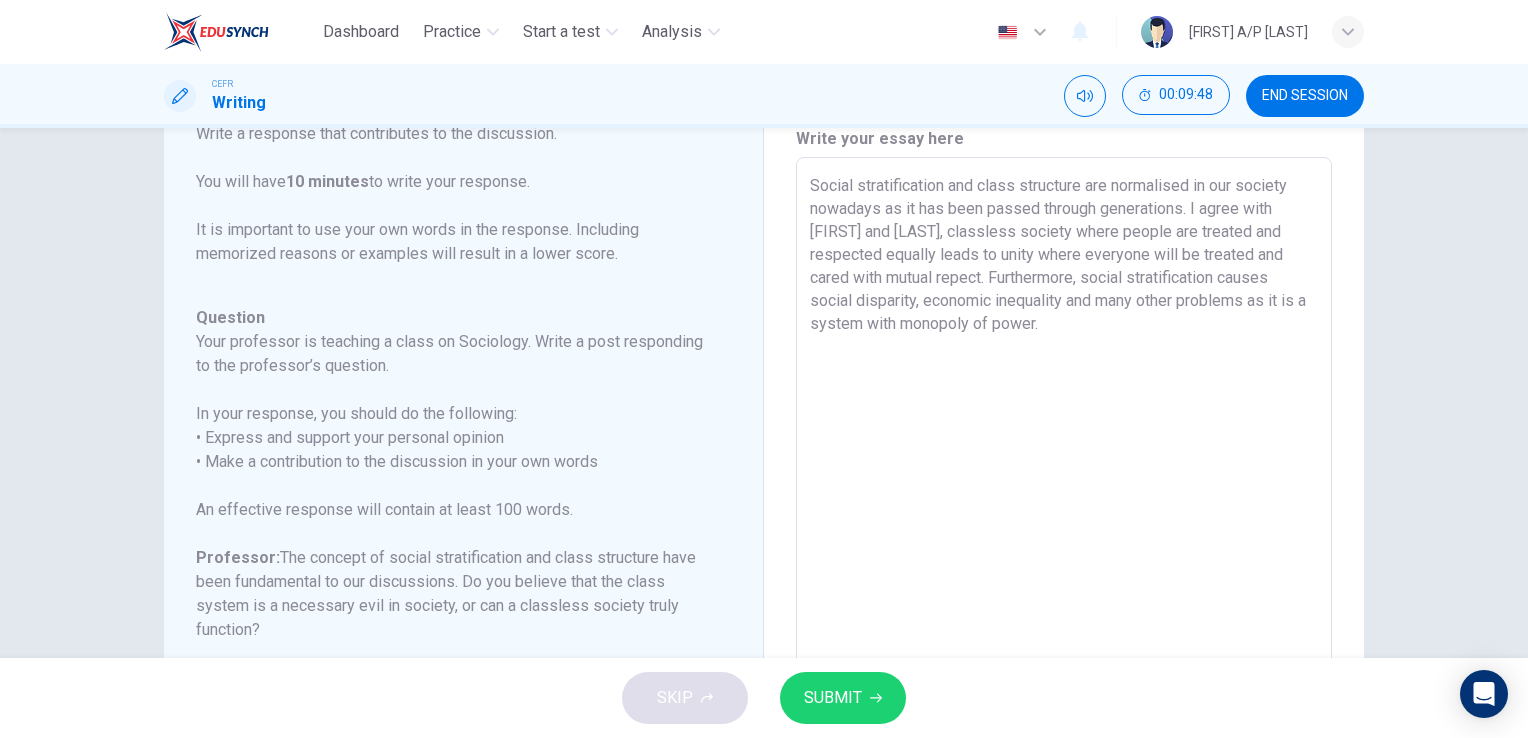 click on "Social stratification and class structure are normalised in our society nowadays as it has been passed through generations. I agree with [FIRST] and [LAST], classless society where people are treated and respected equally leads to unity where everyone will be treated and cared with mutual repect. Furthermore, social stratification causes social disparity, economic inequality and many other problems as it is a system with monopoly of power." at bounding box center [1064, 491] 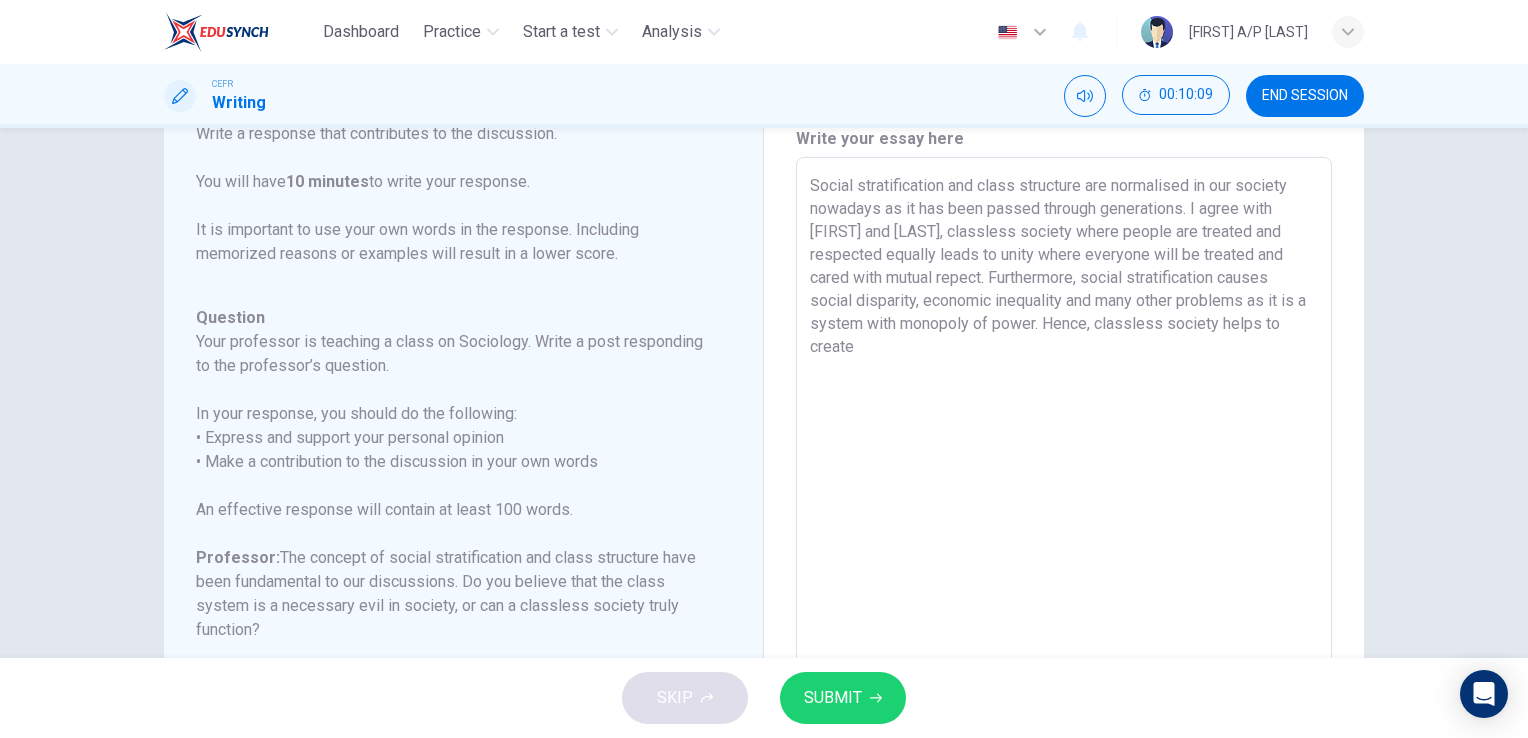 drag, startPoint x: 1228, startPoint y: 323, endPoint x: 1174, endPoint y: 329, distance: 54.33231 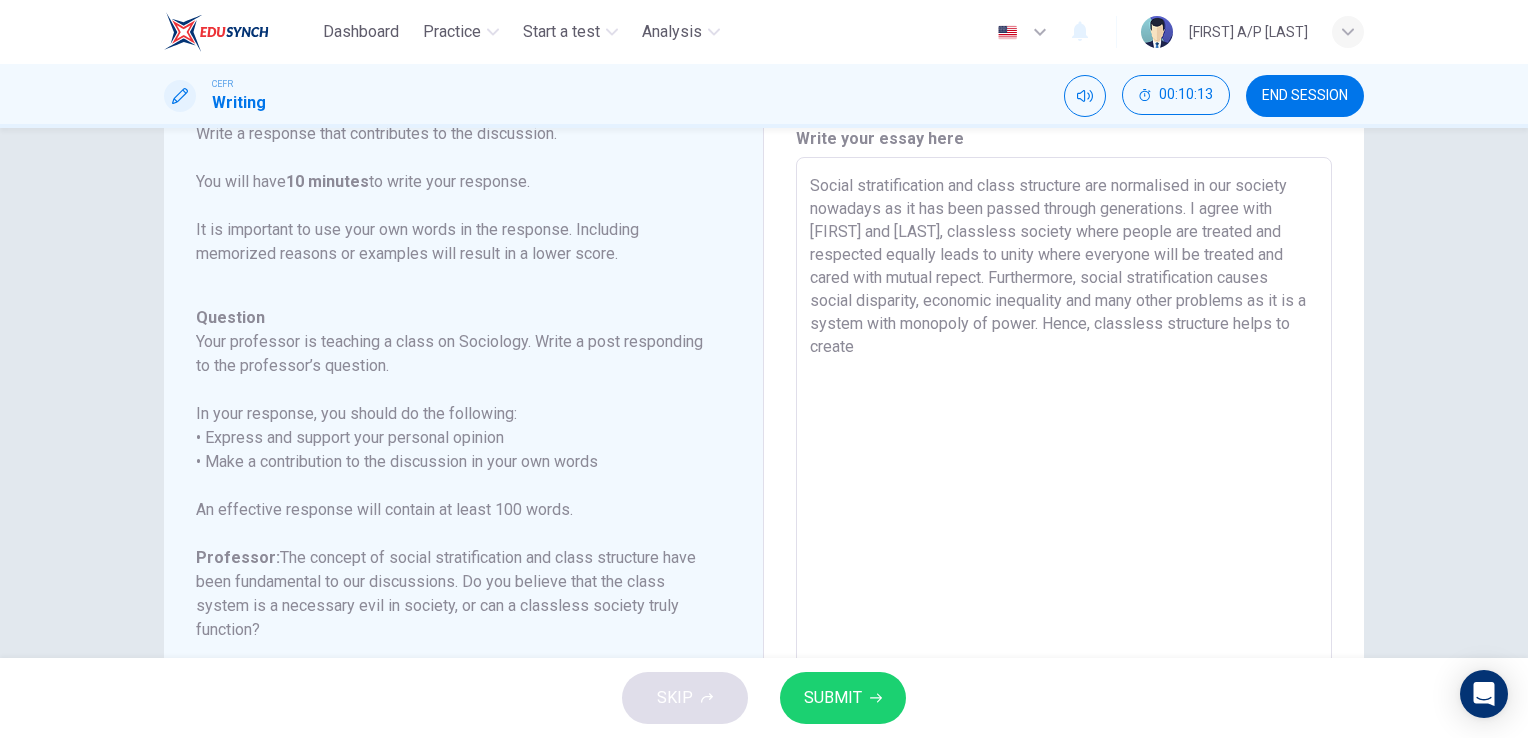 click on "Social stratification and class structure are normalised in our society nowadays as it has been passed through generations. I agree with [FIRST] and [LAST], classless society where people are treated and respected equally leads to unity where everyone will be treated and cared with mutual repect. Furthermore, social stratification causes social disparity, economic inequality and many other problems as it is a system with monopoly of power. Hence, classless structure helps to create" at bounding box center [1064, 491] 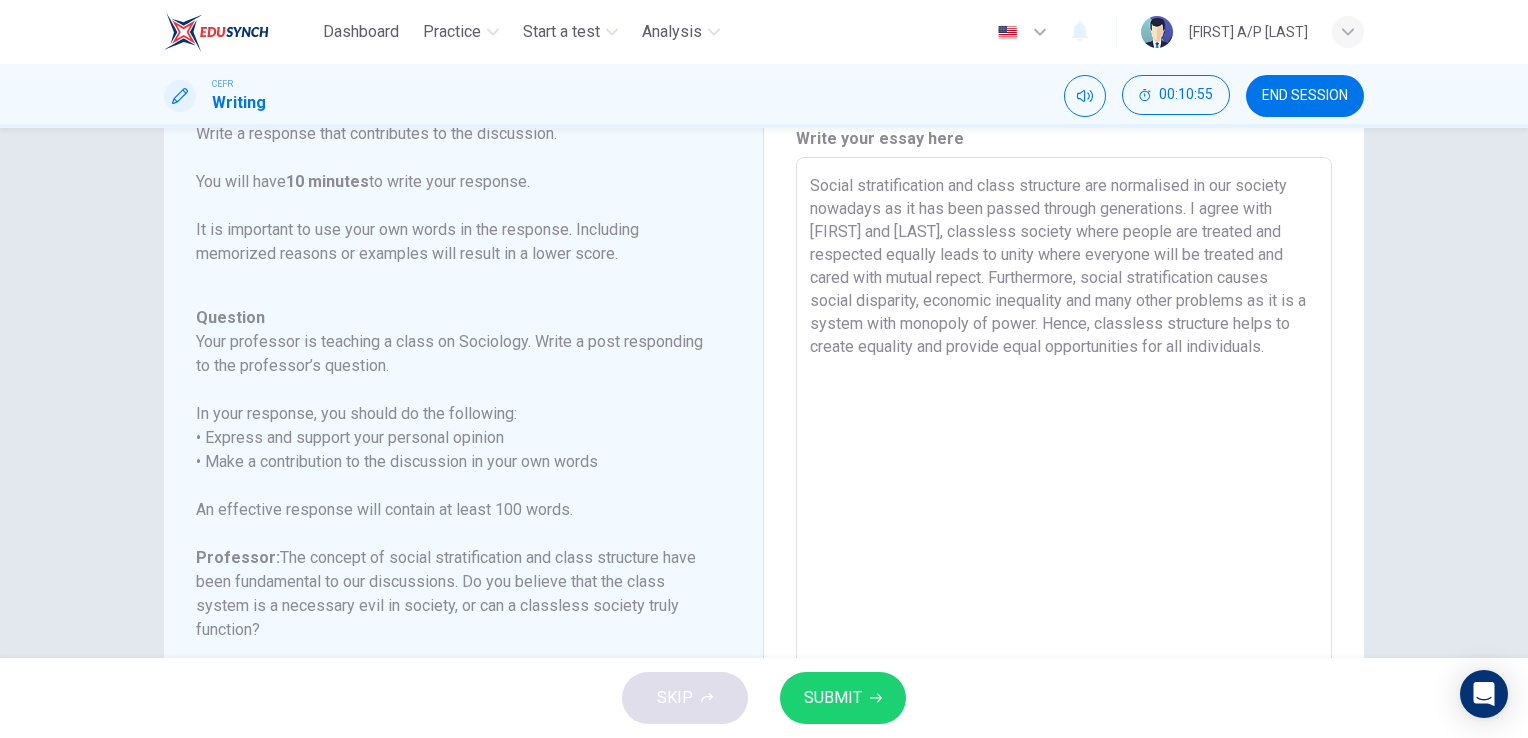 click on "Social stratification and class structure are normalised in our society nowadays as it has been passed through generations. I agree with [FIRST] and [LAST], classless society where people are treated and respected equally leads to unity where everyone will be treated and cared with mutual repect. Furthermore, social stratification causes social disparity, economic inequality and many other problems as it is a system with monopoly of power. Hence, classless structure helps to create equality and provide equal opportunities for all individuals." at bounding box center (1064, 491) 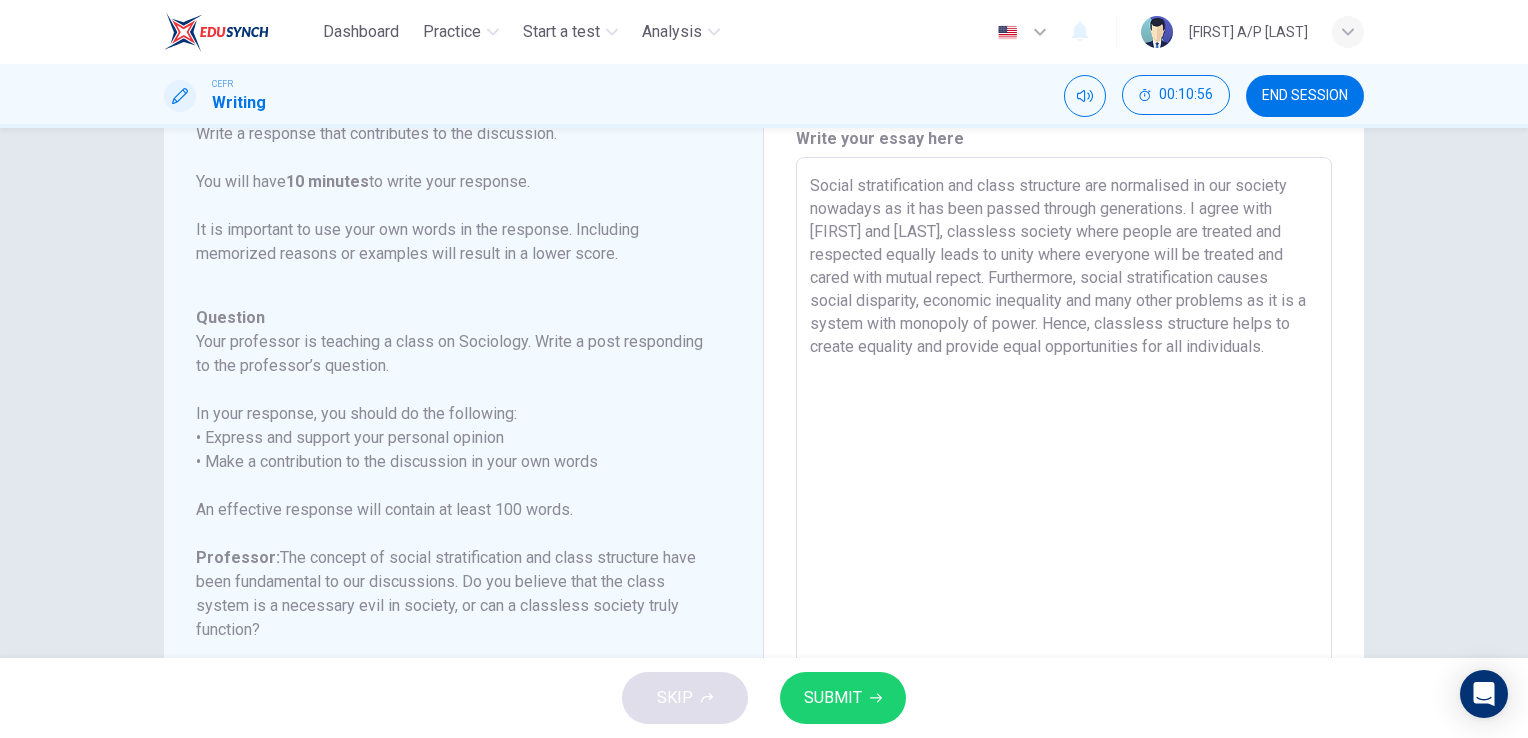 type on "Social stratification and class structure are normalised in our society nowadays as it has been passed through generations. I agree with [FIRST] and [LAST], classless society where people are treated and respected equally leads to unity where everyone will be treated and cared with mutual repect. Furthermore, social stratification causes social disparity, economic inequality and many other problems as it is a system with monopoly of power. Hence, classless structure helps to create equality and provide equal opportunities for all individuals." 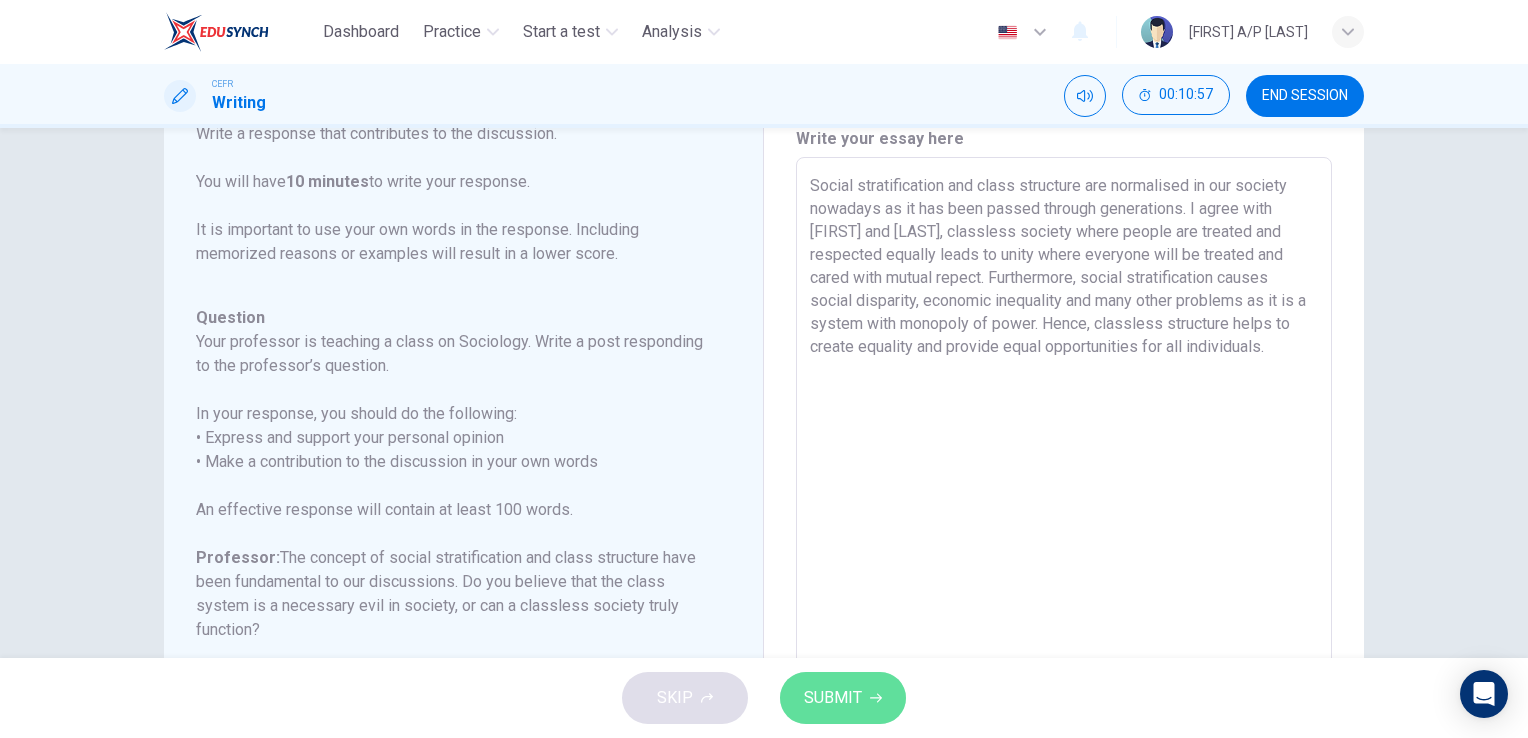 click on "SUBMIT" at bounding box center (843, 698) 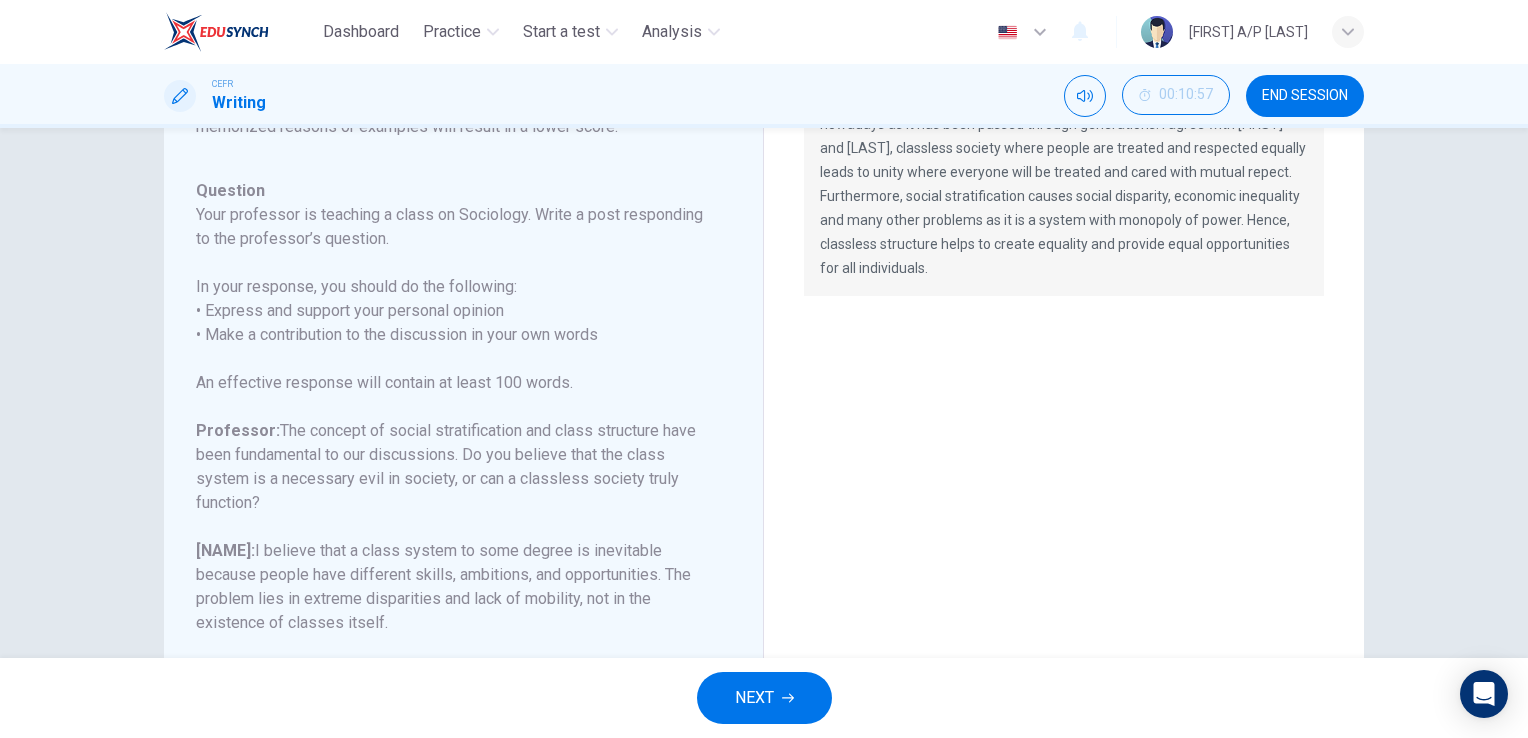 scroll, scrollTop: 232, scrollLeft: 0, axis: vertical 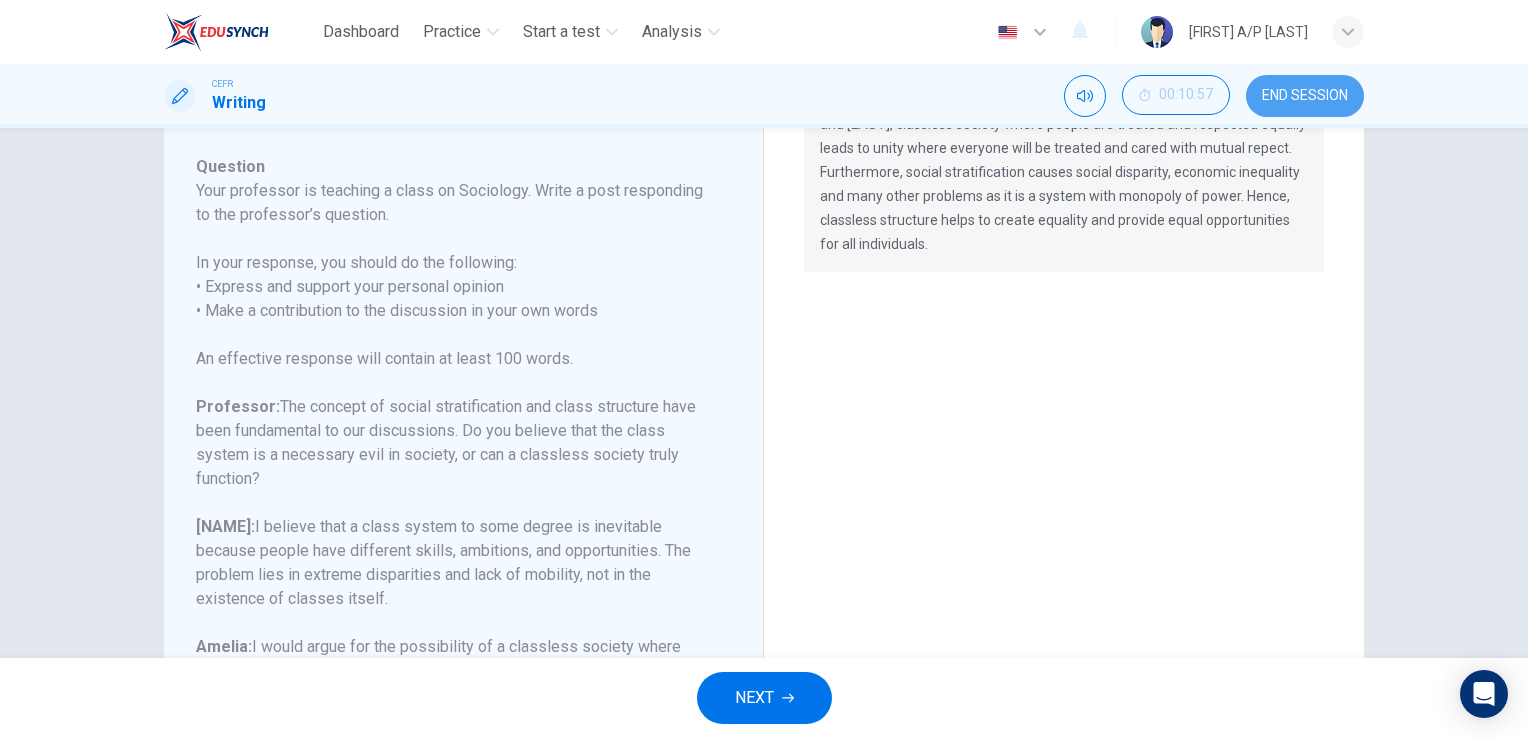 click on "END SESSION" at bounding box center [1305, 96] 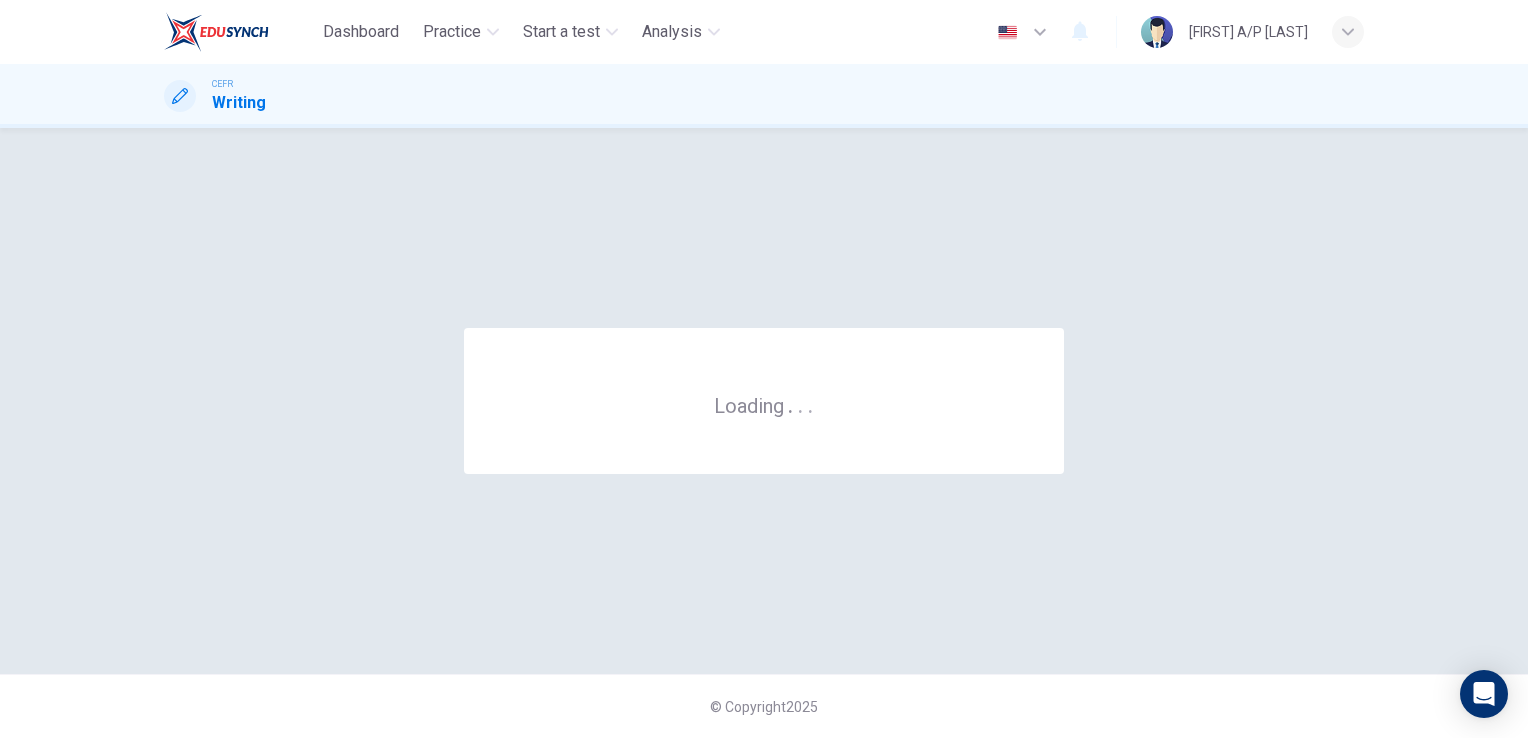 scroll, scrollTop: 0, scrollLeft: 0, axis: both 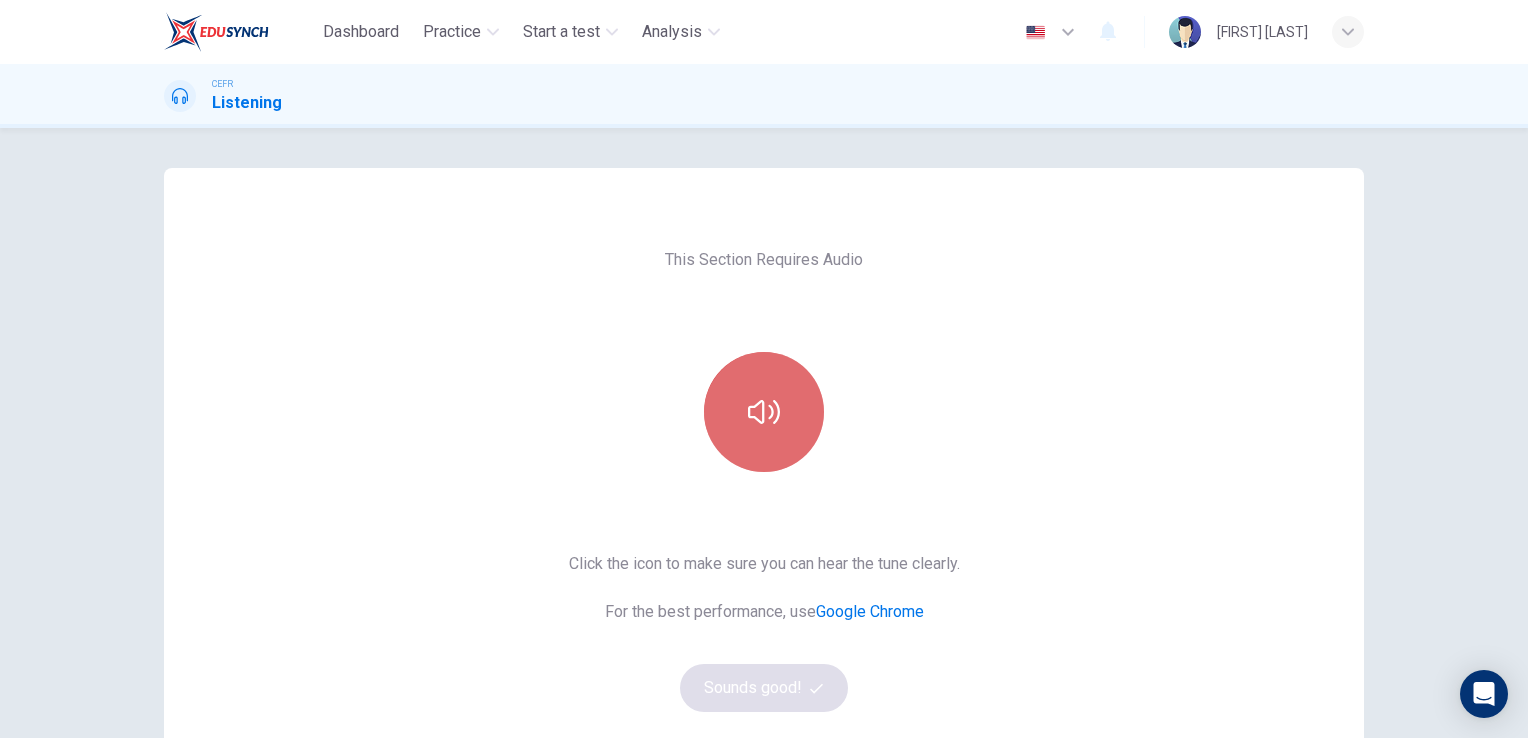 click at bounding box center [764, 412] 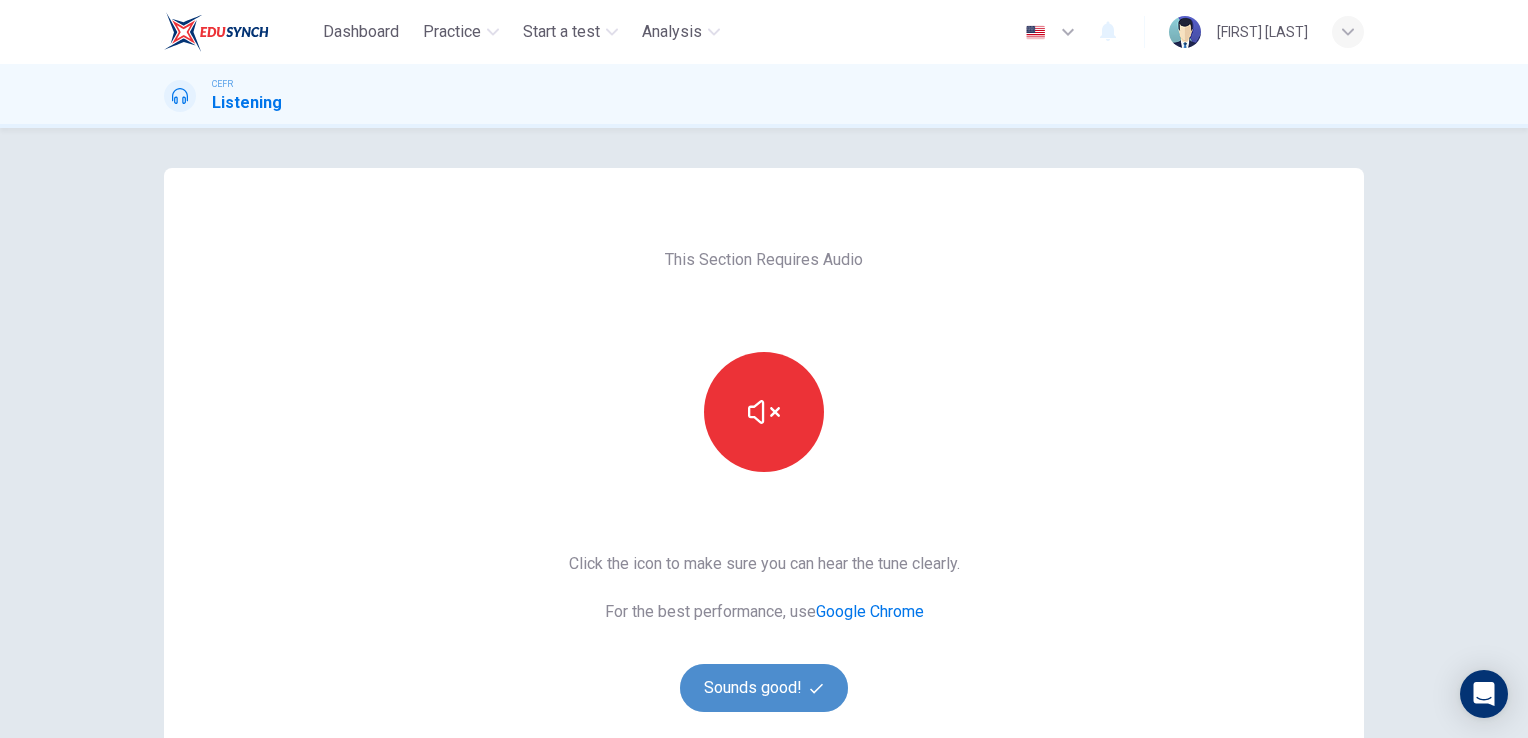 click on "Sounds good!" at bounding box center (764, 688) 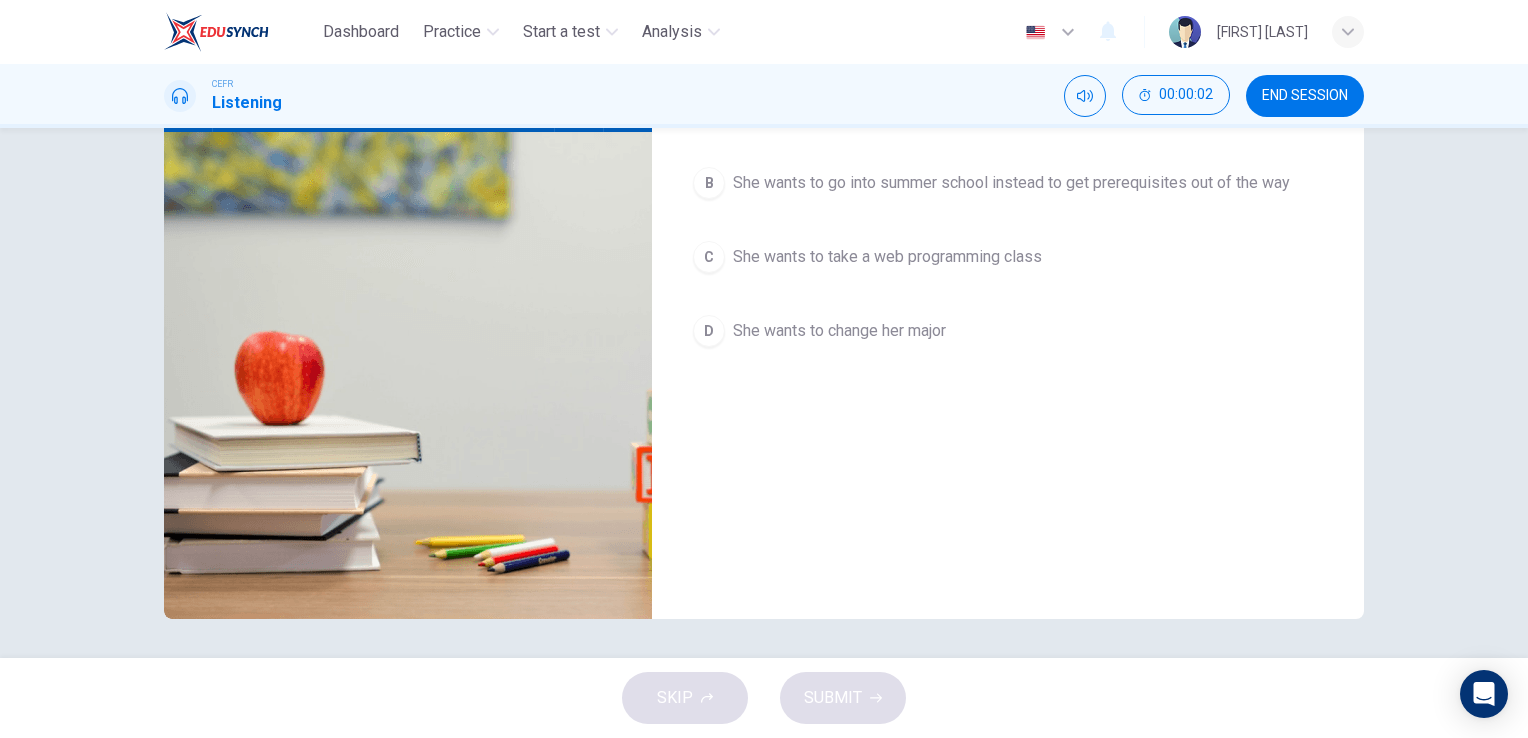 scroll, scrollTop: 0, scrollLeft: 0, axis: both 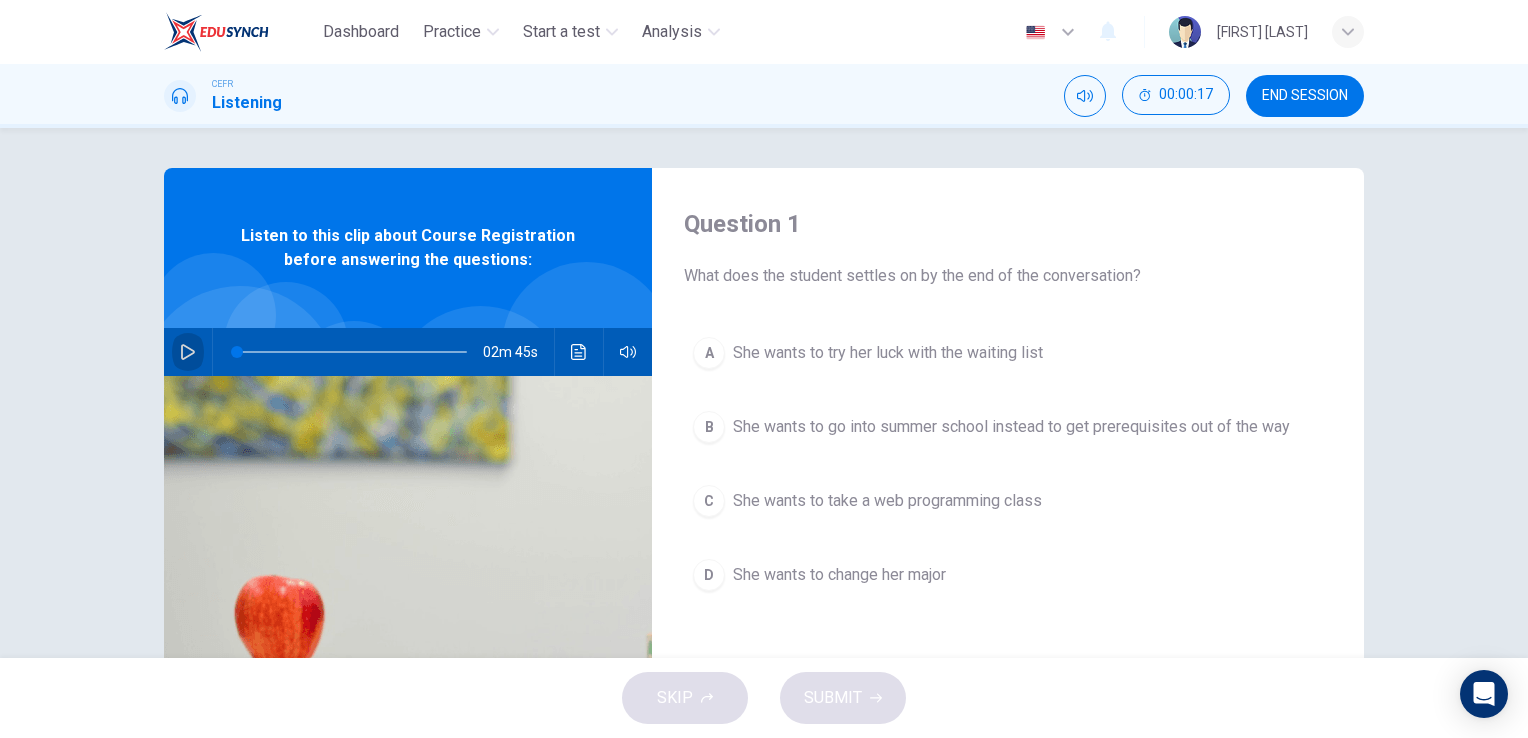 click at bounding box center (188, 352) 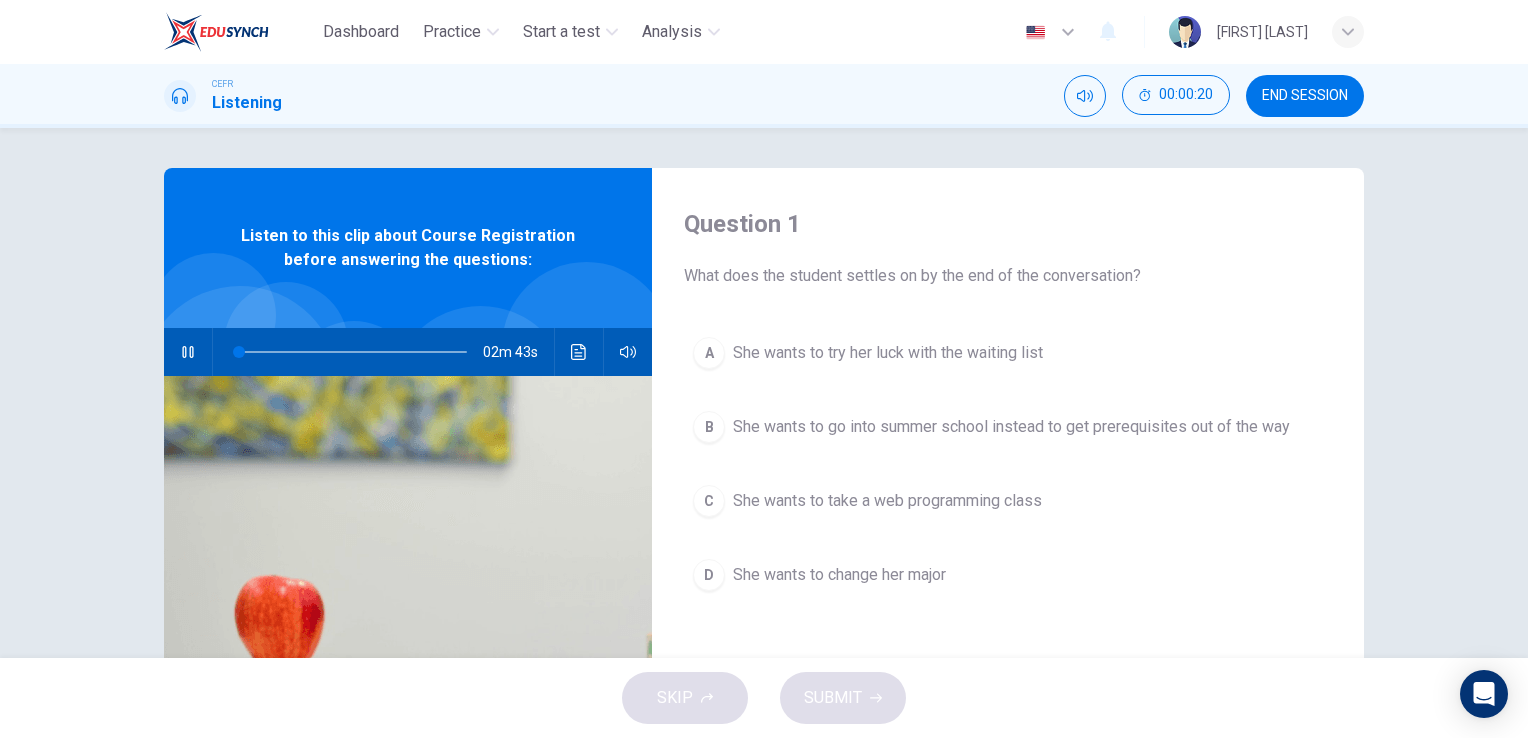 type 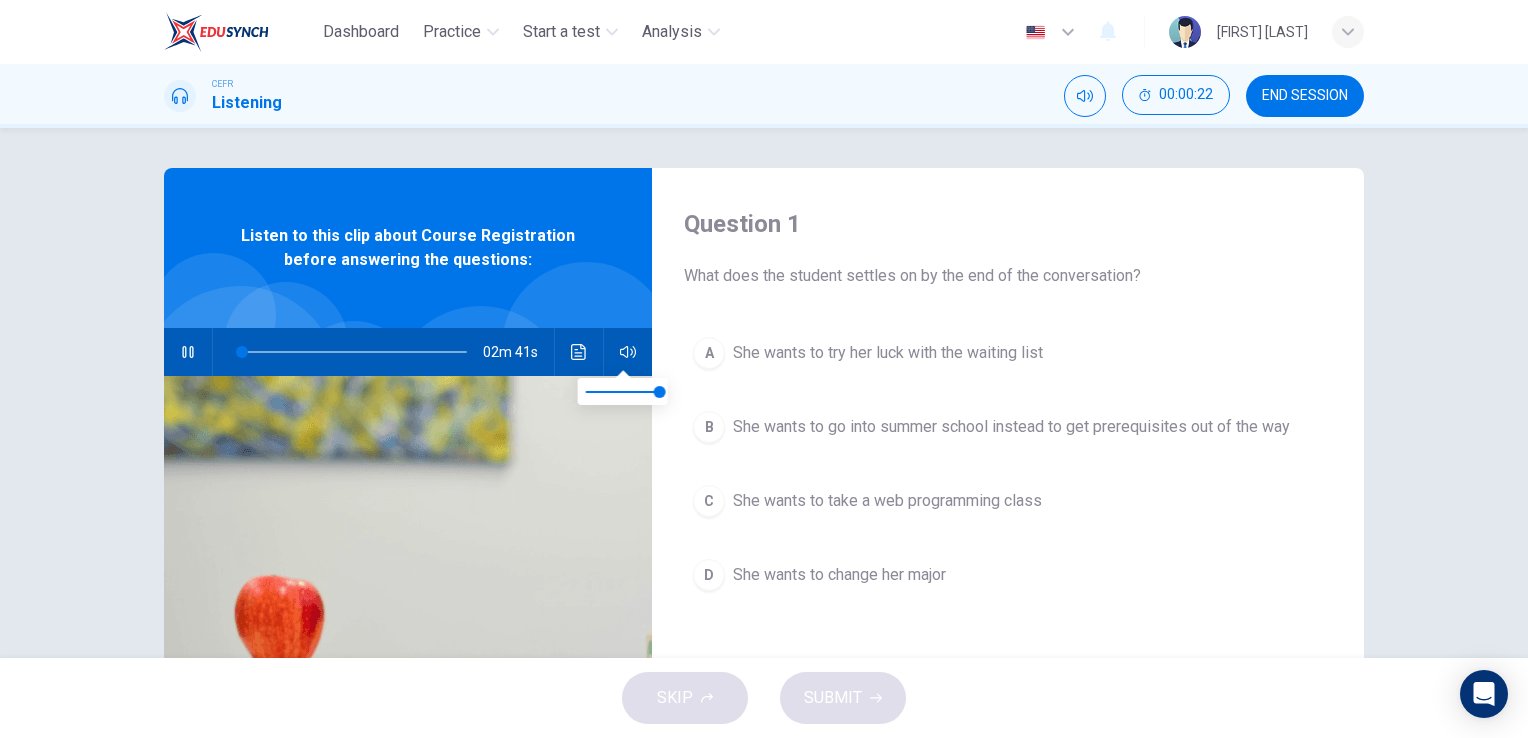 click at bounding box center [628, 352] 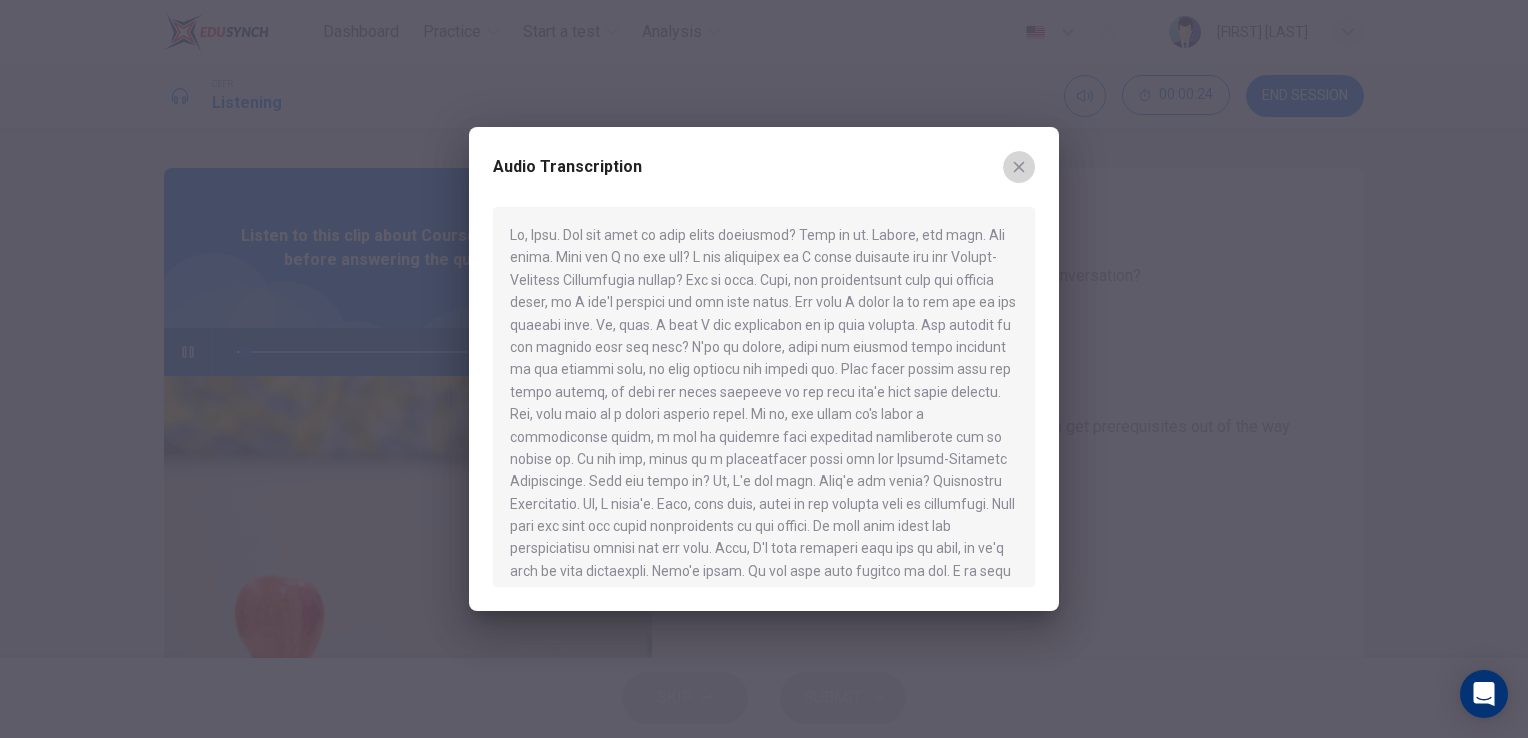 click at bounding box center (1019, 167) 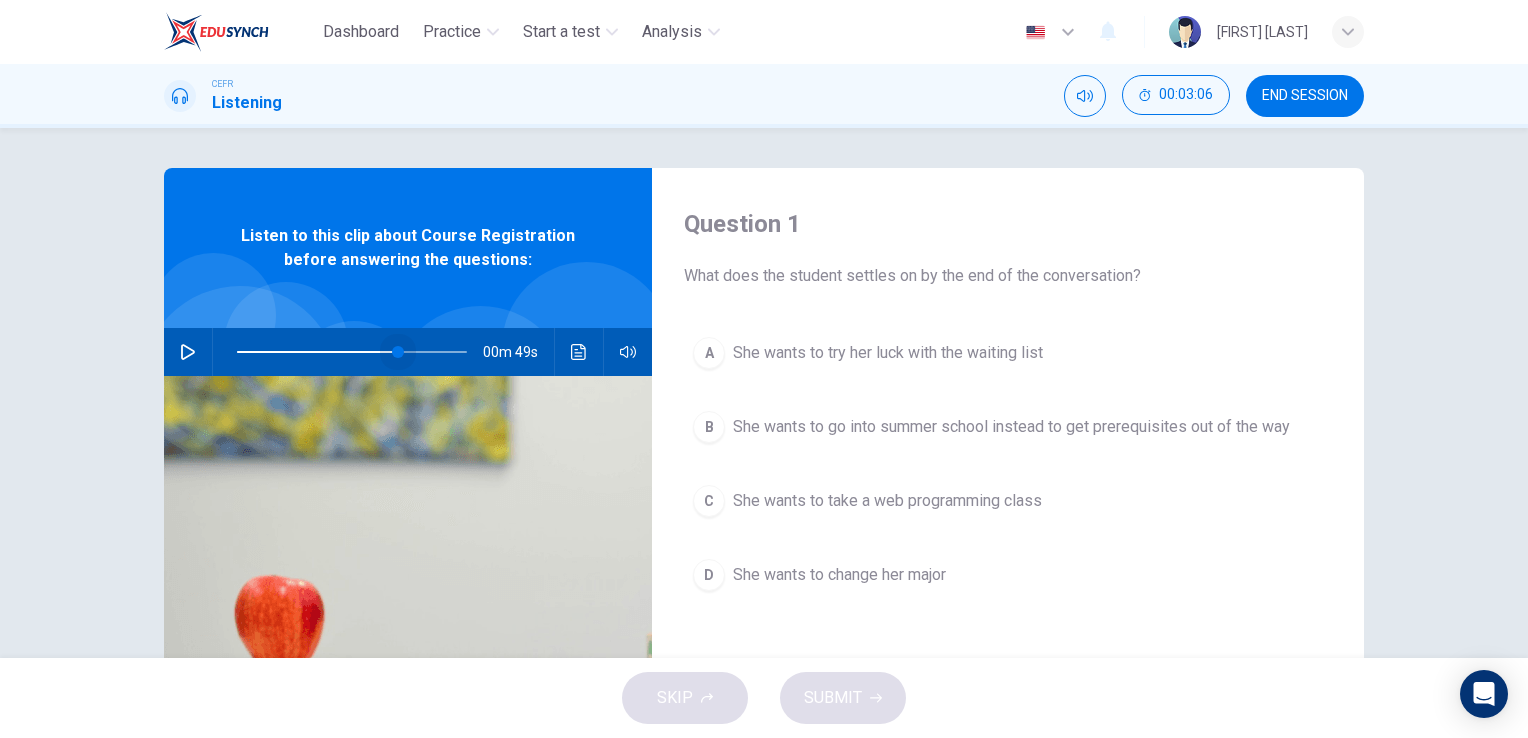 click at bounding box center (352, 352) 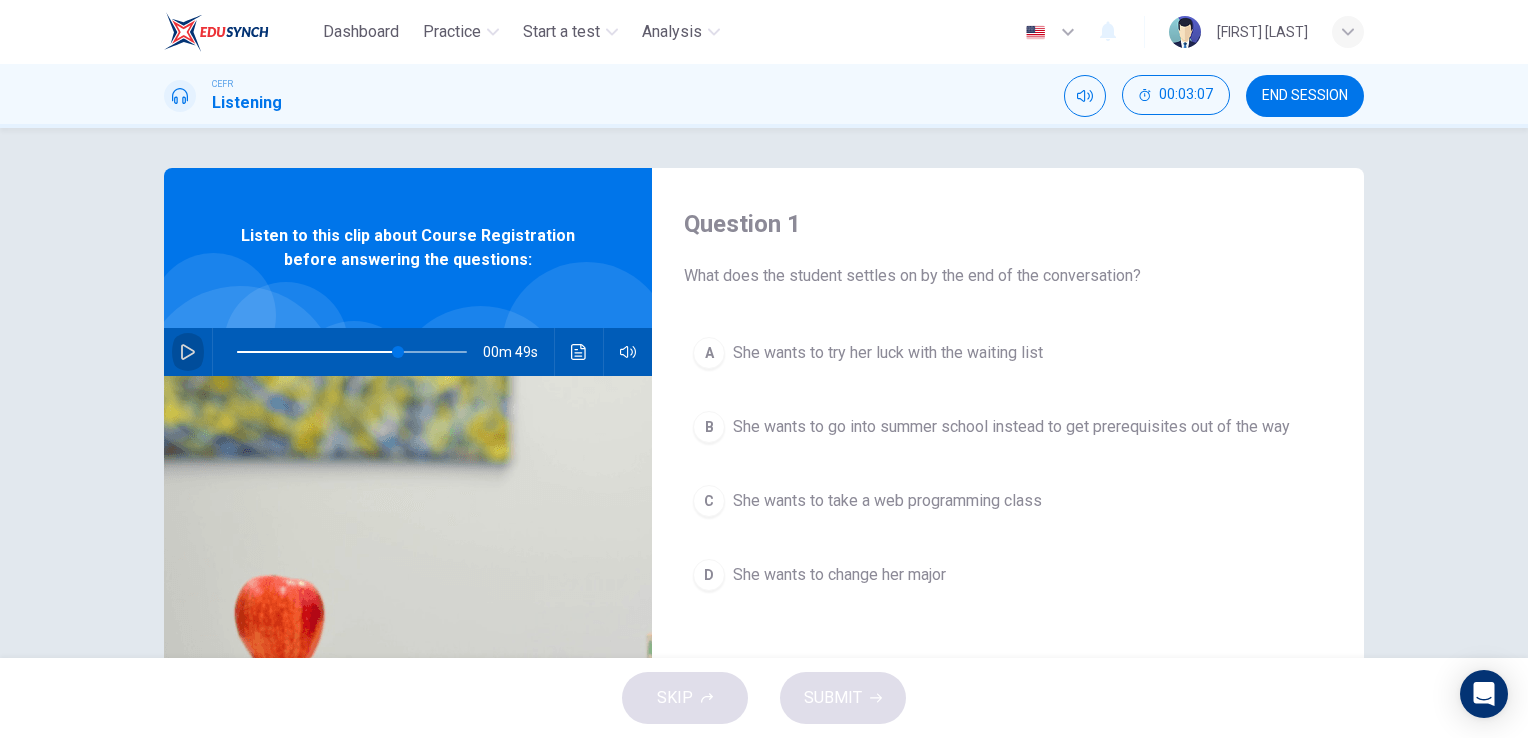 click at bounding box center (188, 352) 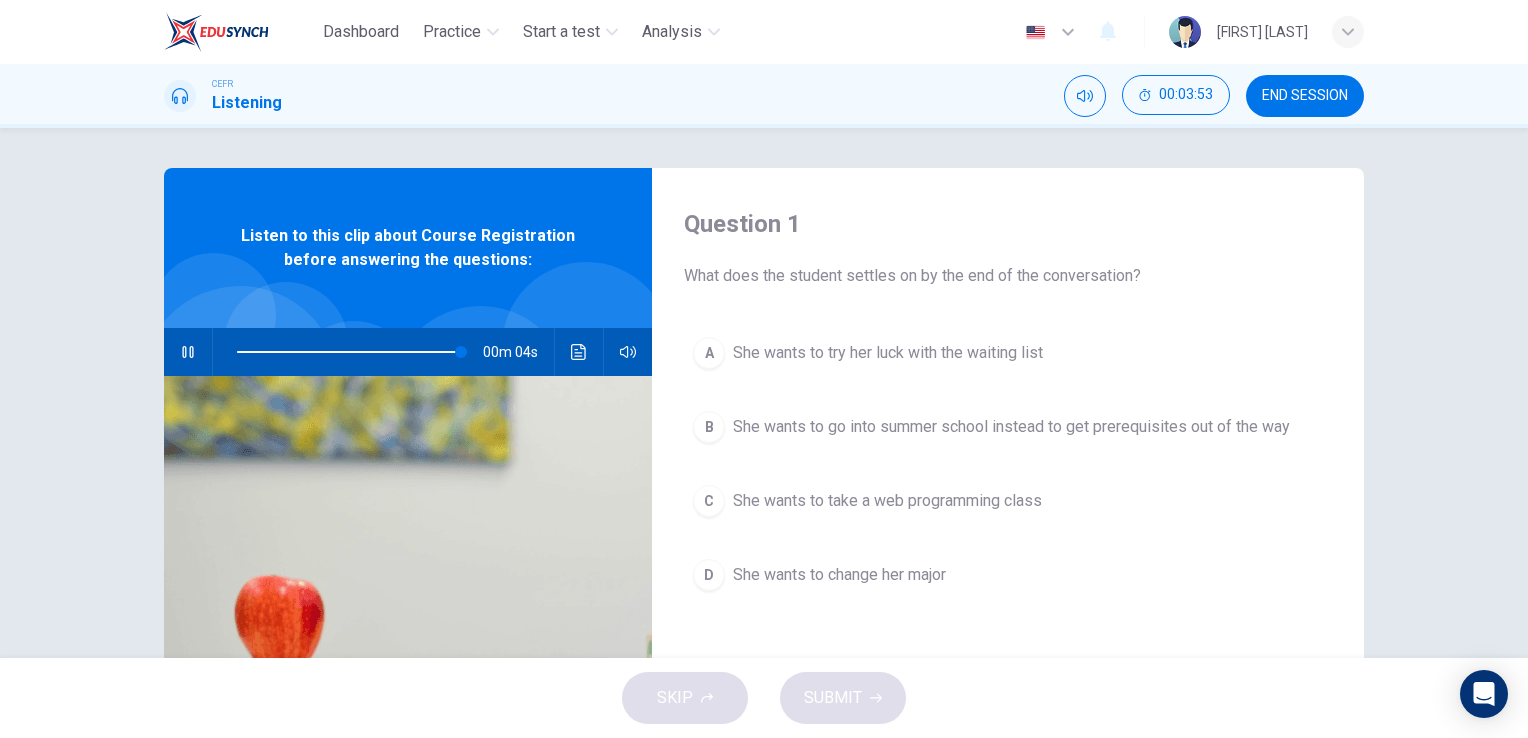 click on "00m 04s" at bounding box center (408, 352) 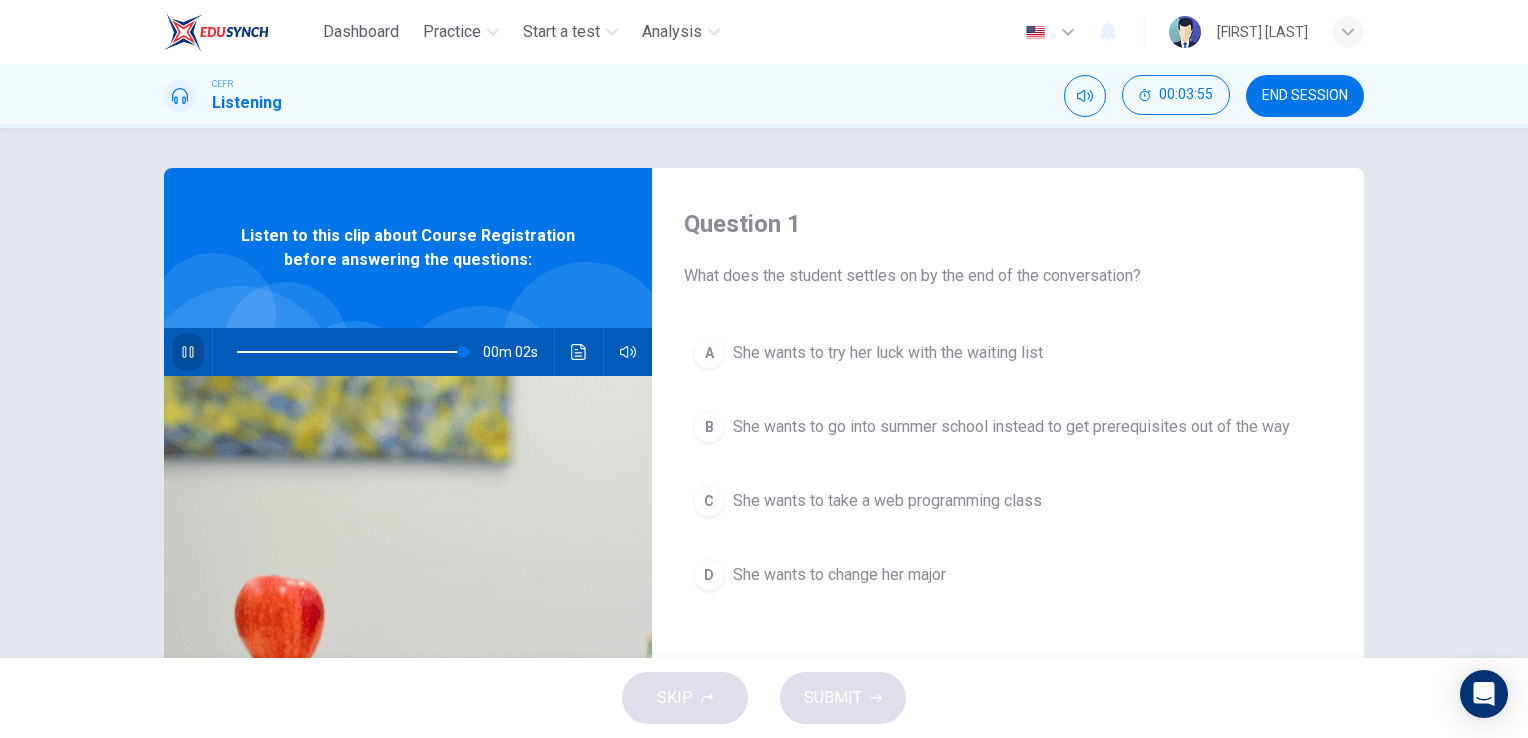 click at bounding box center (188, 352) 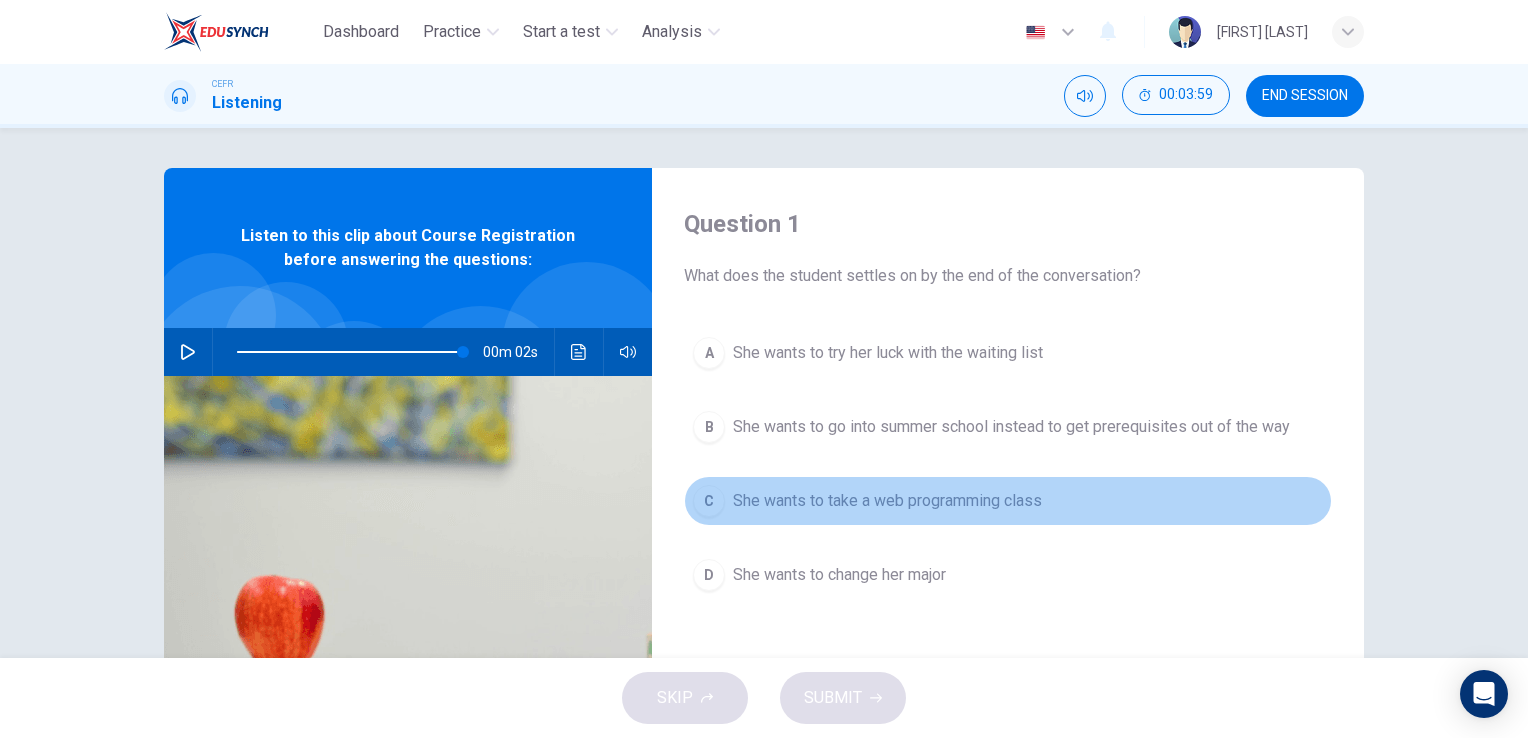 click on "C" at bounding box center [709, 353] 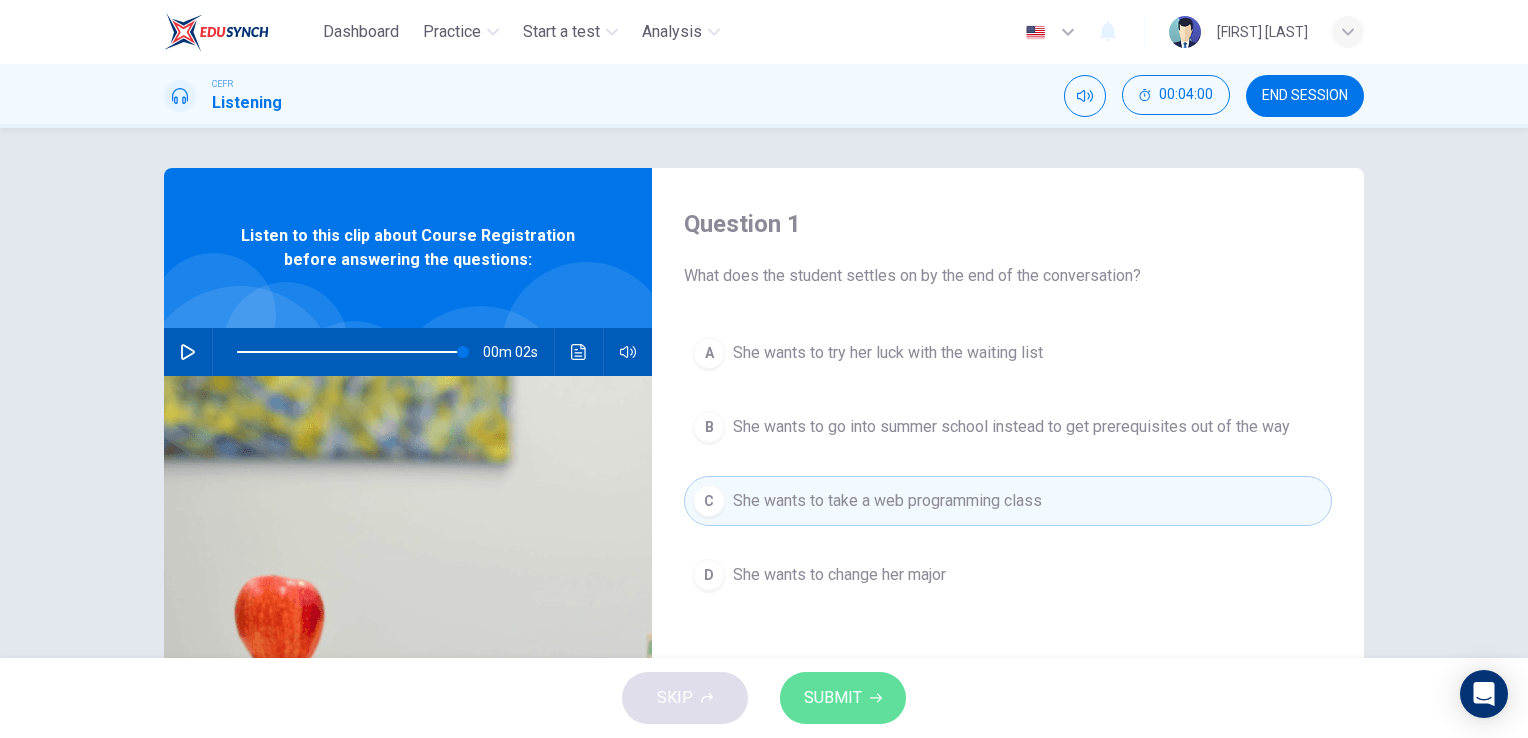 click on "SUBMIT" at bounding box center (833, 698) 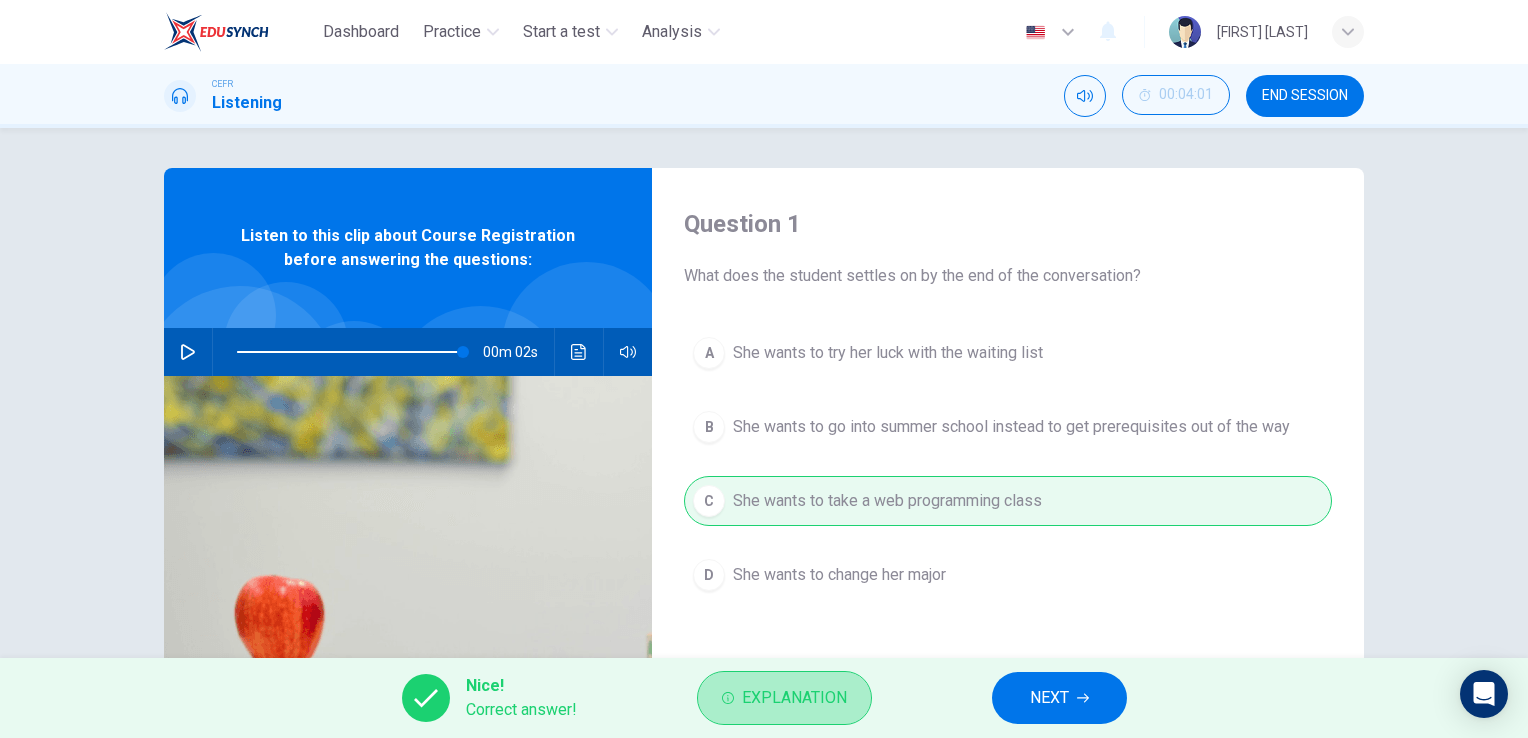 click on "Explanation" at bounding box center (784, 698) 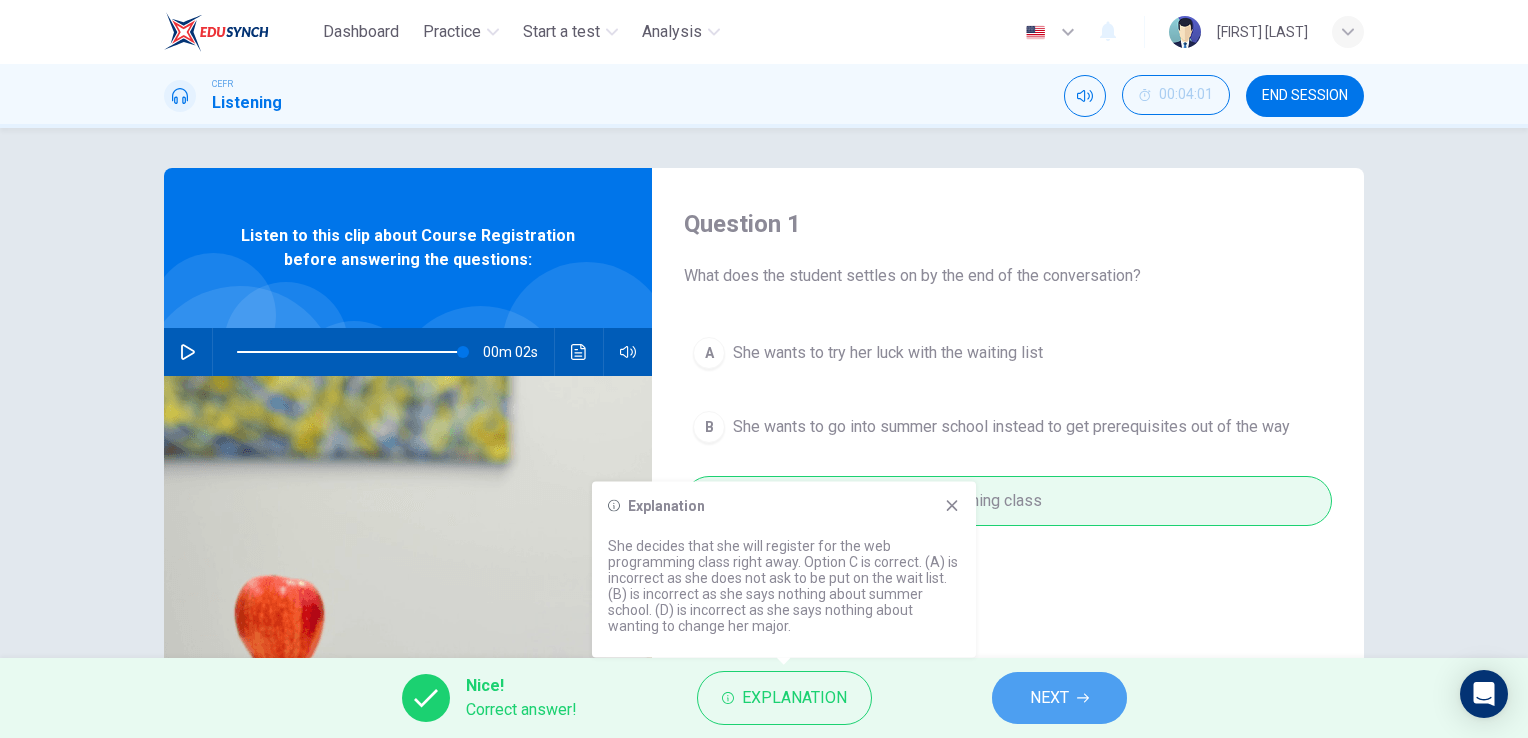 click on "NEXT" at bounding box center (1059, 698) 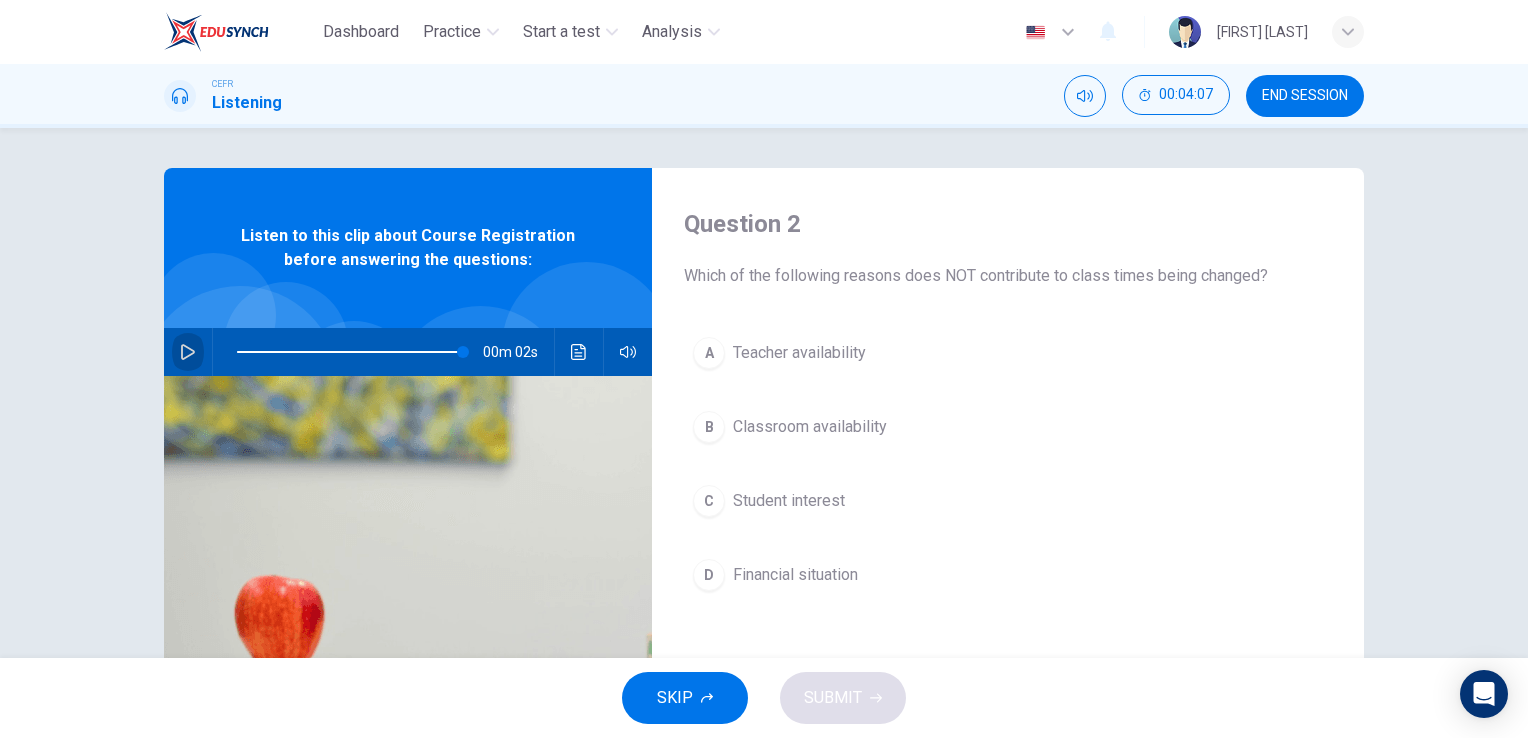 click at bounding box center [188, 352] 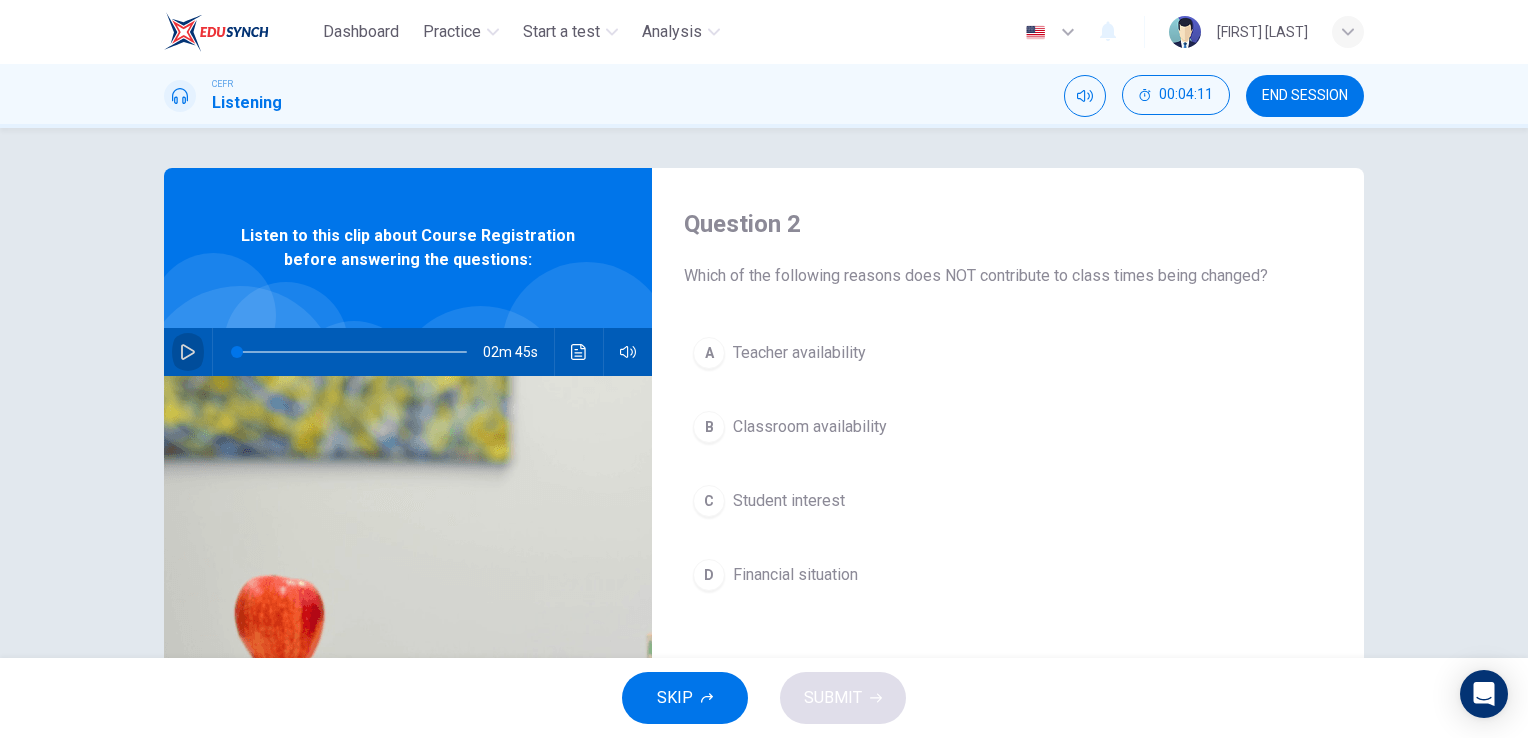 click at bounding box center (188, 352) 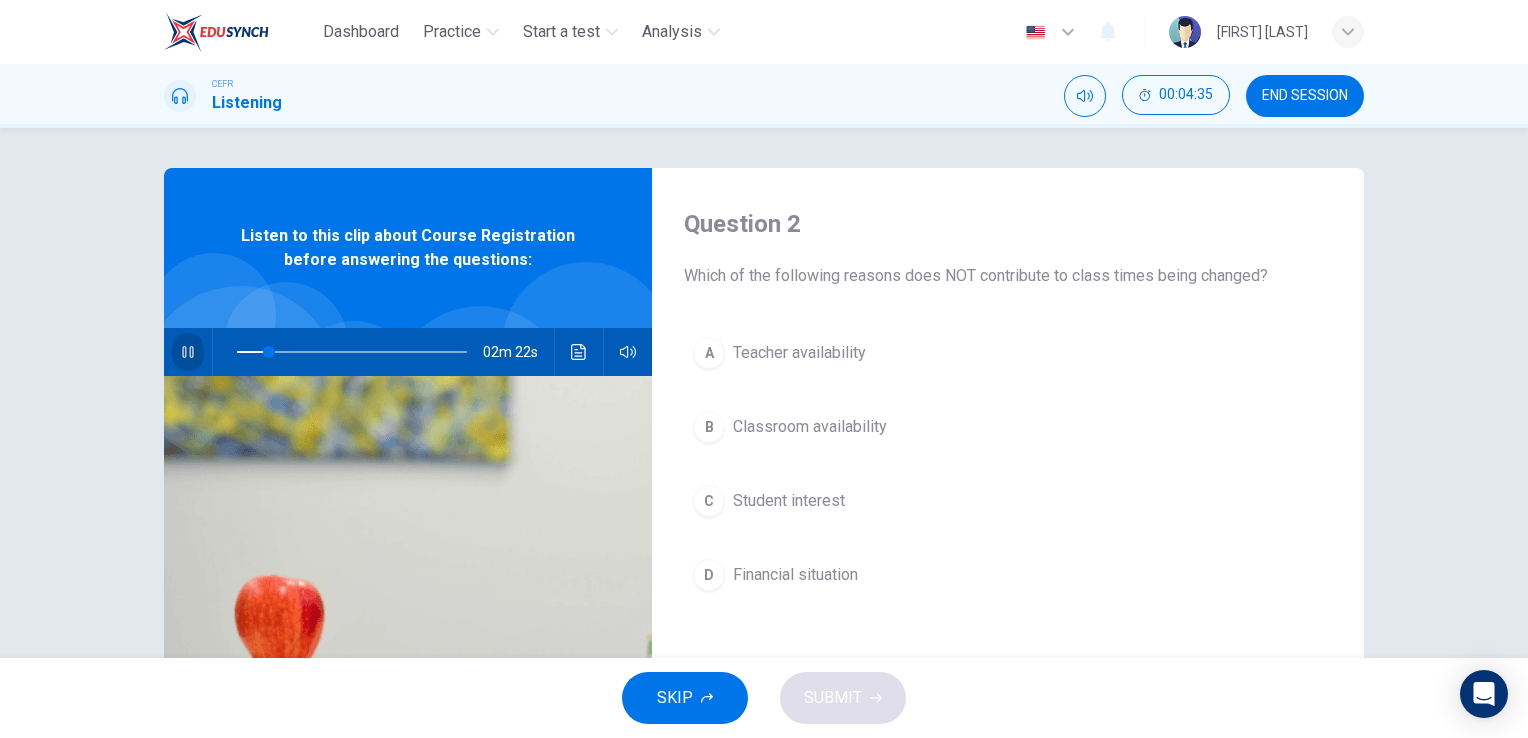 click at bounding box center (188, 352) 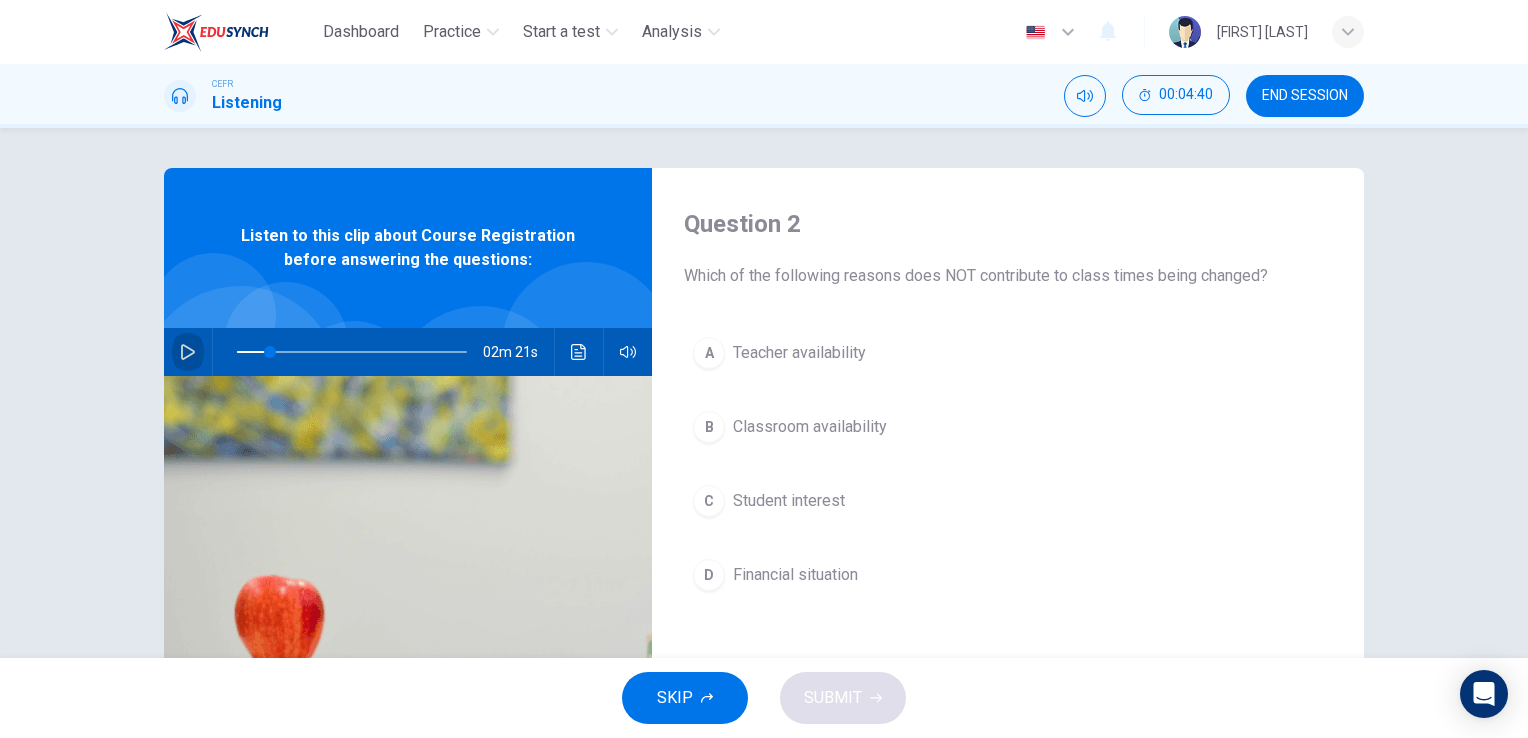 click at bounding box center [188, 352] 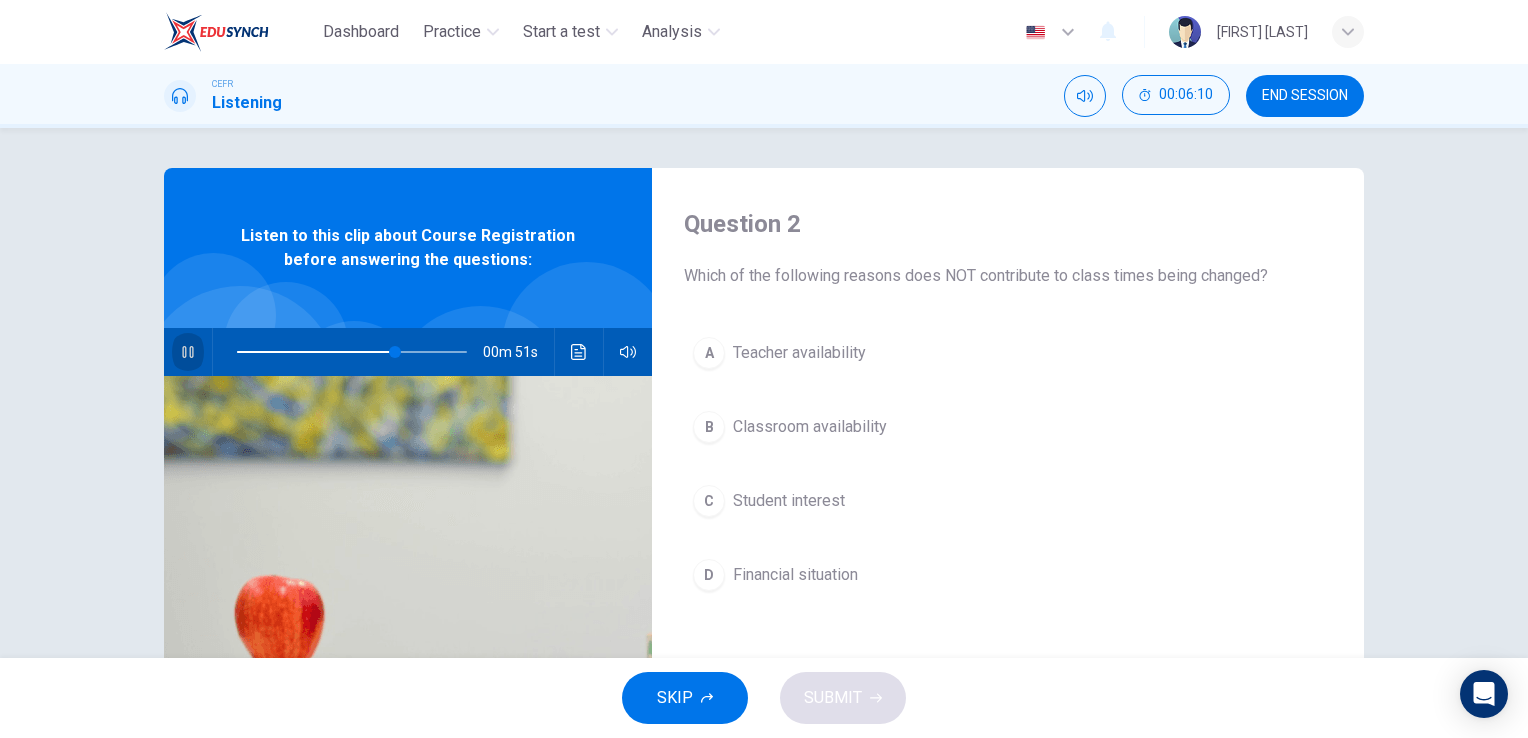 click at bounding box center (188, 352) 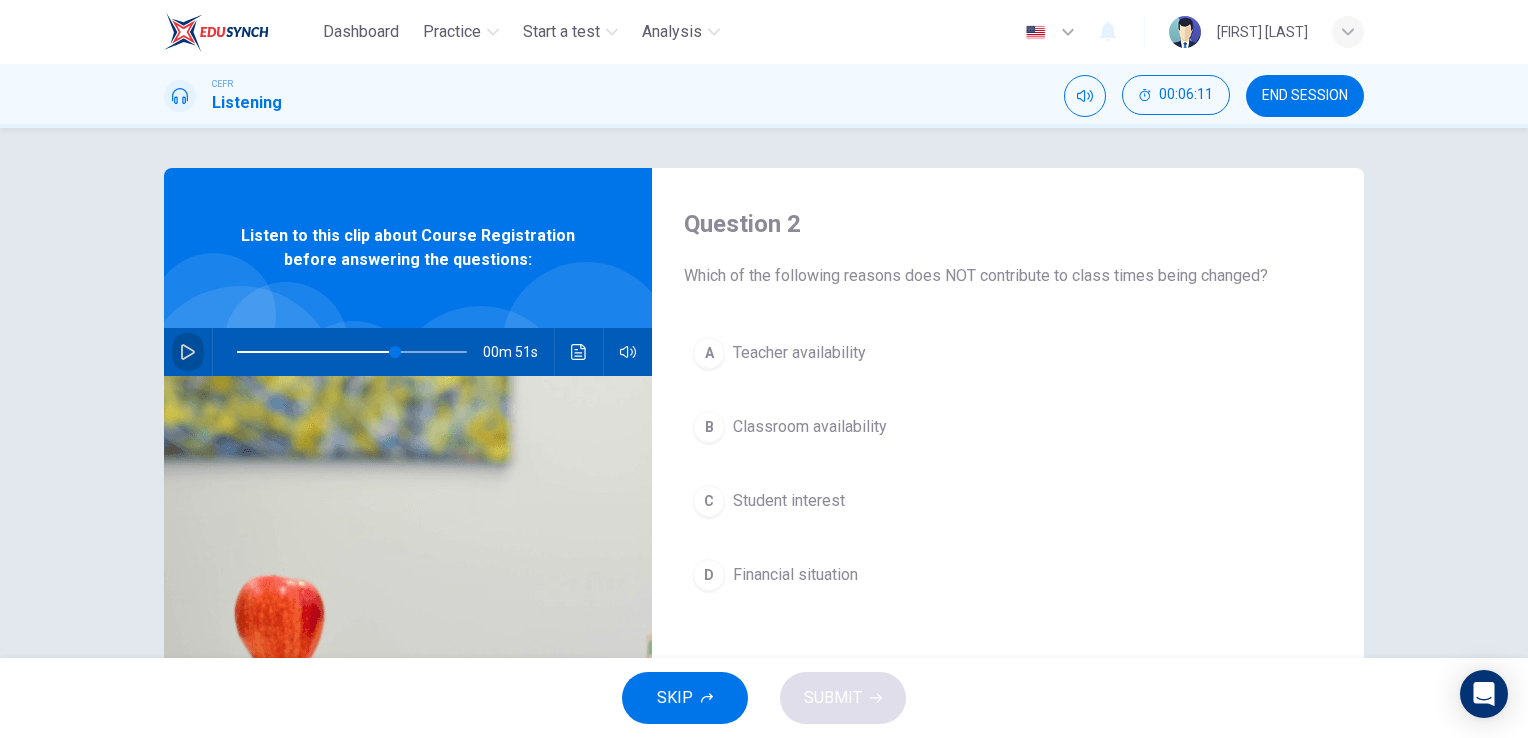 click at bounding box center (188, 352) 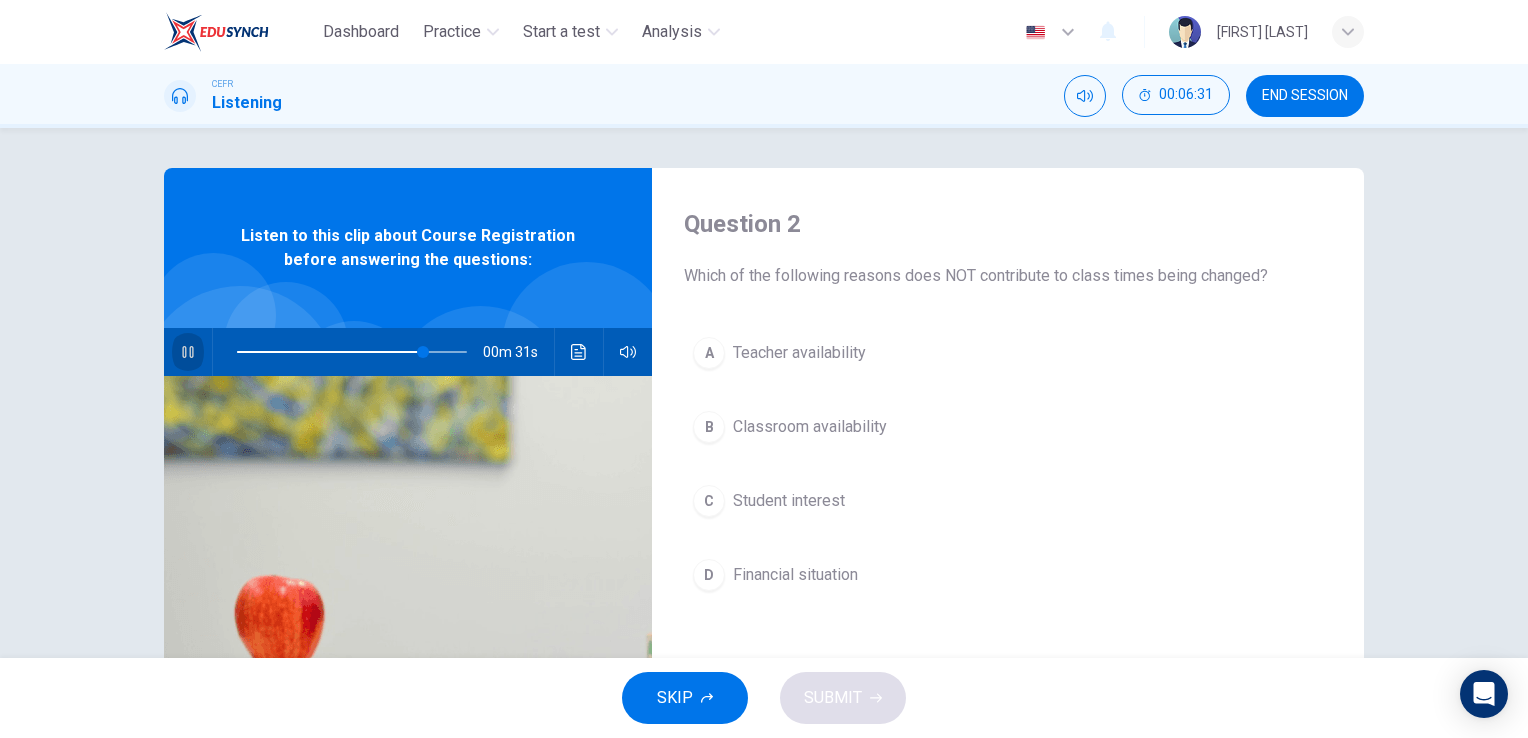 click at bounding box center [188, 352] 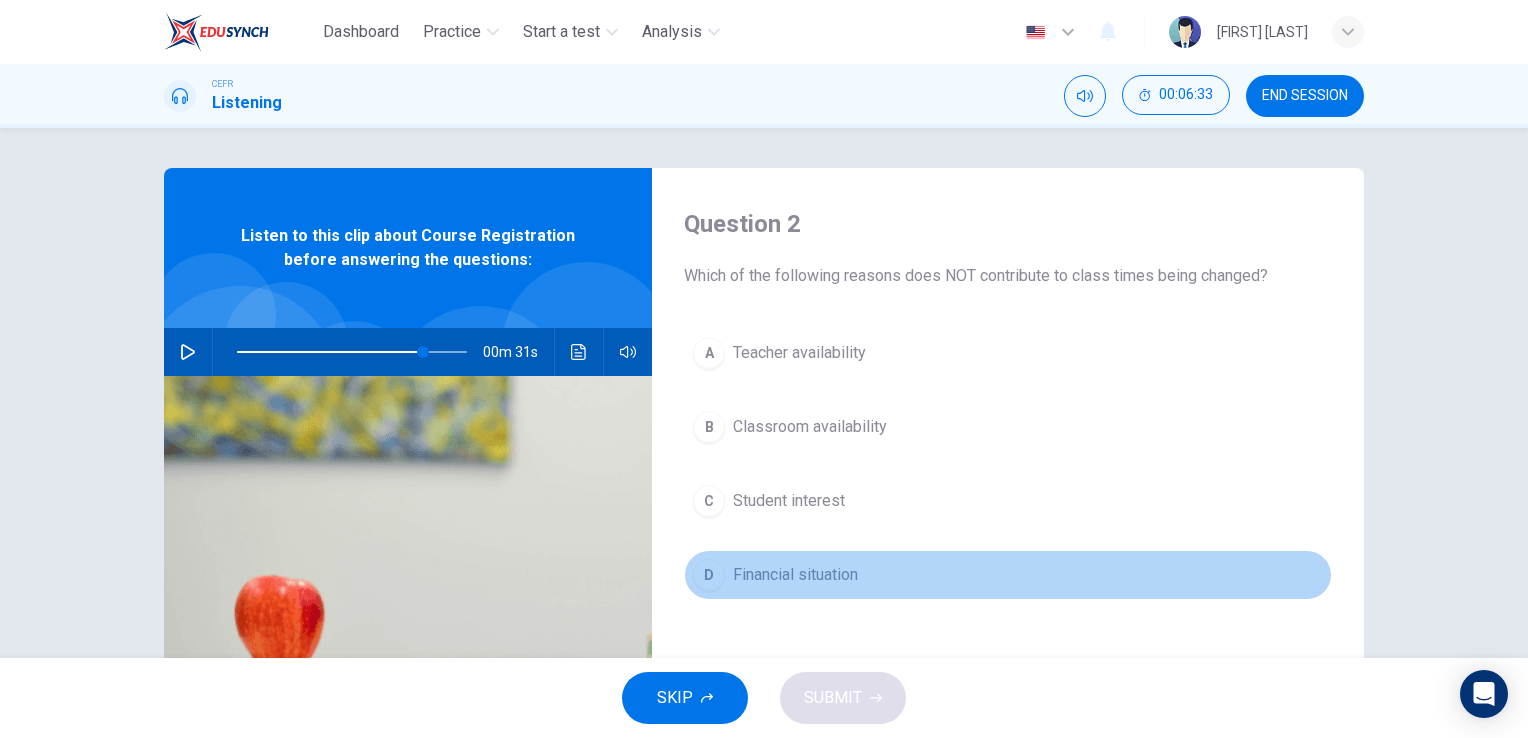 click on "D" at bounding box center (709, 353) 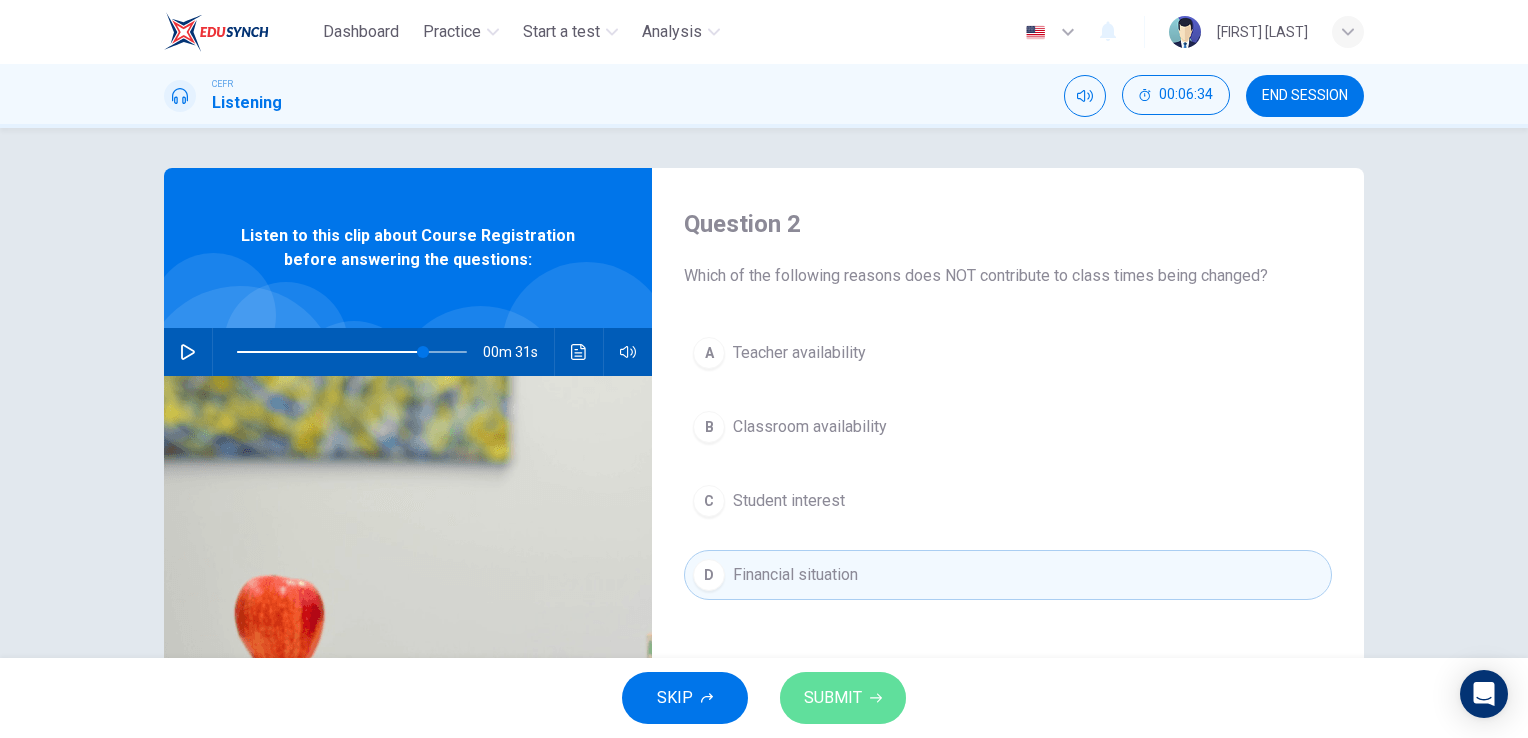 click on "SUBMIT" at bounding box center (833, 698) 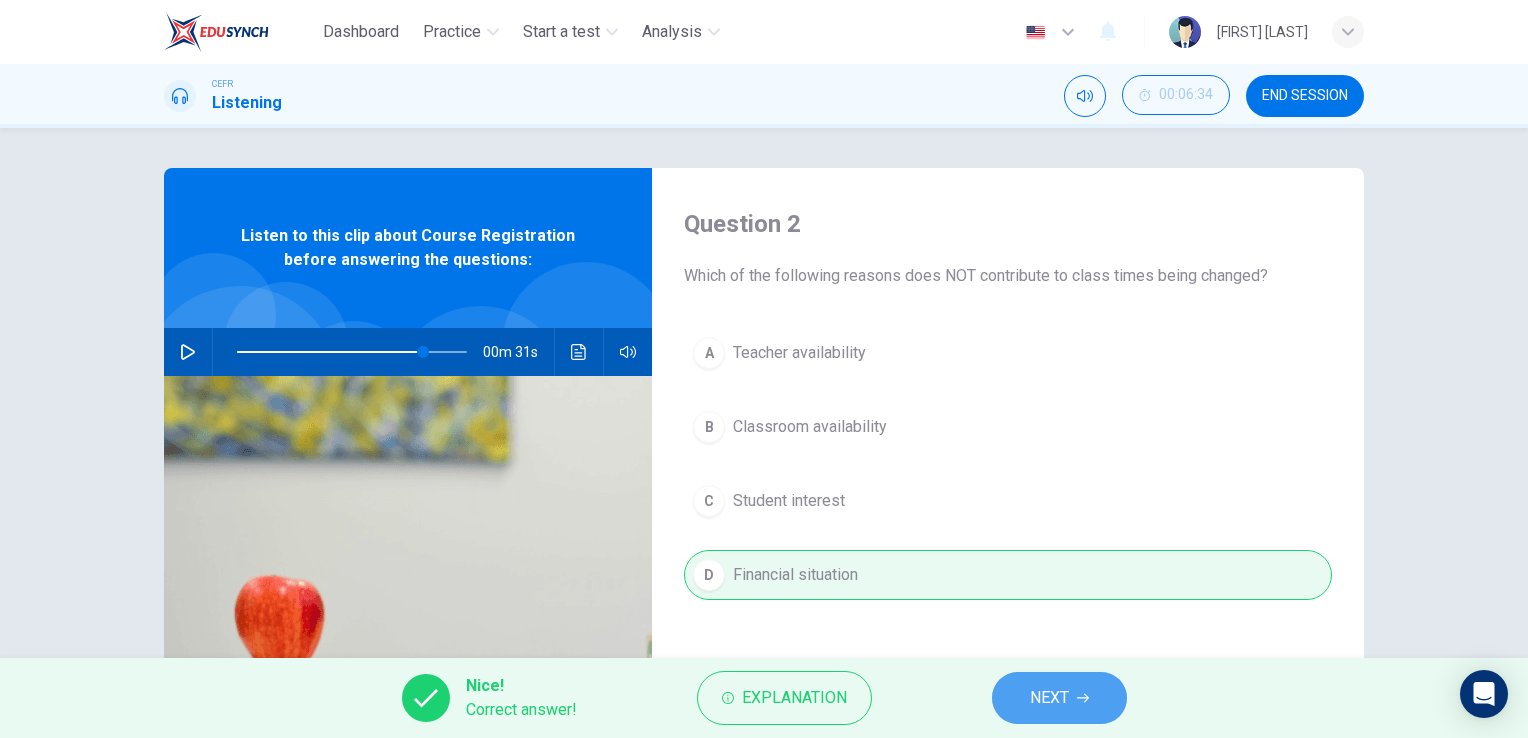 click on "NEXT" at bounding box center [1059, 698] 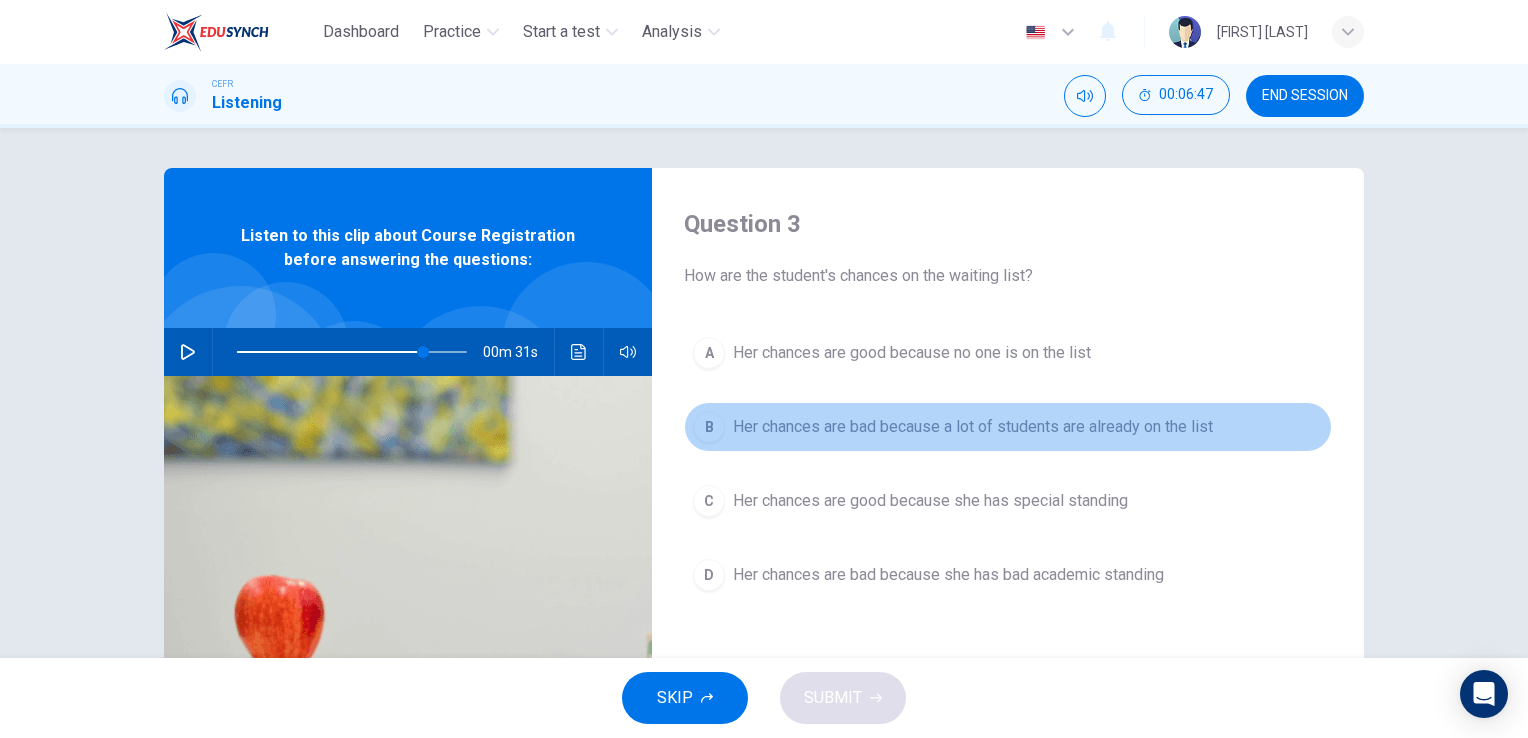 click on "B" at bounding box center [709, 353] 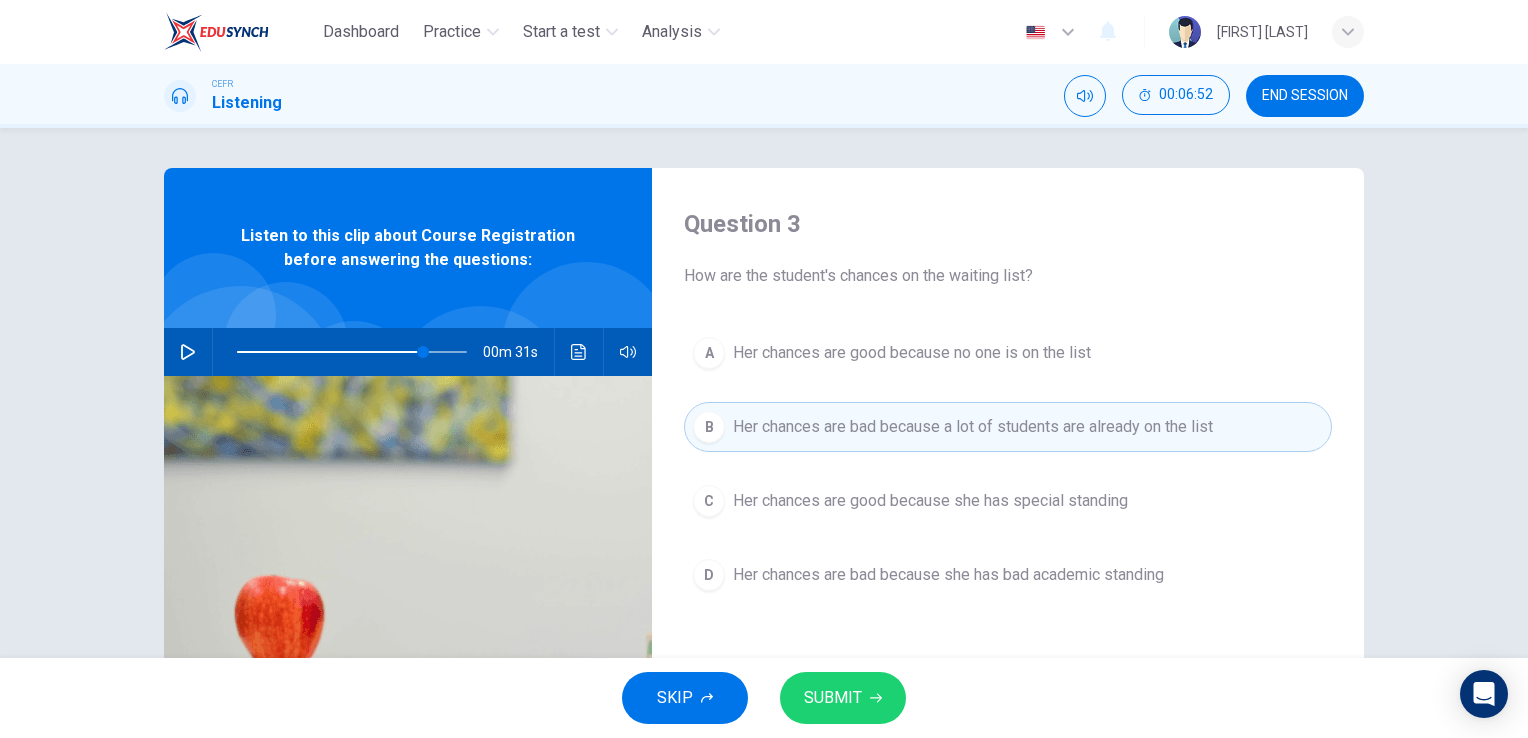 click on "SUBMIT" at bounding box center (833, 698) 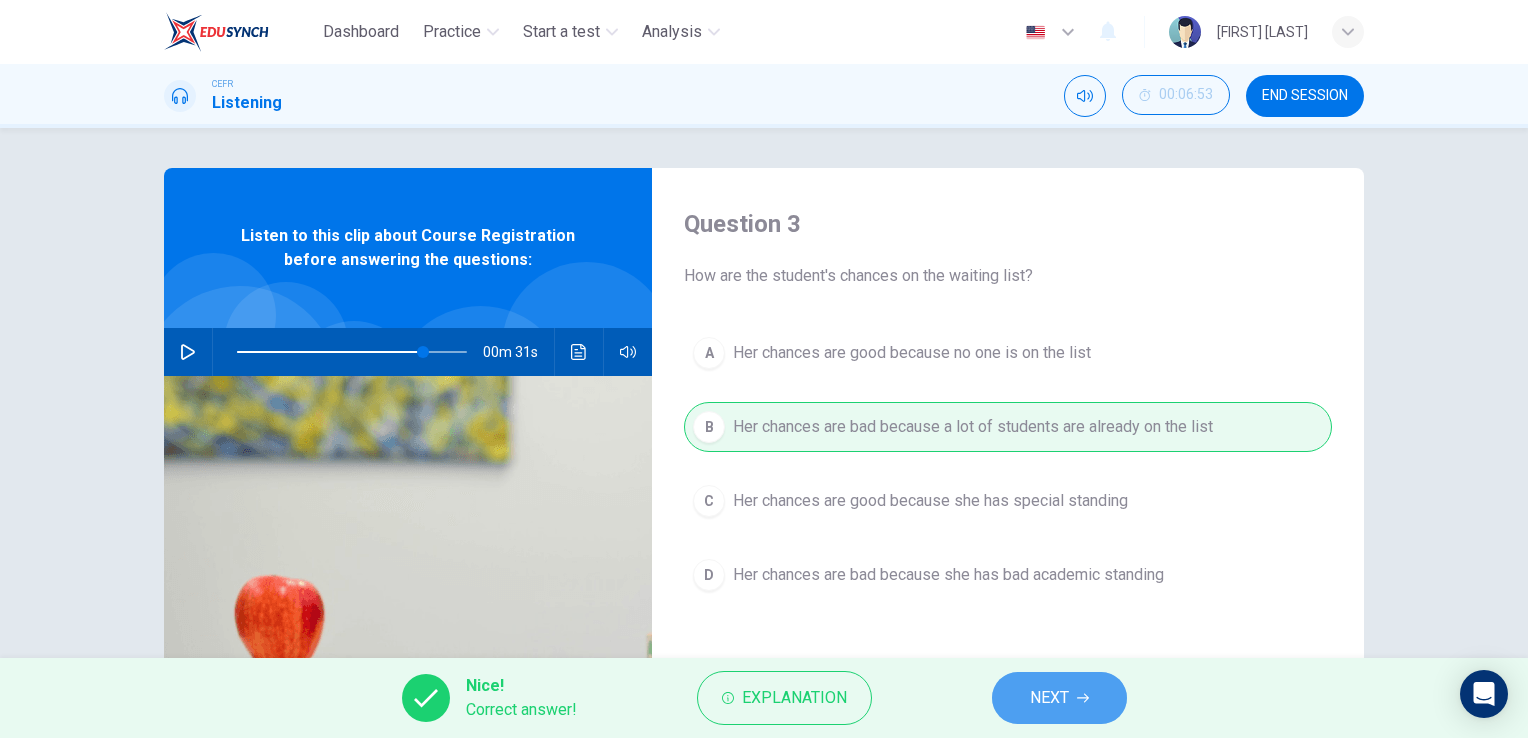 click on "NEXT" at bounding box center (1049, 698) 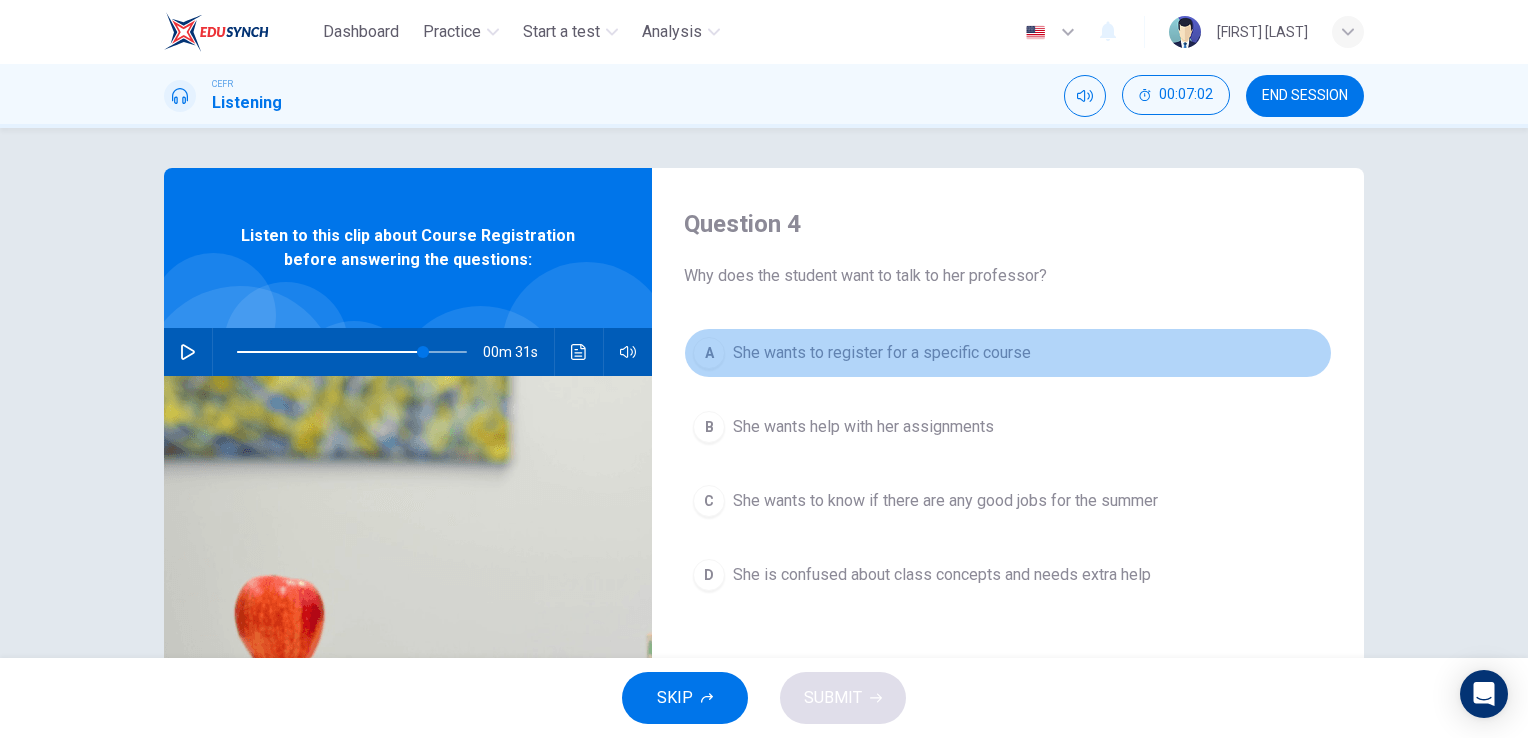 click on "A" at bounding box center [709, 353] 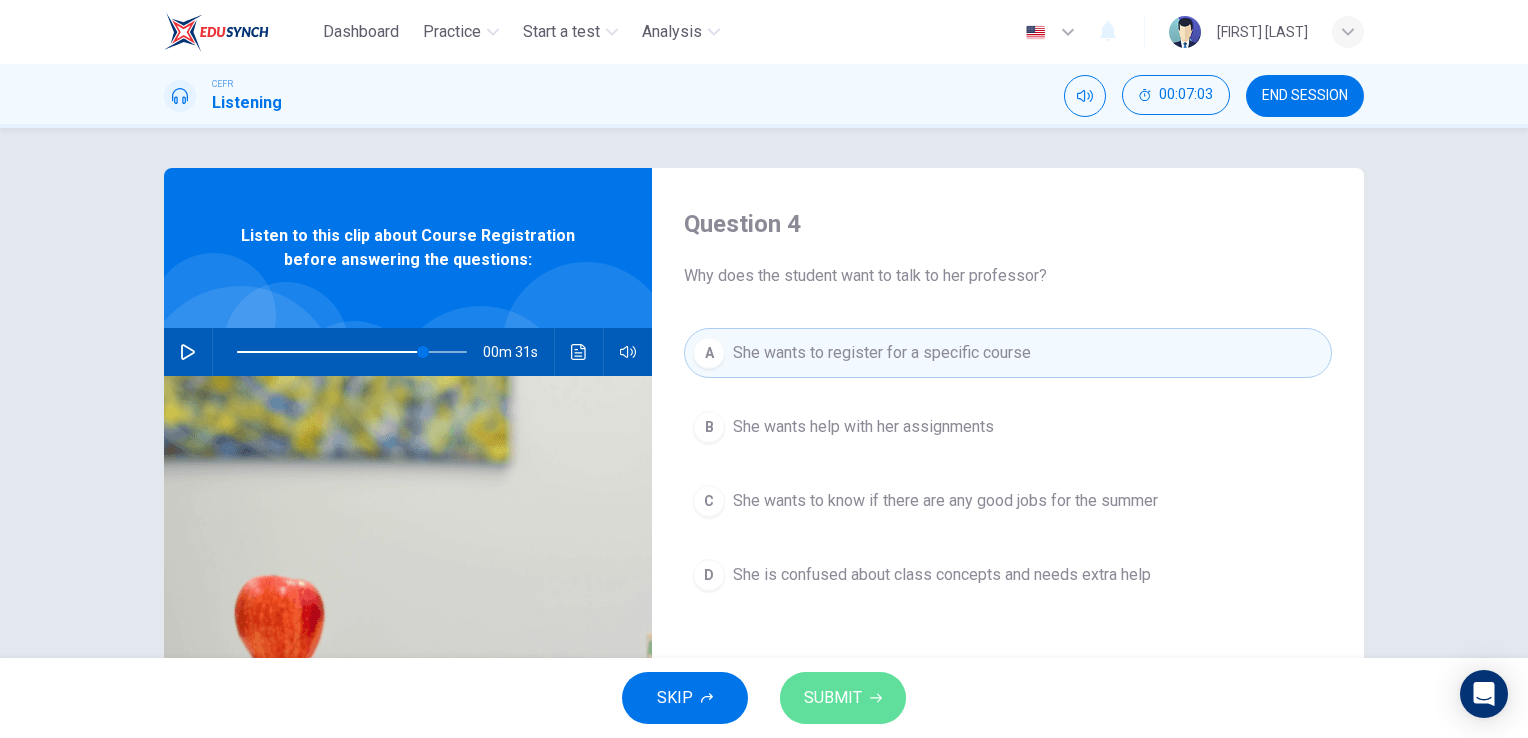 click on "SUBMIT" at bounding box center (833, 698) 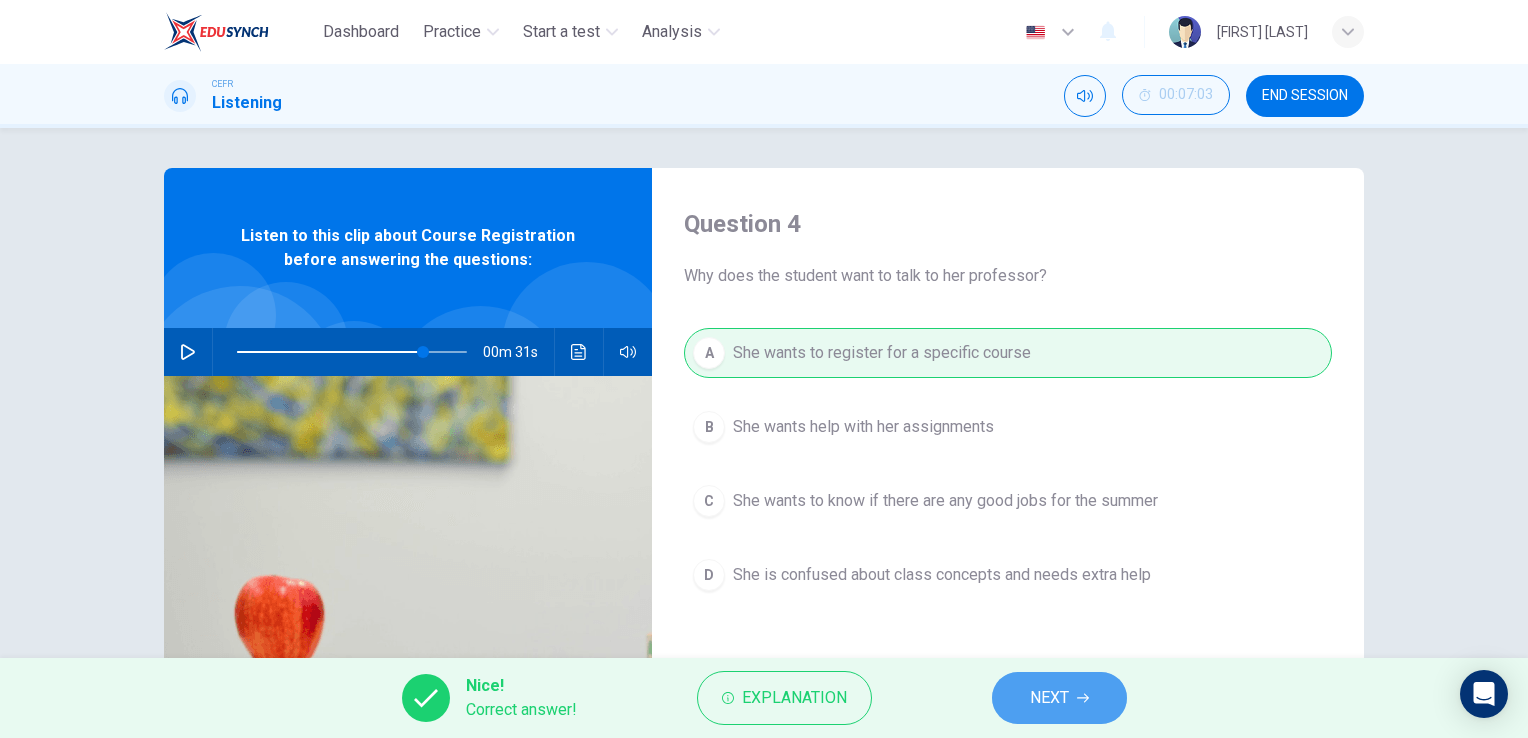 click on "NEXT" at bounding box center [1059, 698] 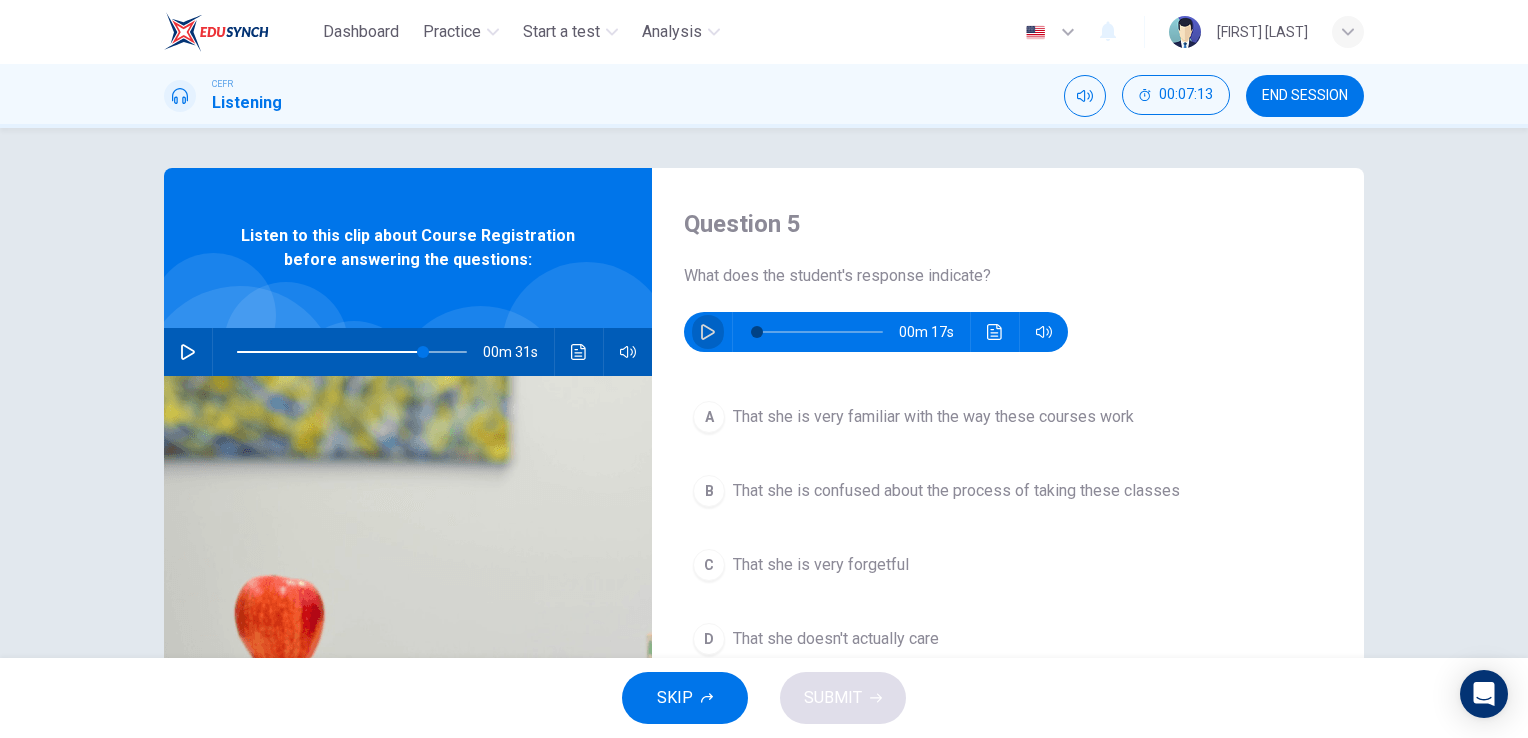 click at bounding box center (708, 332) 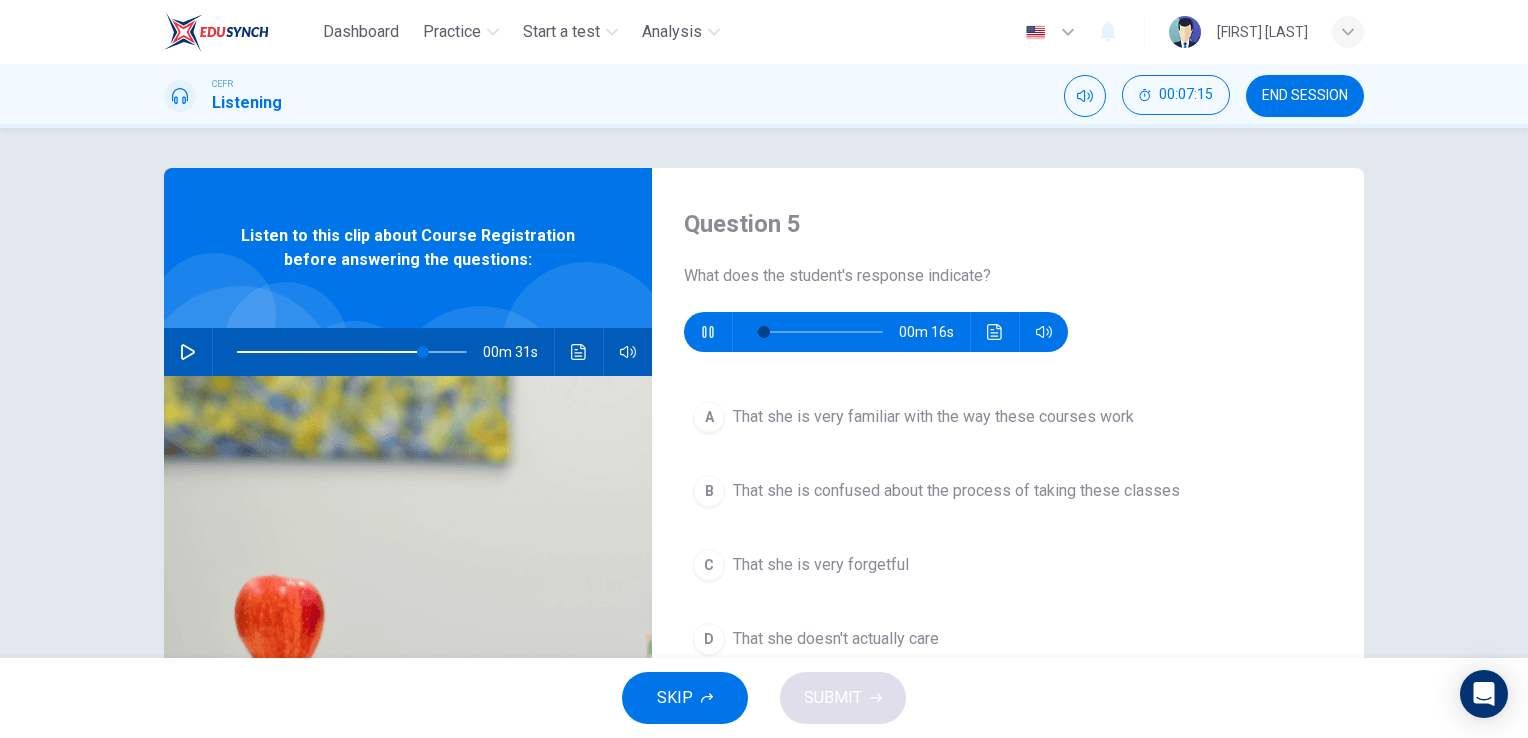 type 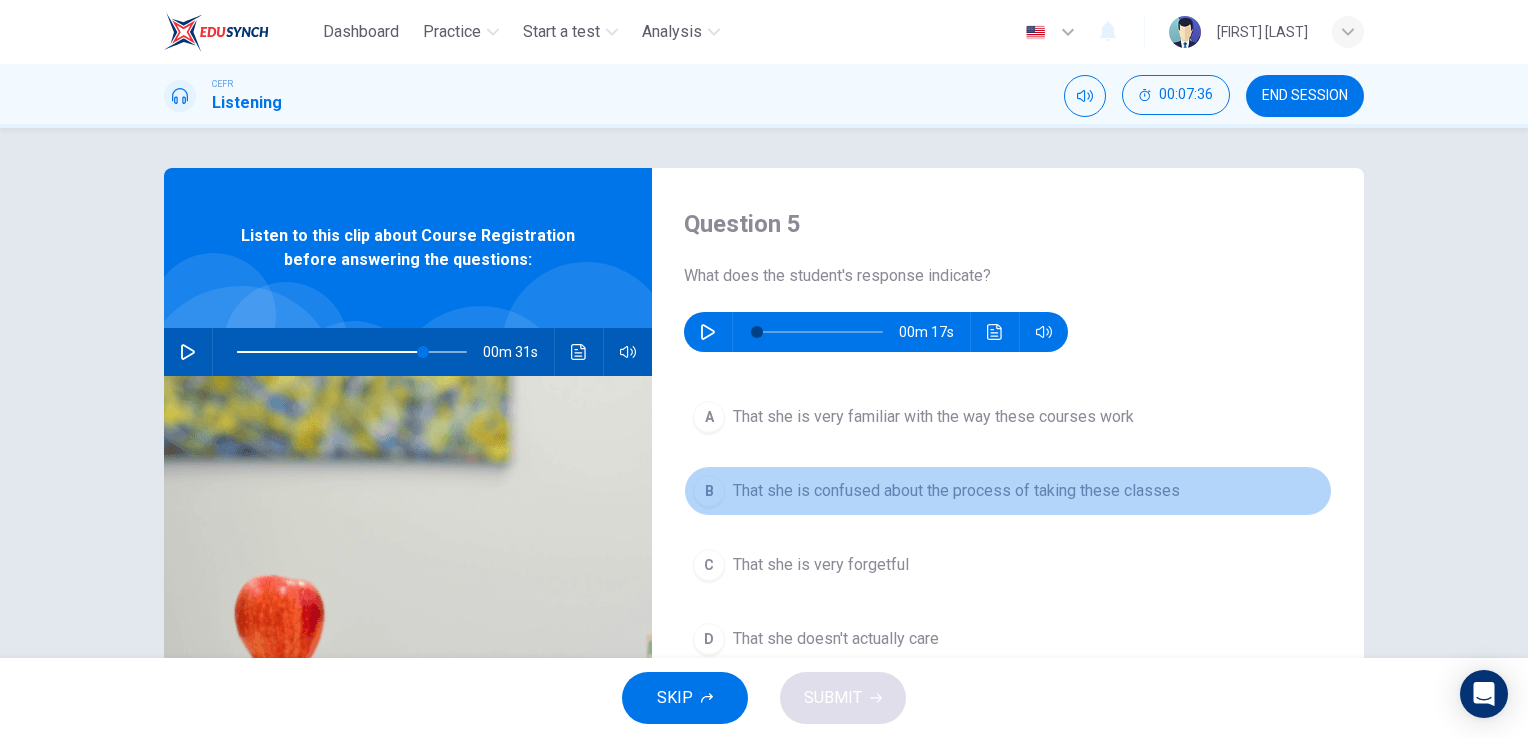 click on "B" at bounding box center [709, 417] 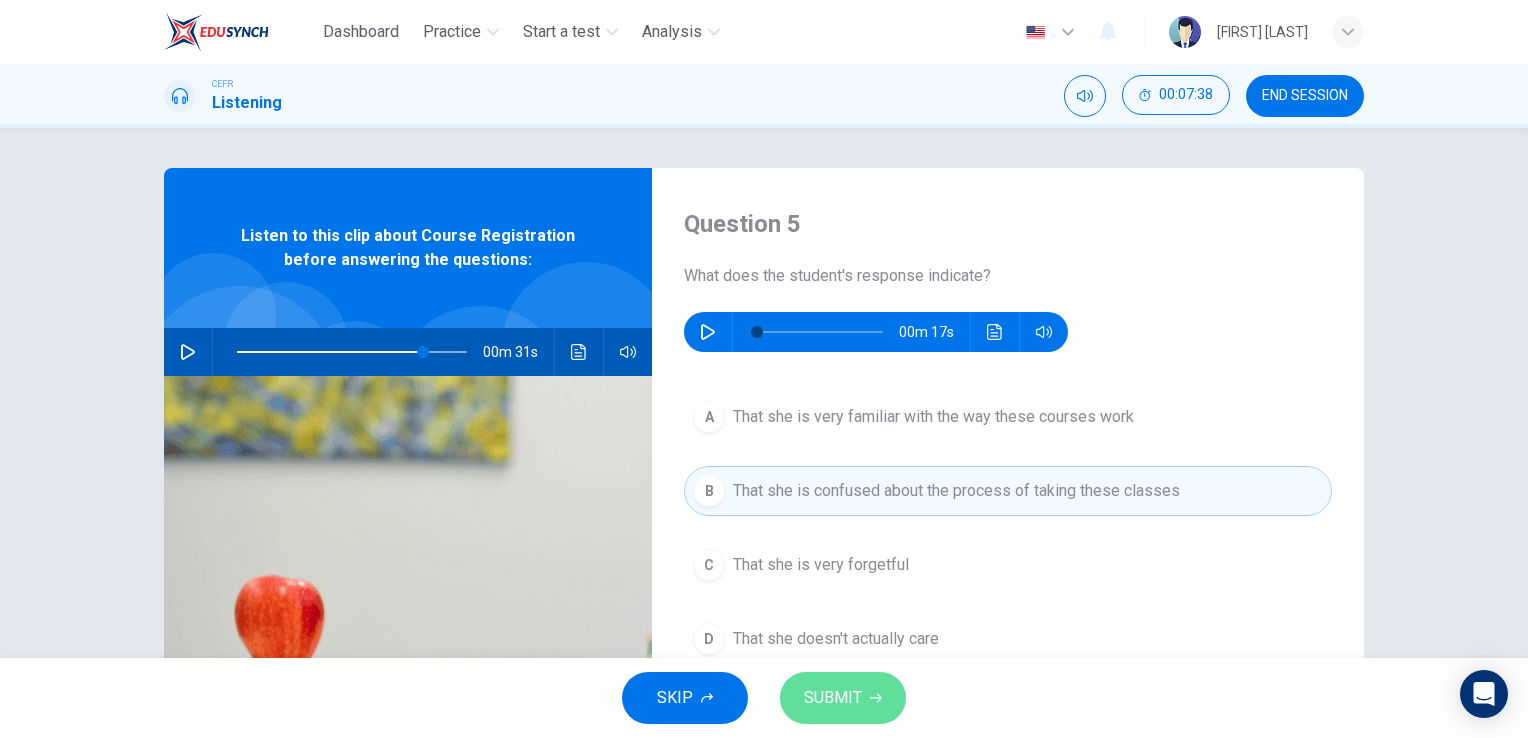 click on "SUBMIT" at bounding box center [833, 698] 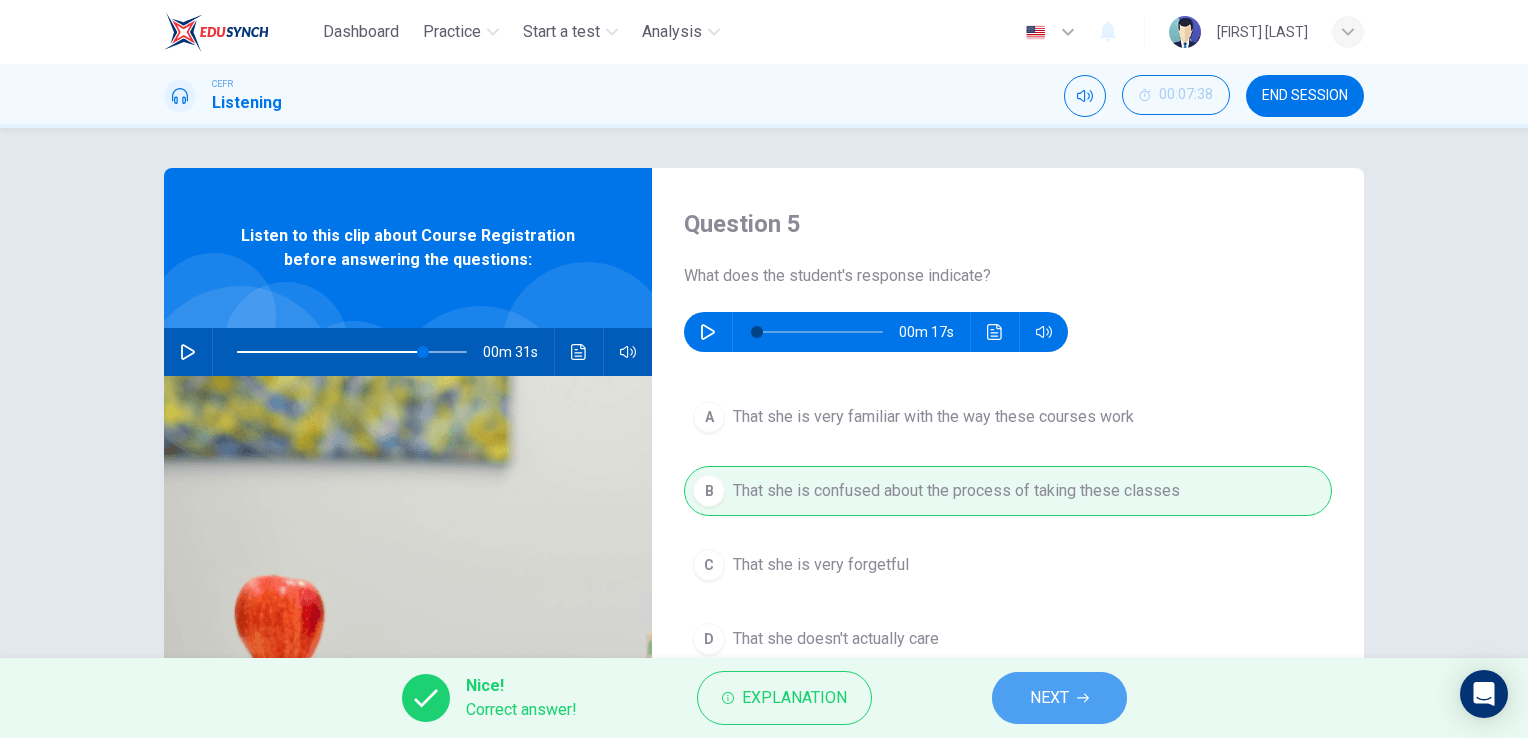 click on "NEXT" at bounding box center (1049, 698) 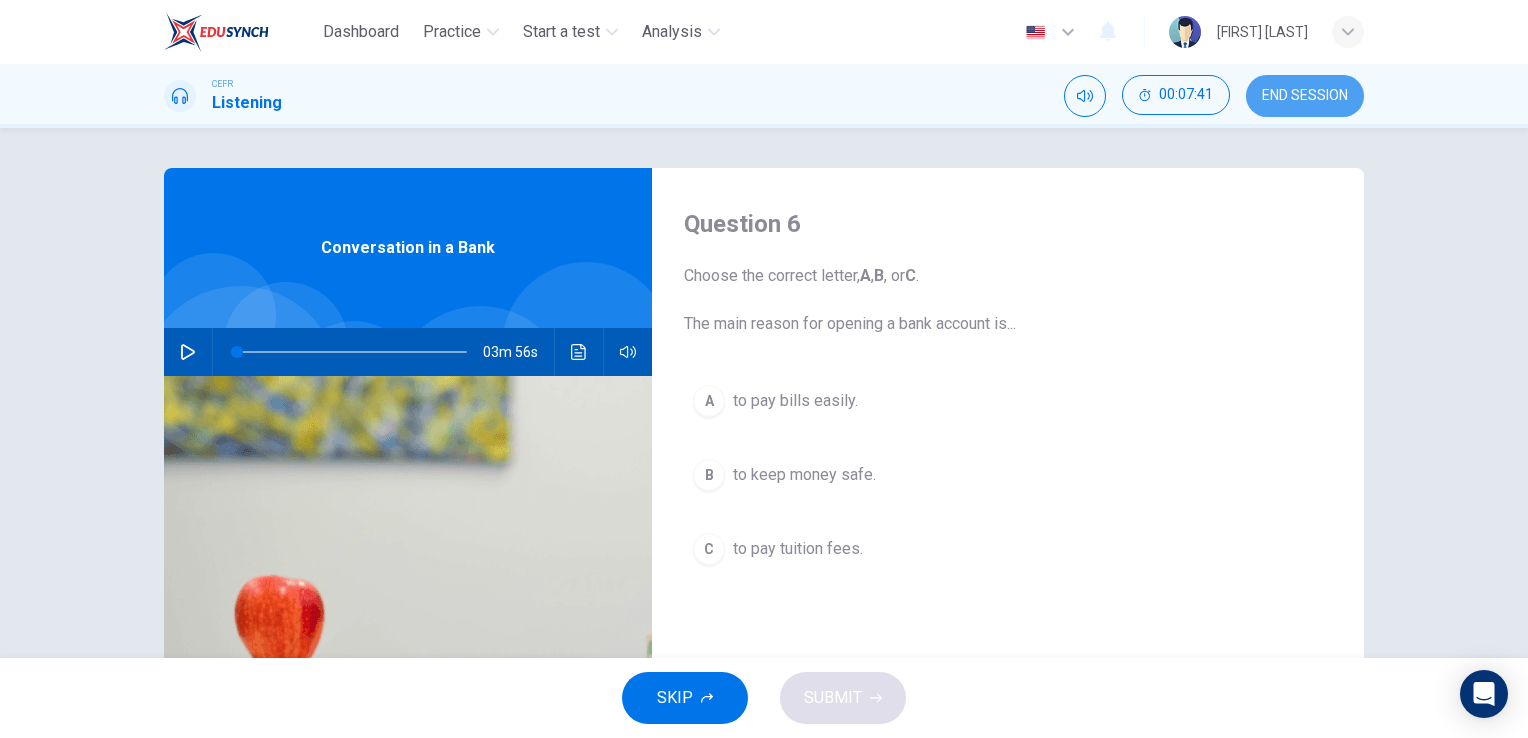 click on "END SESSION" at bounding box center (1305, 96) 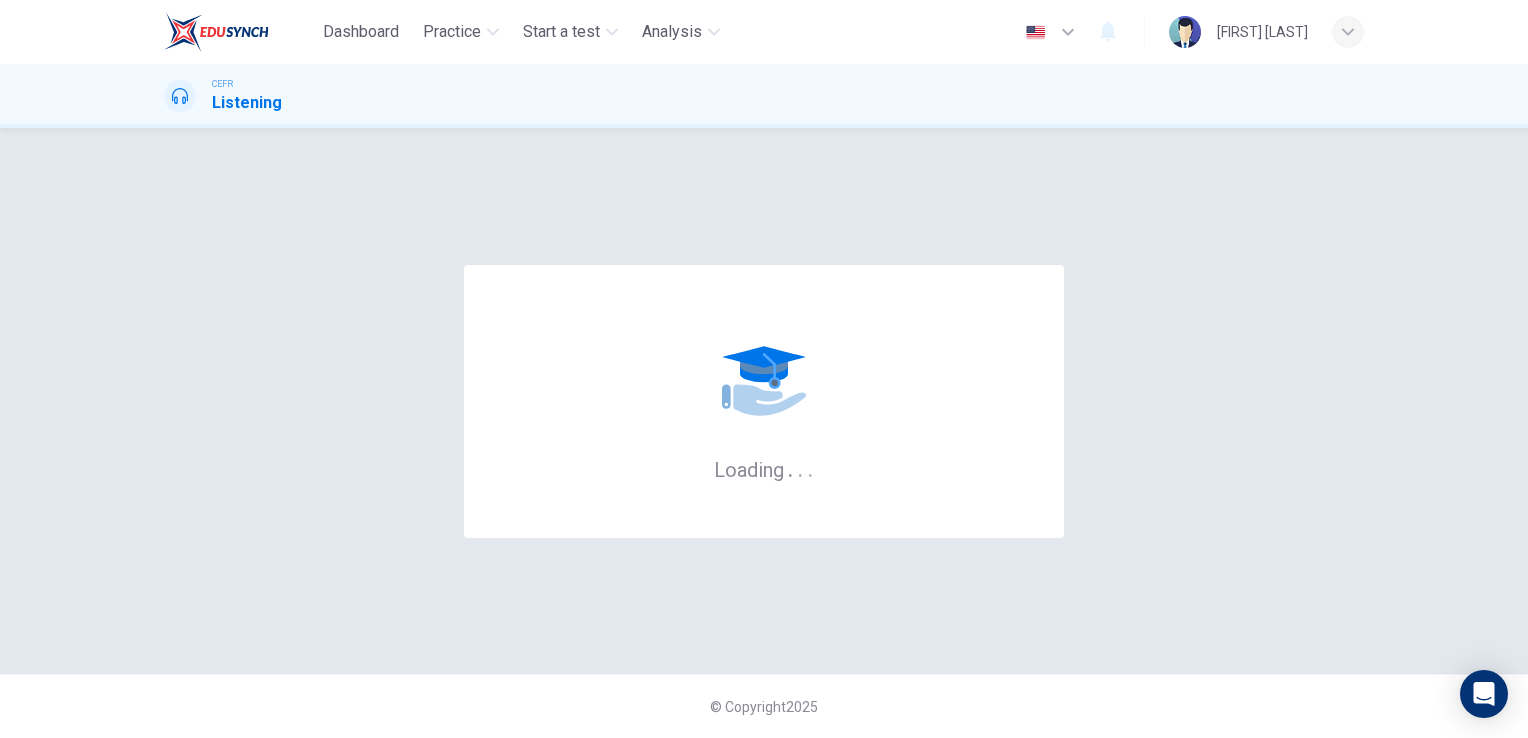 scroll, scrollTop: 0, scrollLeft: 0, axis: both 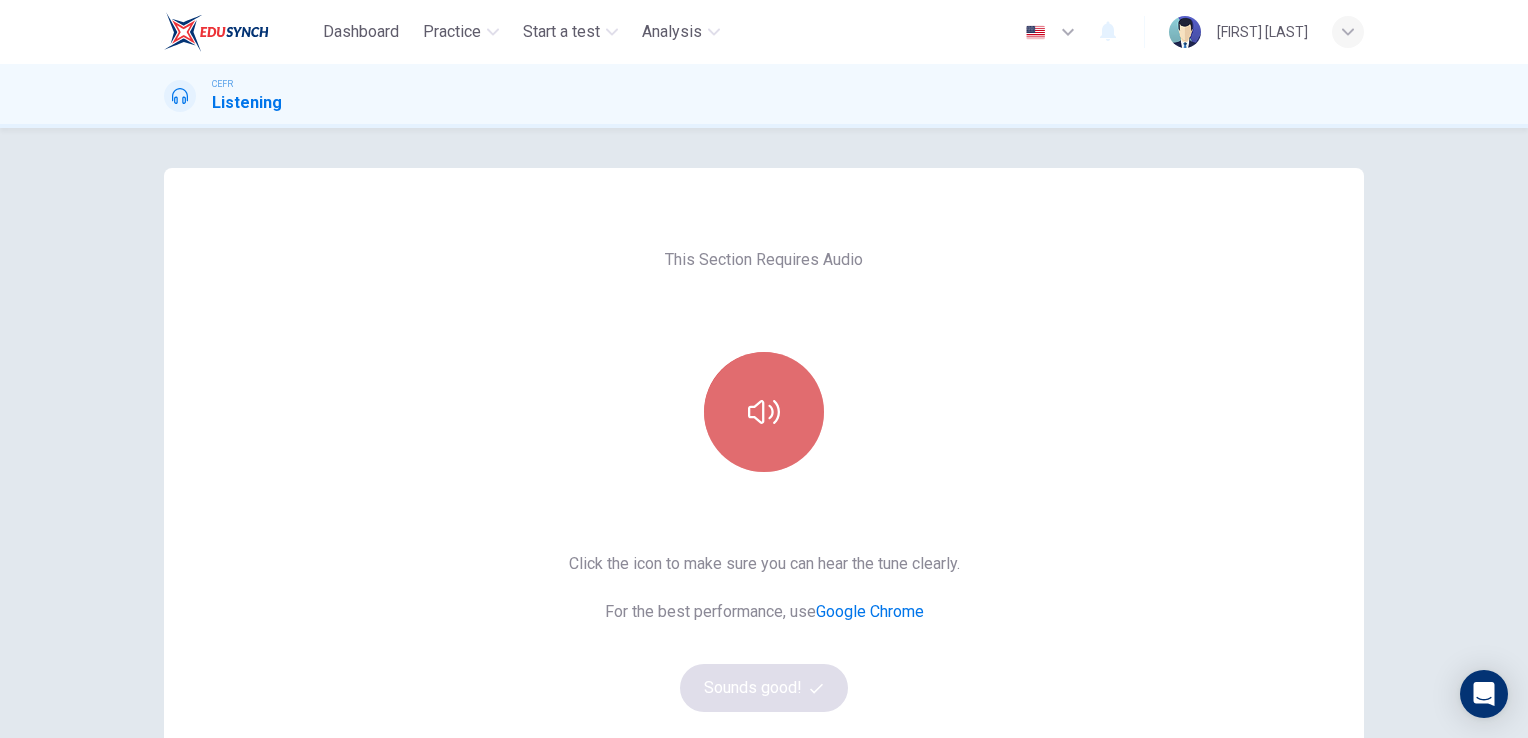 click at bounding box center [764, 412] 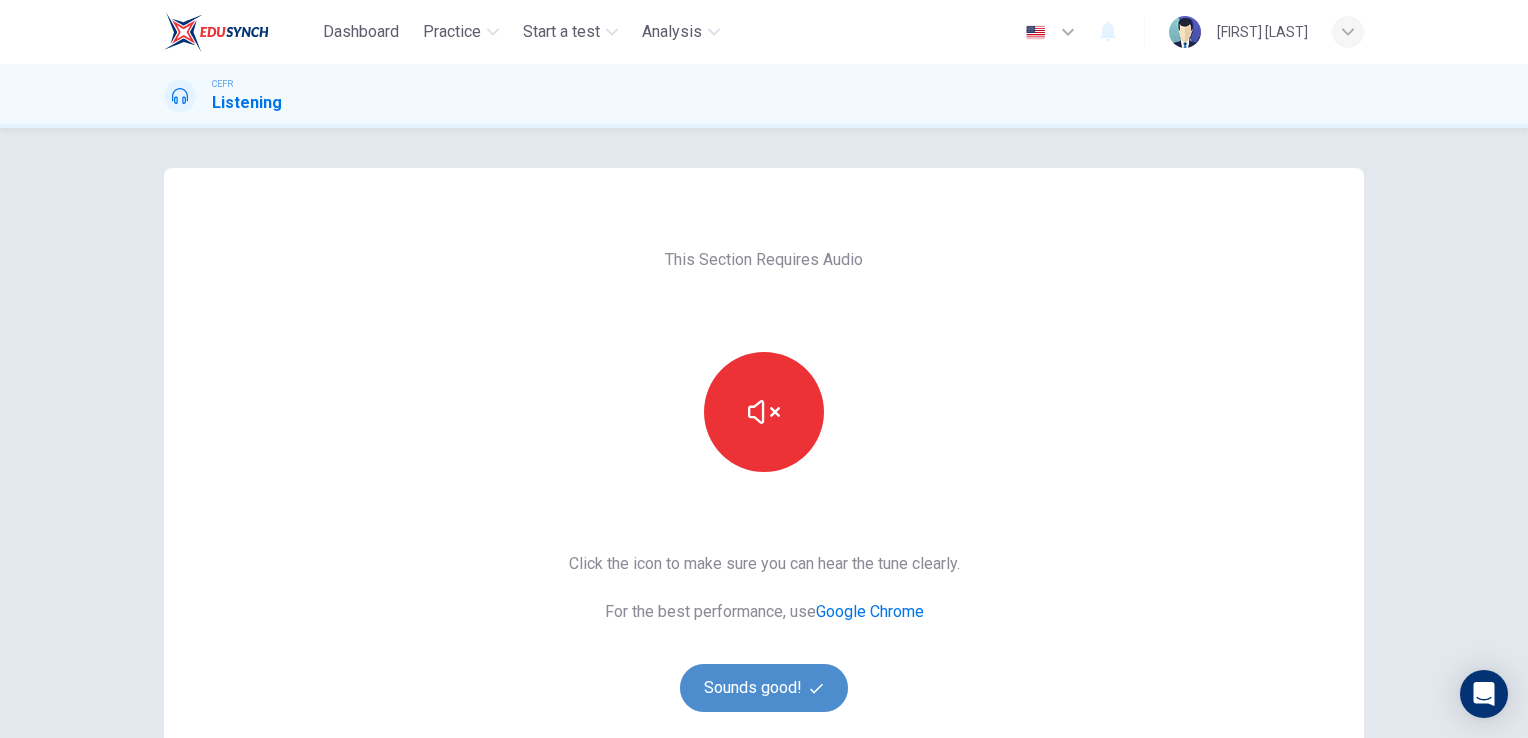 click on "Sounds good!" at bounding box center [764, 688] 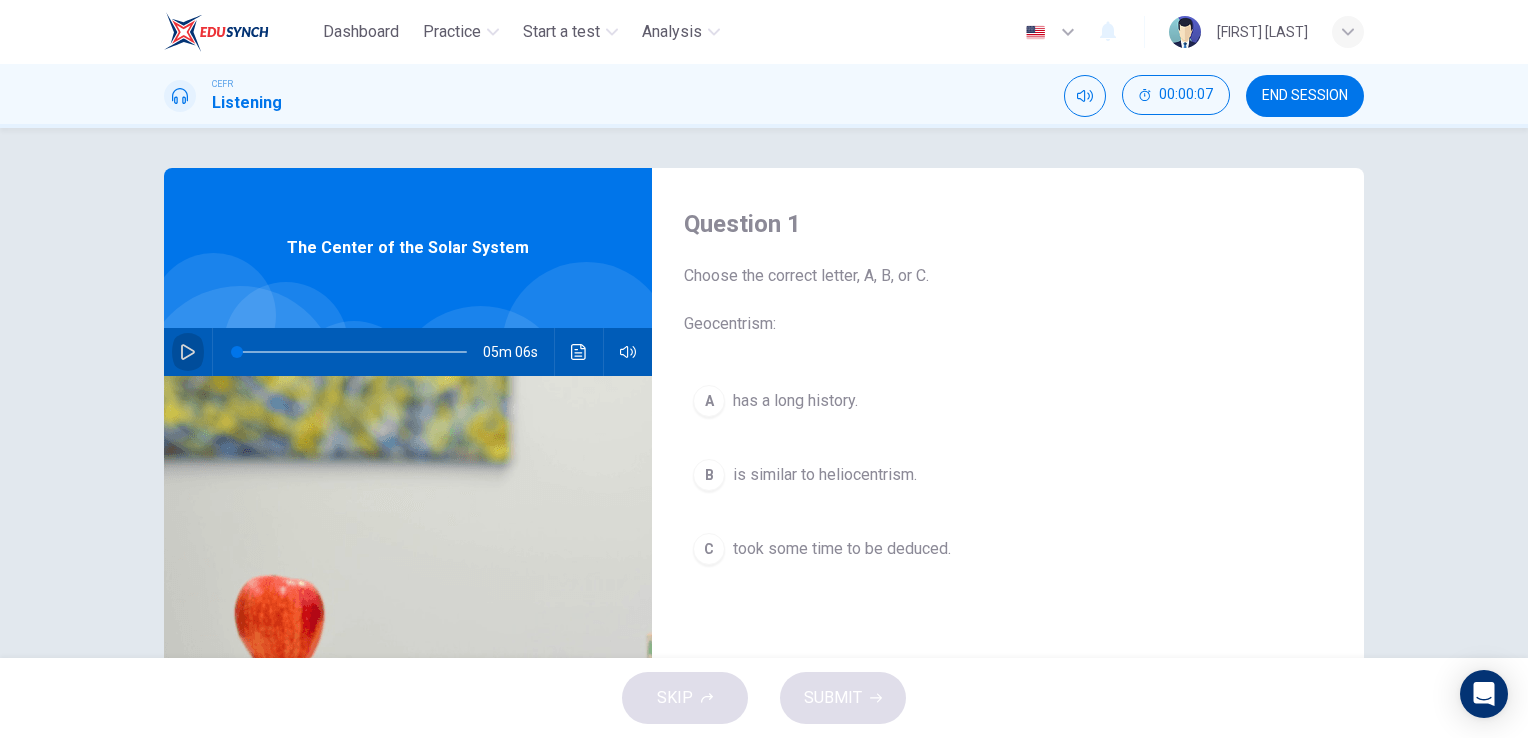click at bounding box center (188, 352) 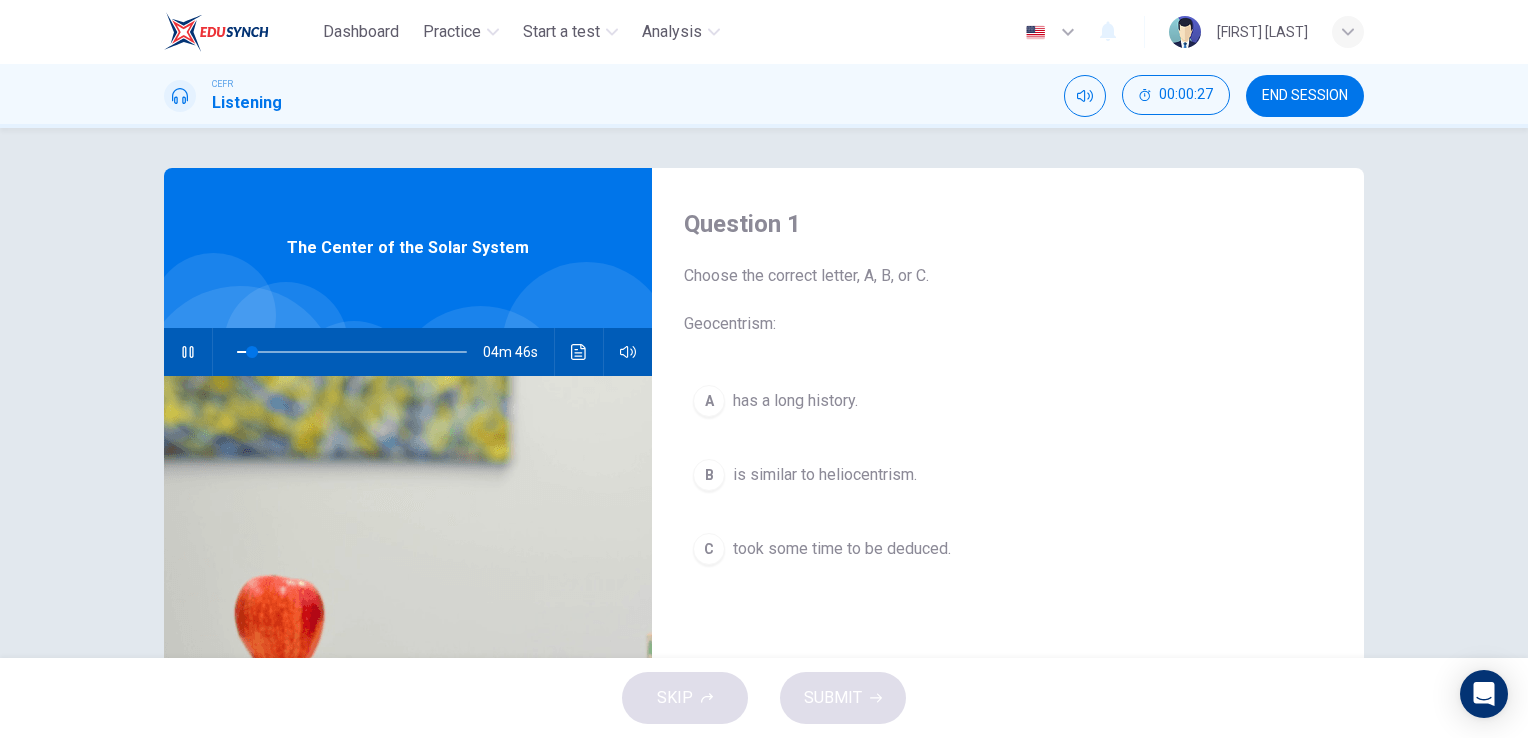 type 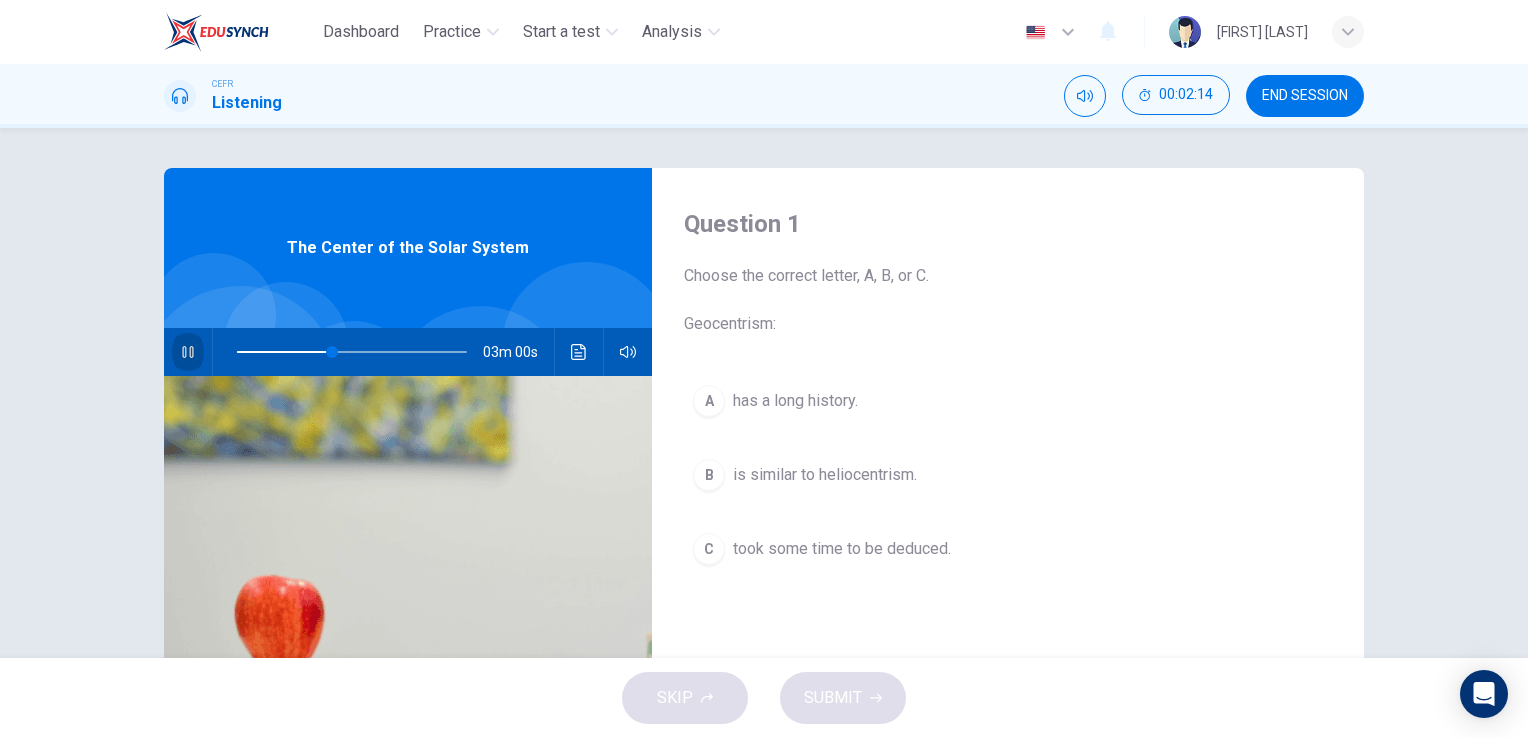 click at bounding box center (187, 352) 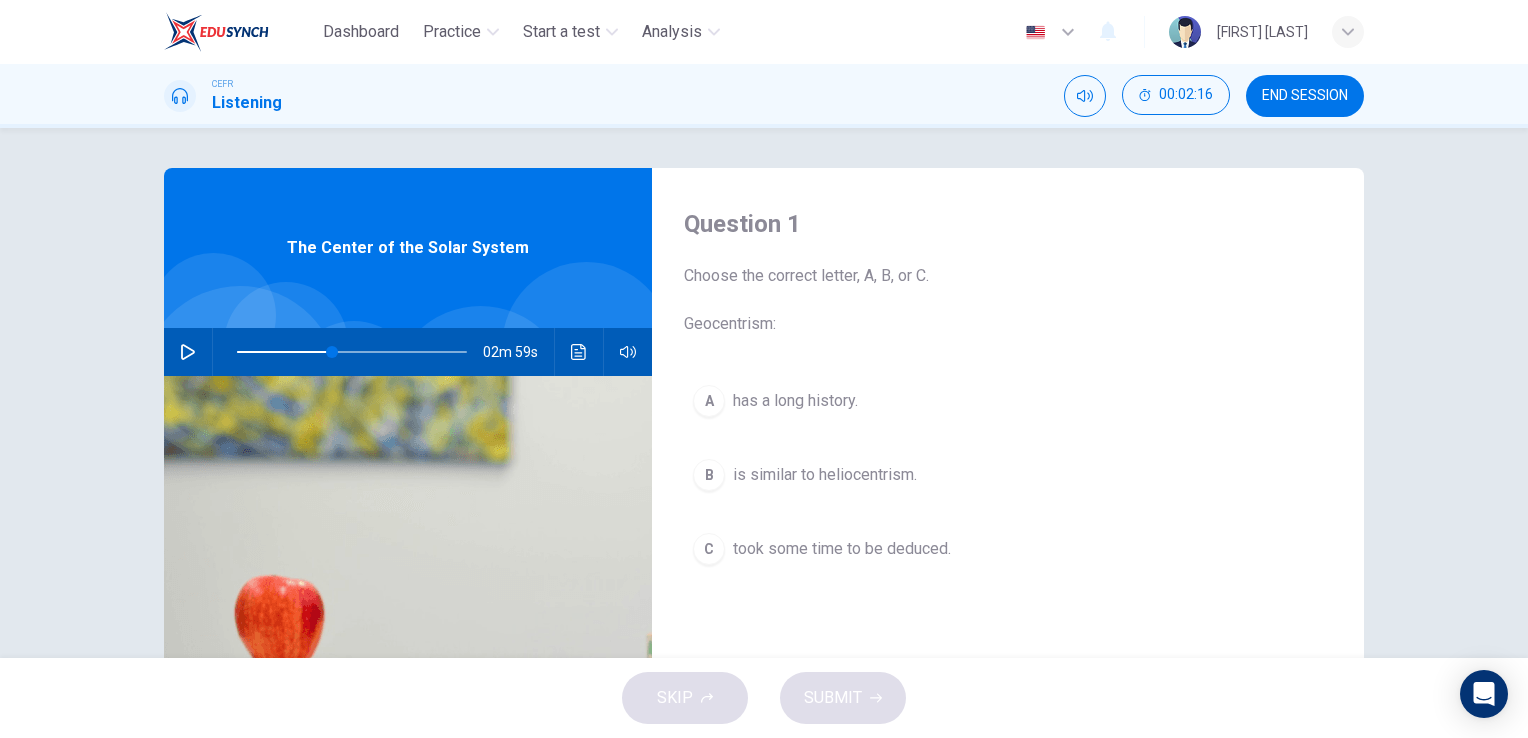 click on "is similar to heliocentrism." at bounding box center [795, 401] 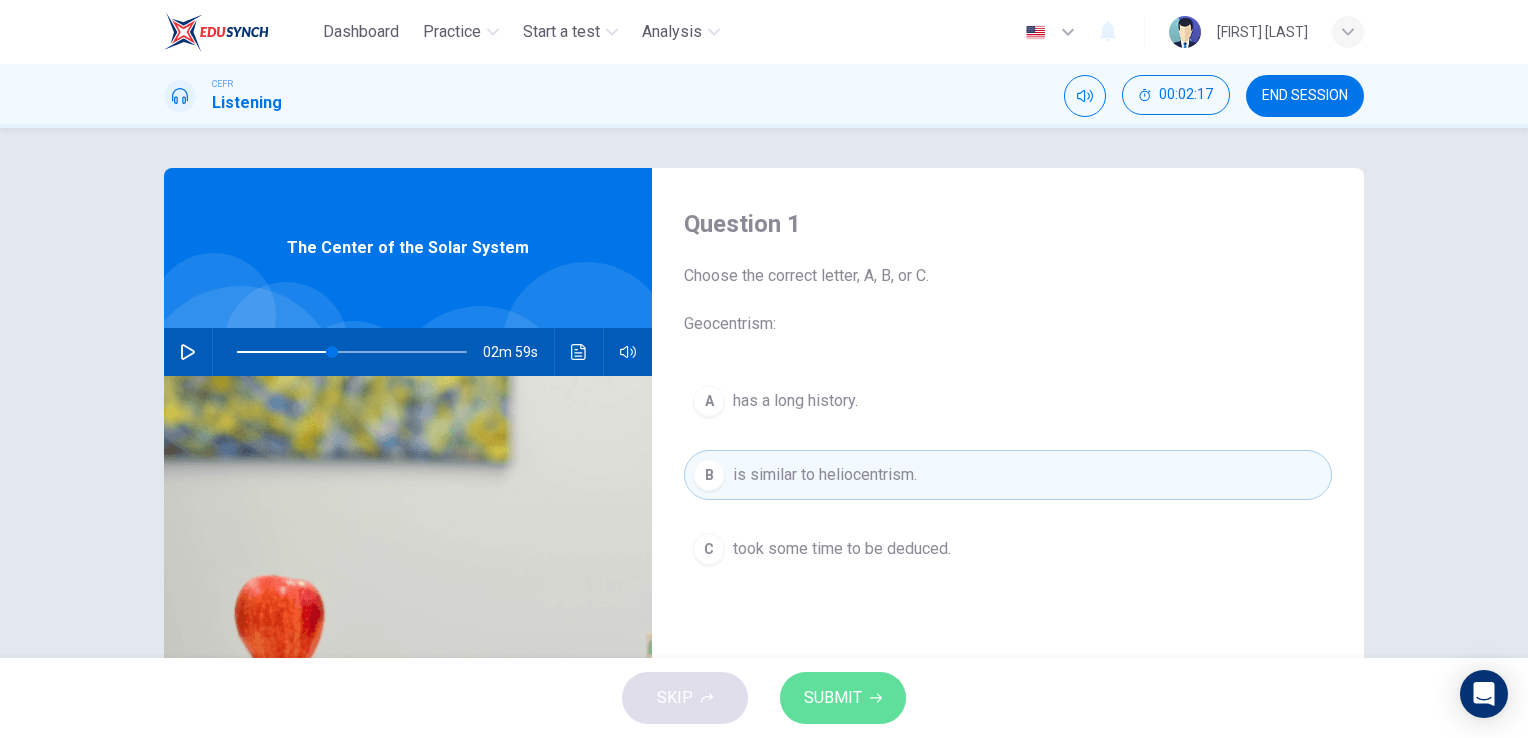 click on "SUBMIT" at bounding box center (833, 698) 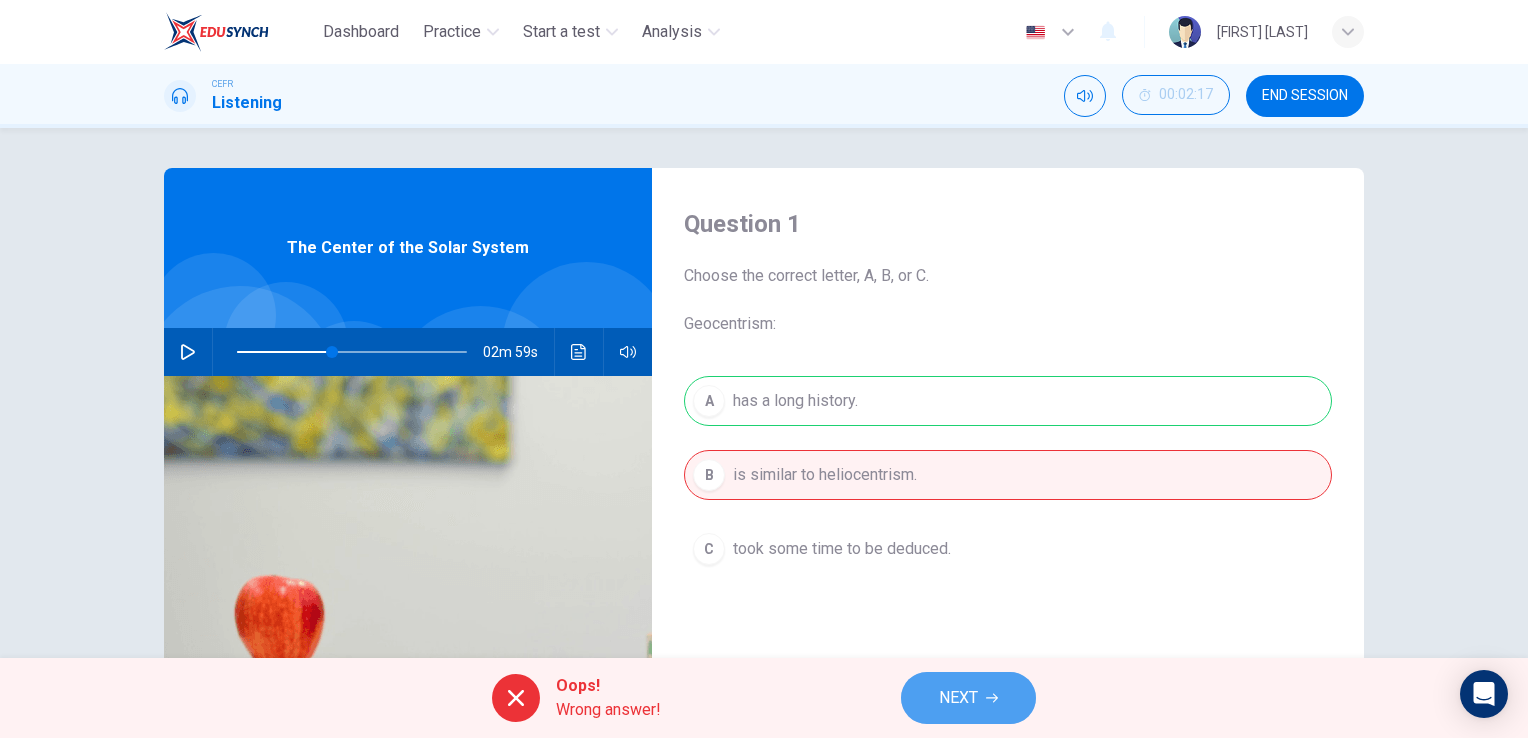 click on "NEXT" at bounding box center [958, 698] 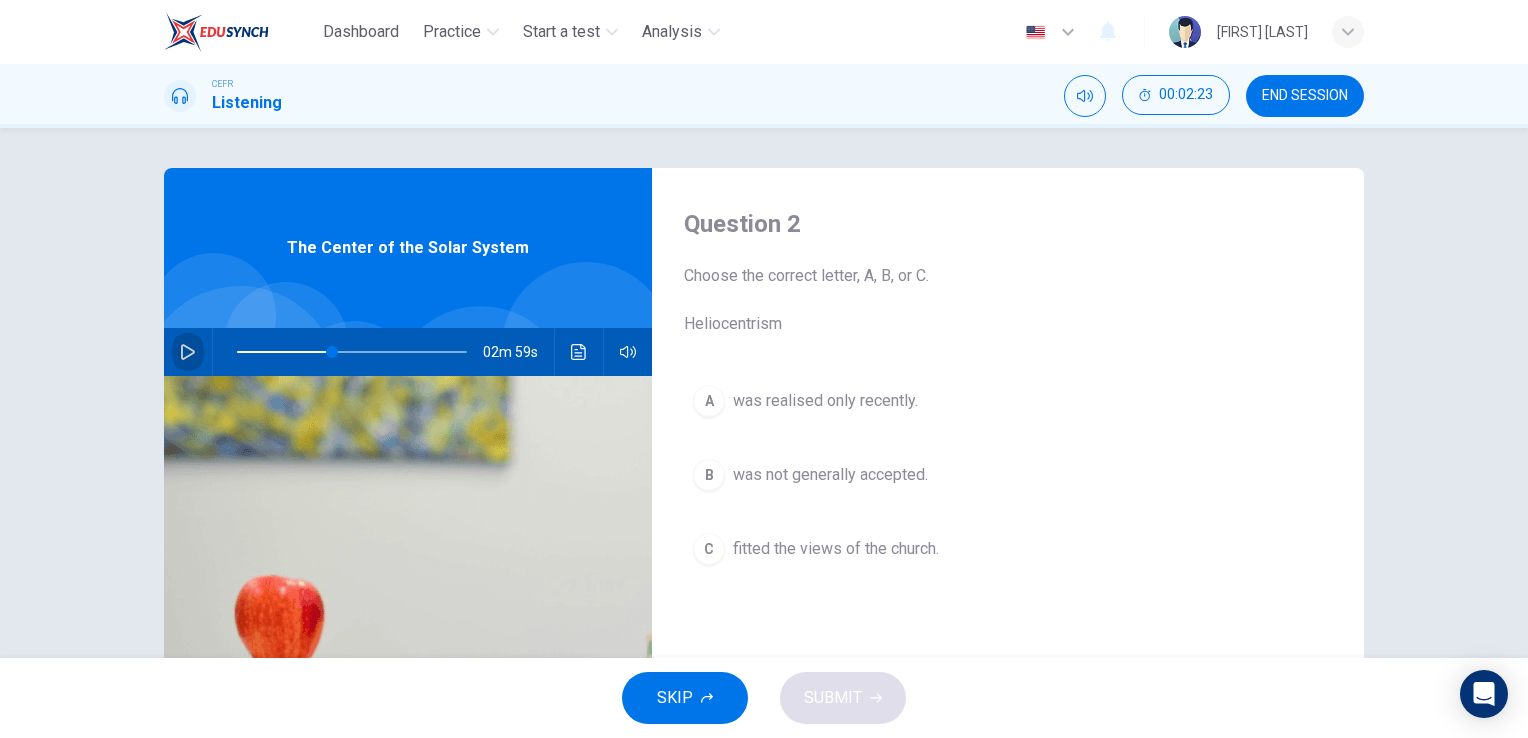 click at bounding box center [188, 352] 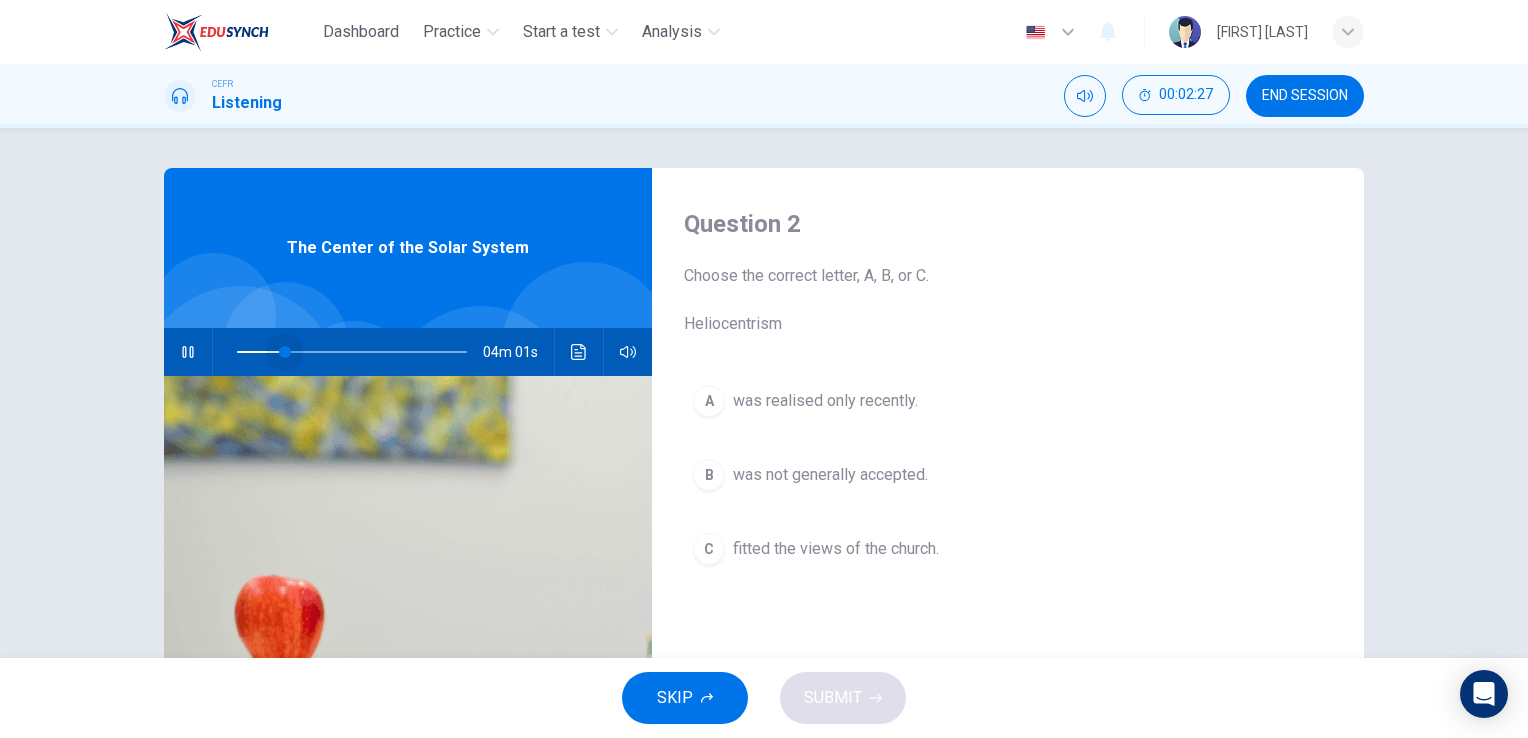 click at bounding box center (352, 352) 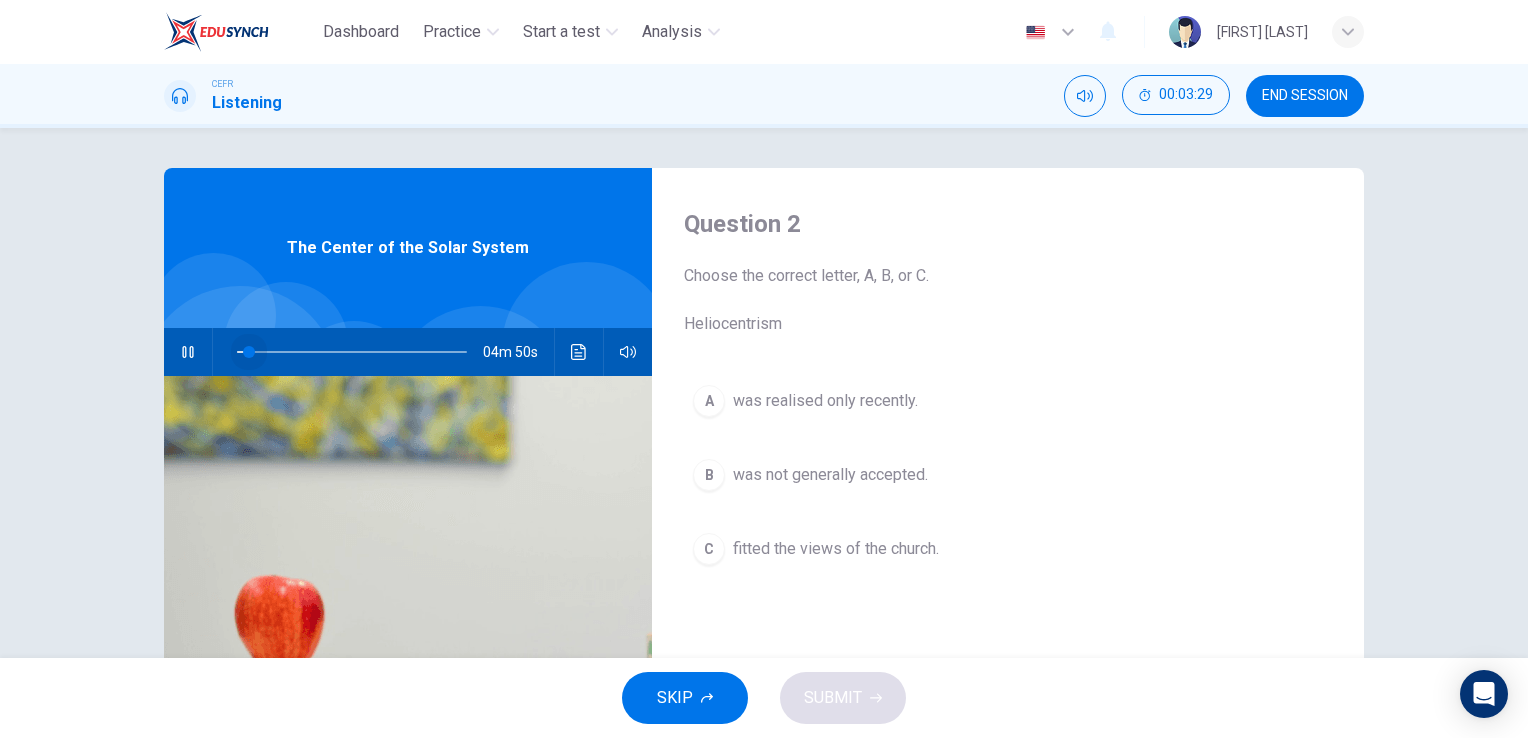 click at bounding box center [352, 352] 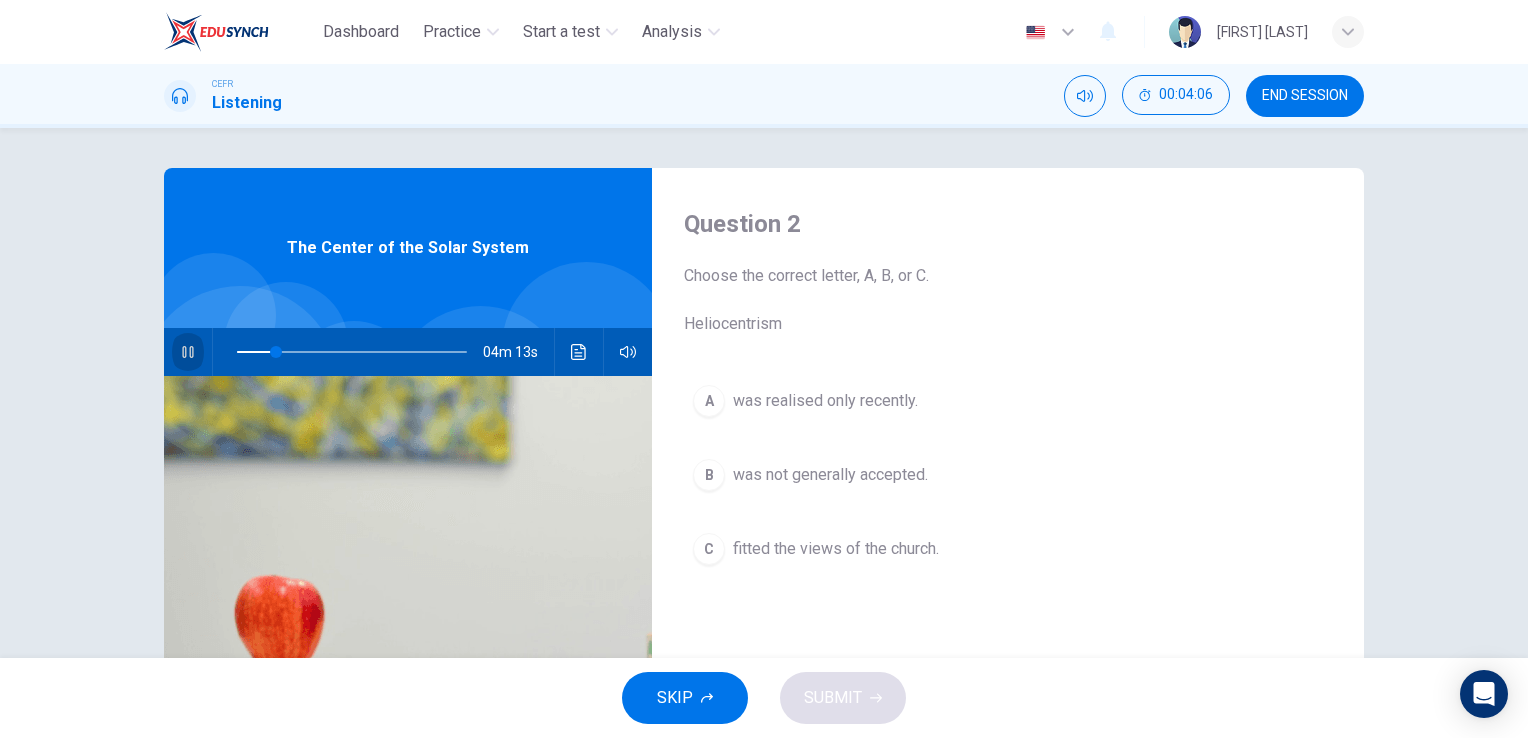 click at bounding box center [188, 352] 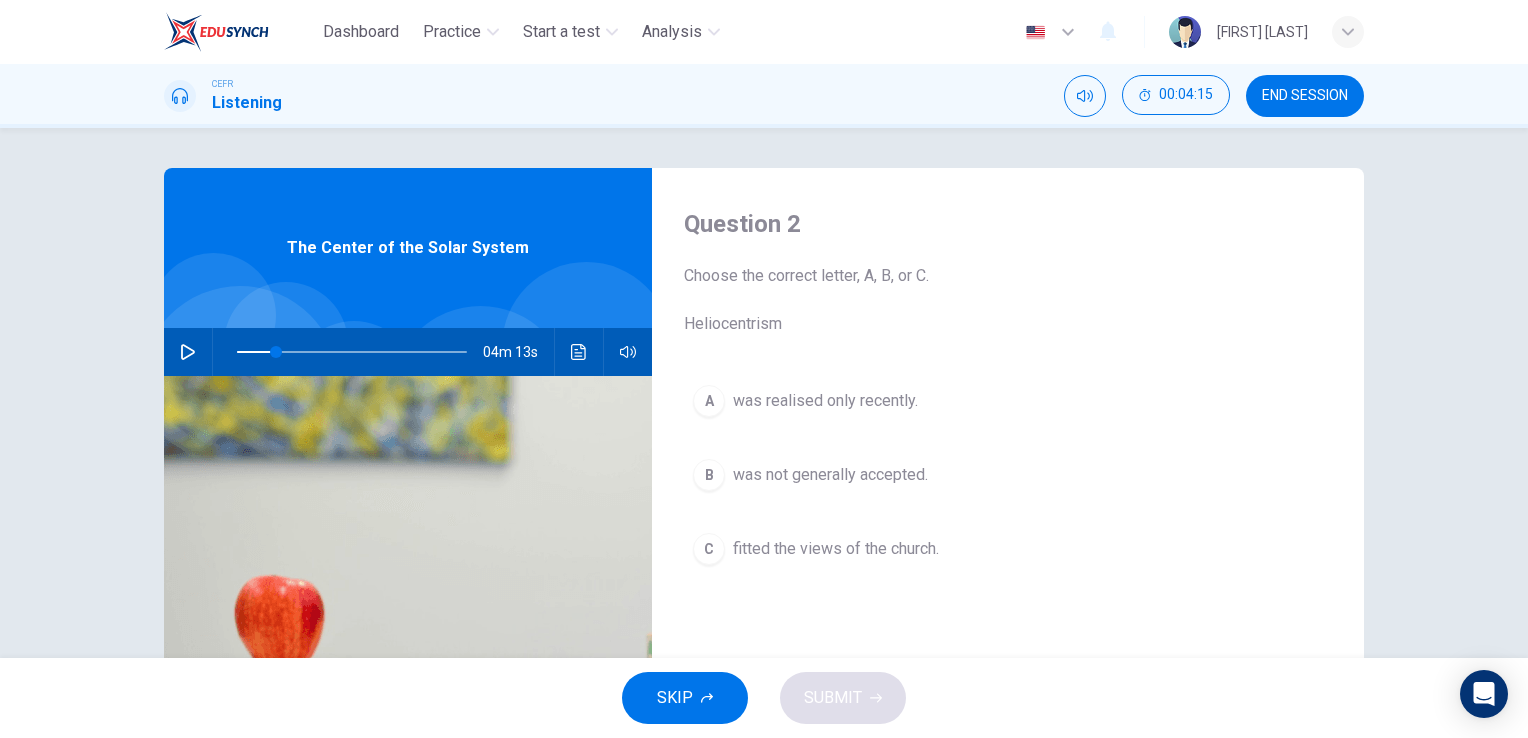 click at bounding box center (188, 352) 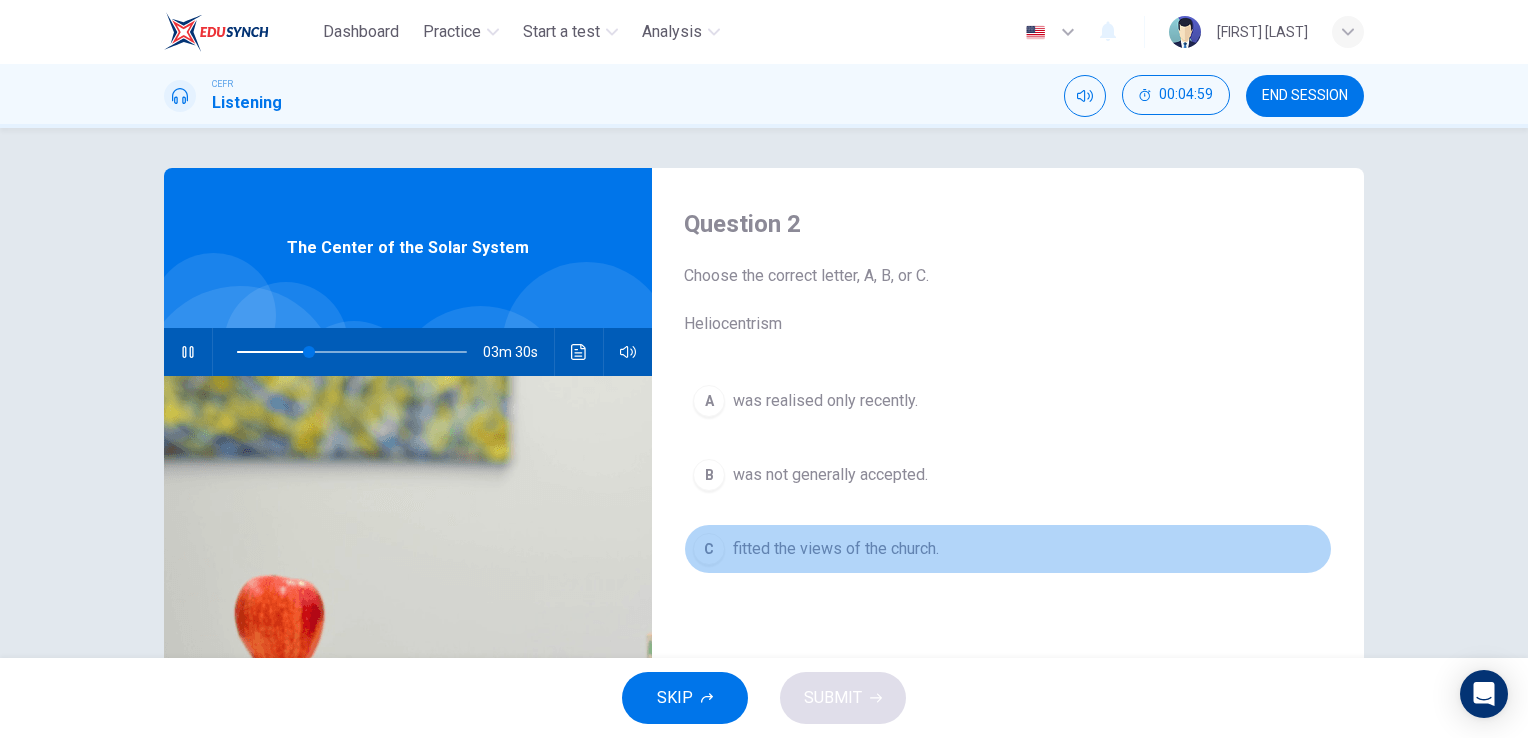 click on "fitted the views of the church." at bounding box center [825, 401] 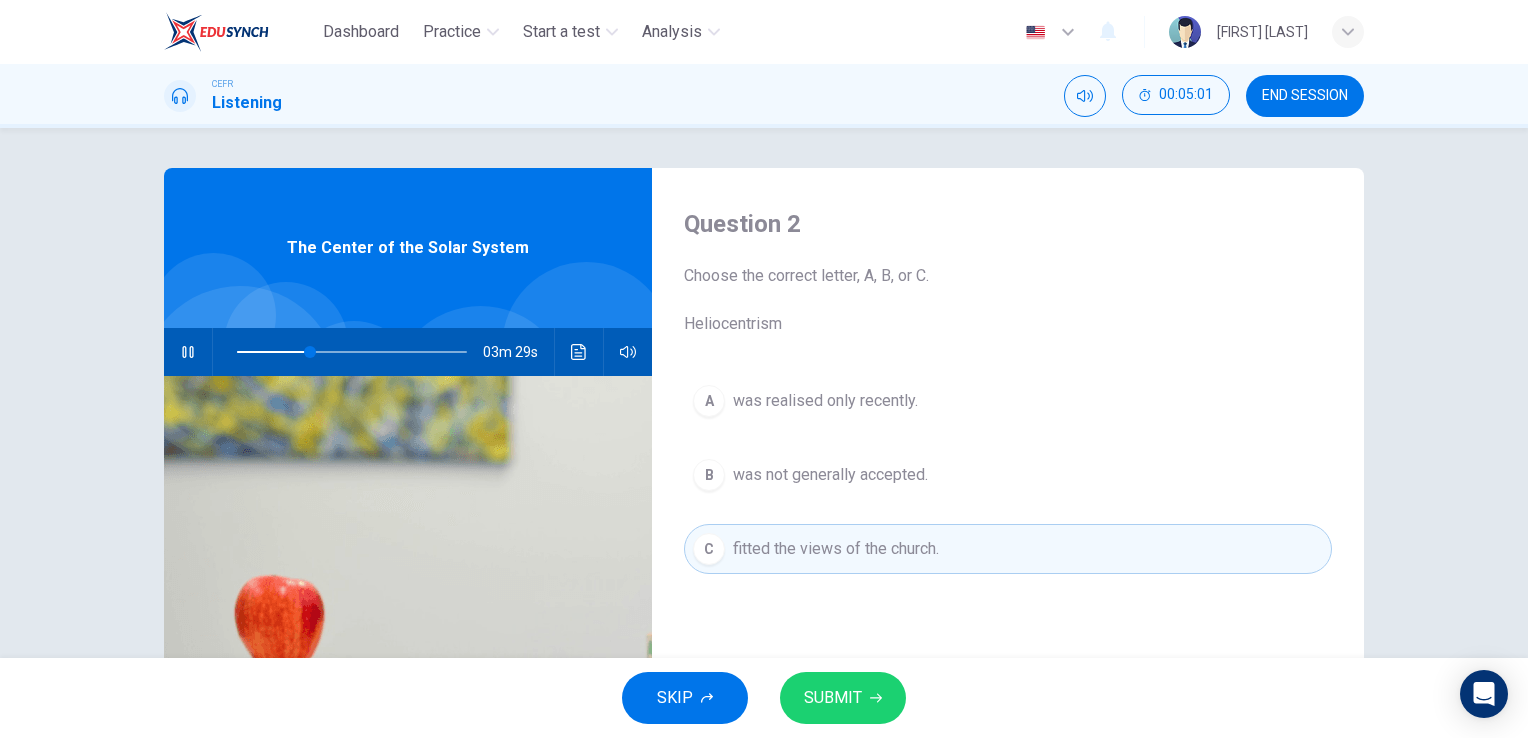 click on "SUBMIT" at bounding box center (833, 698) 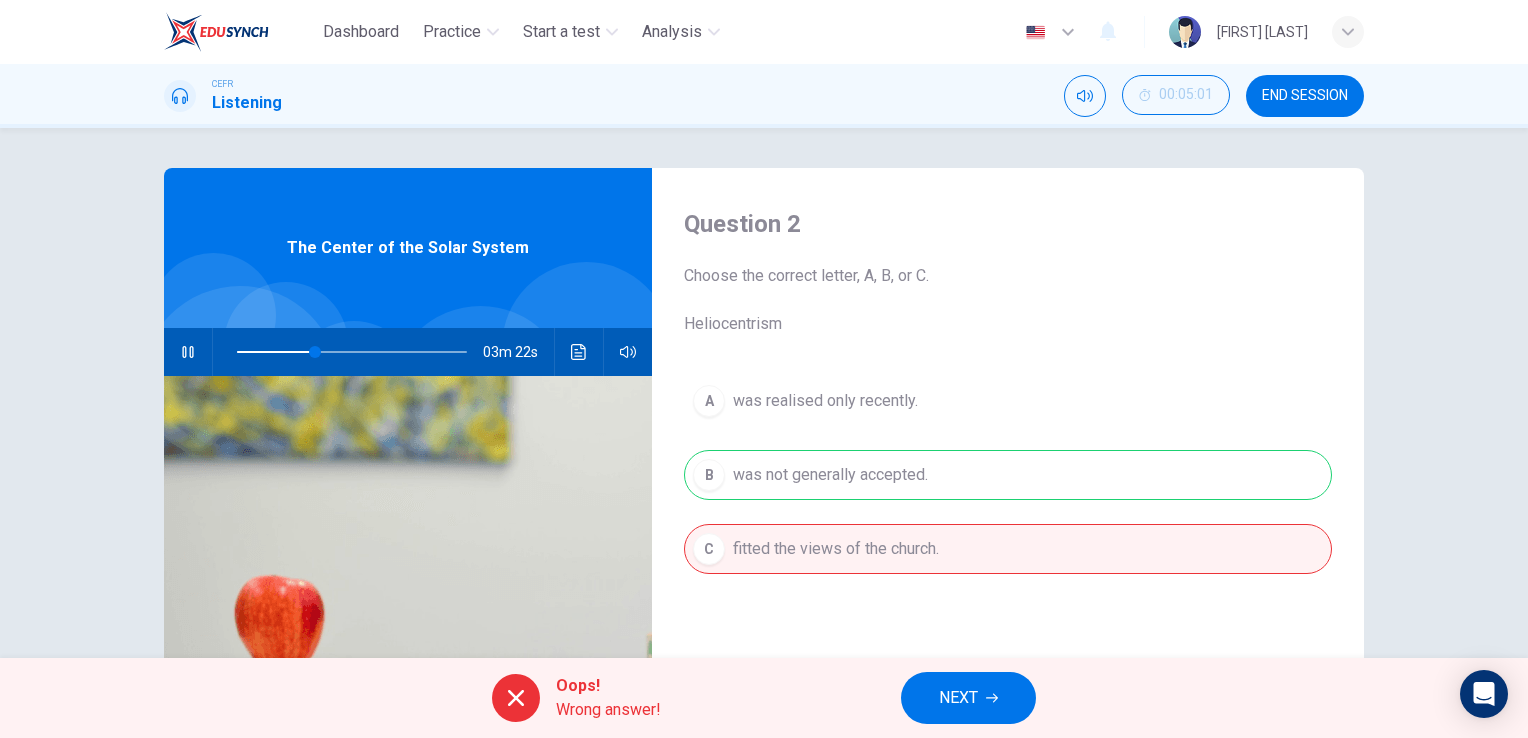 click on "NEXT" at bounding box center (958, 698) 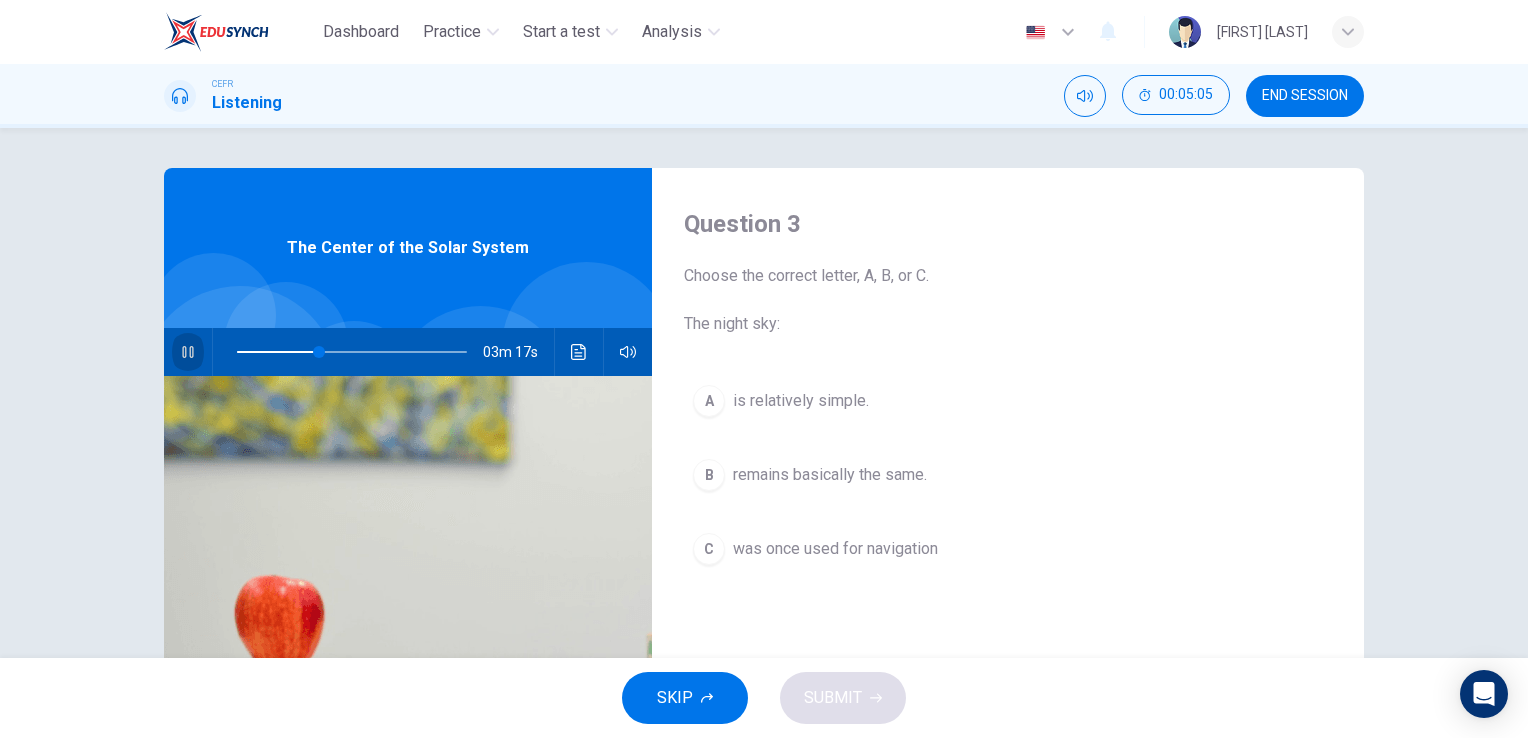 click at bounding box center [188, 352] 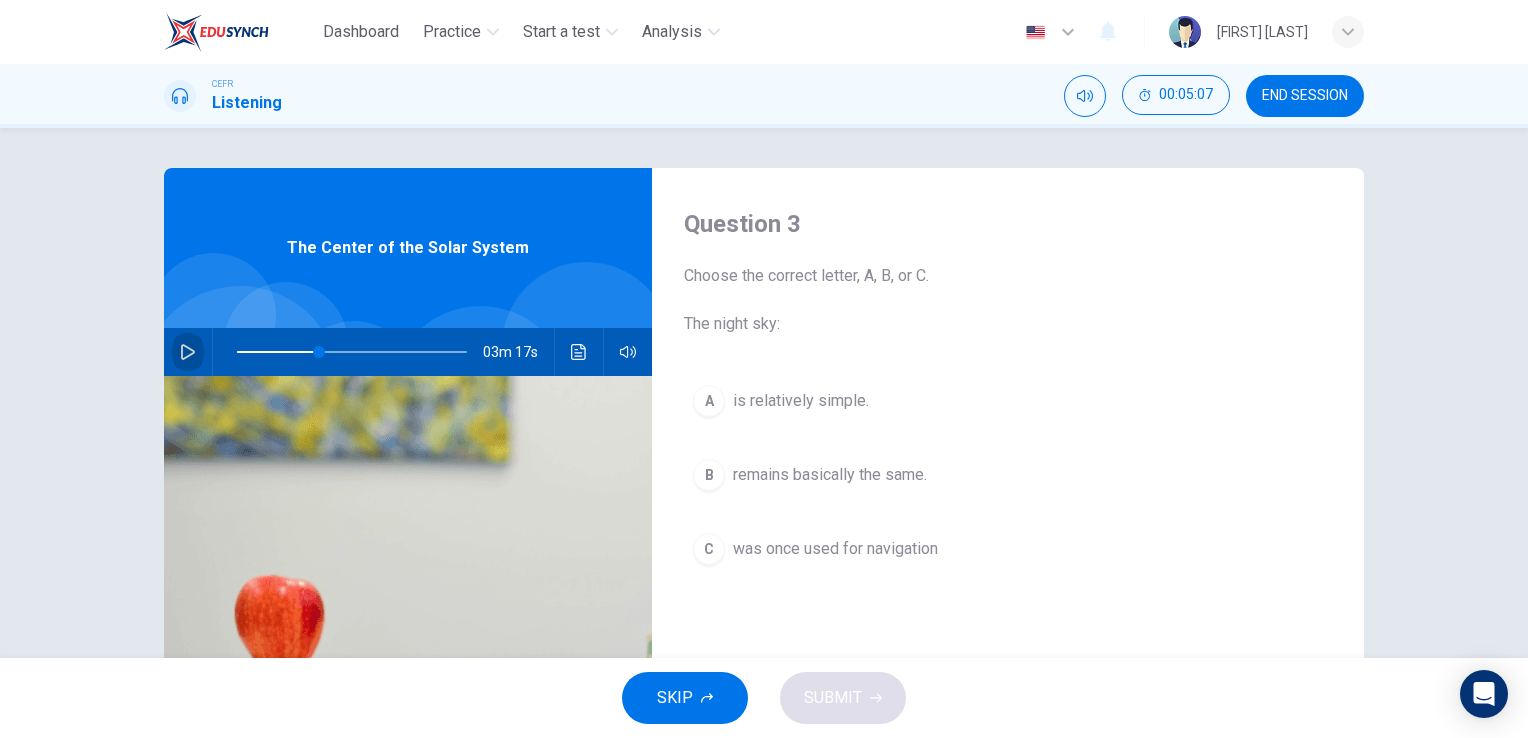 click at bounding box center [188, 352] 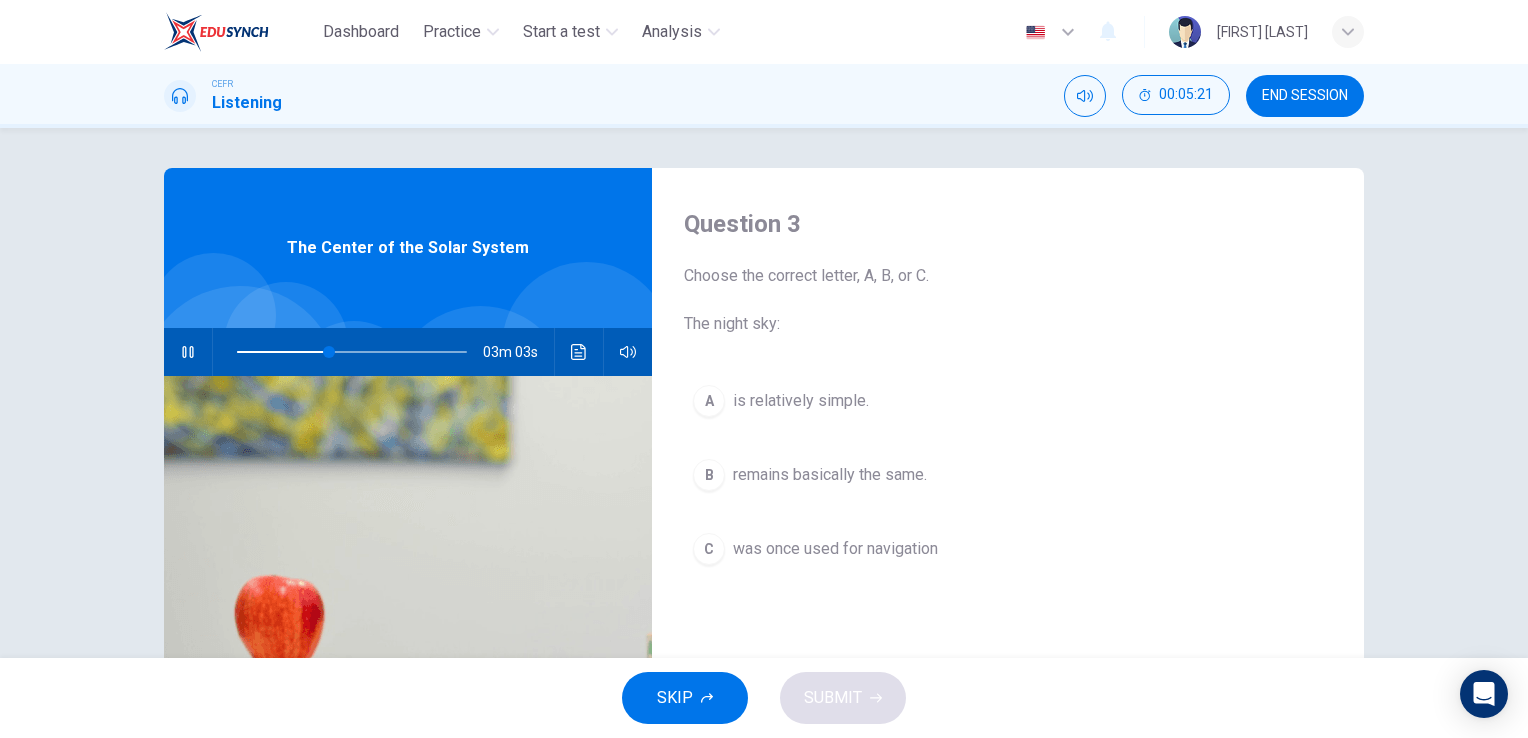 click on "was once used for navigation" at bounding box center [801, 401] 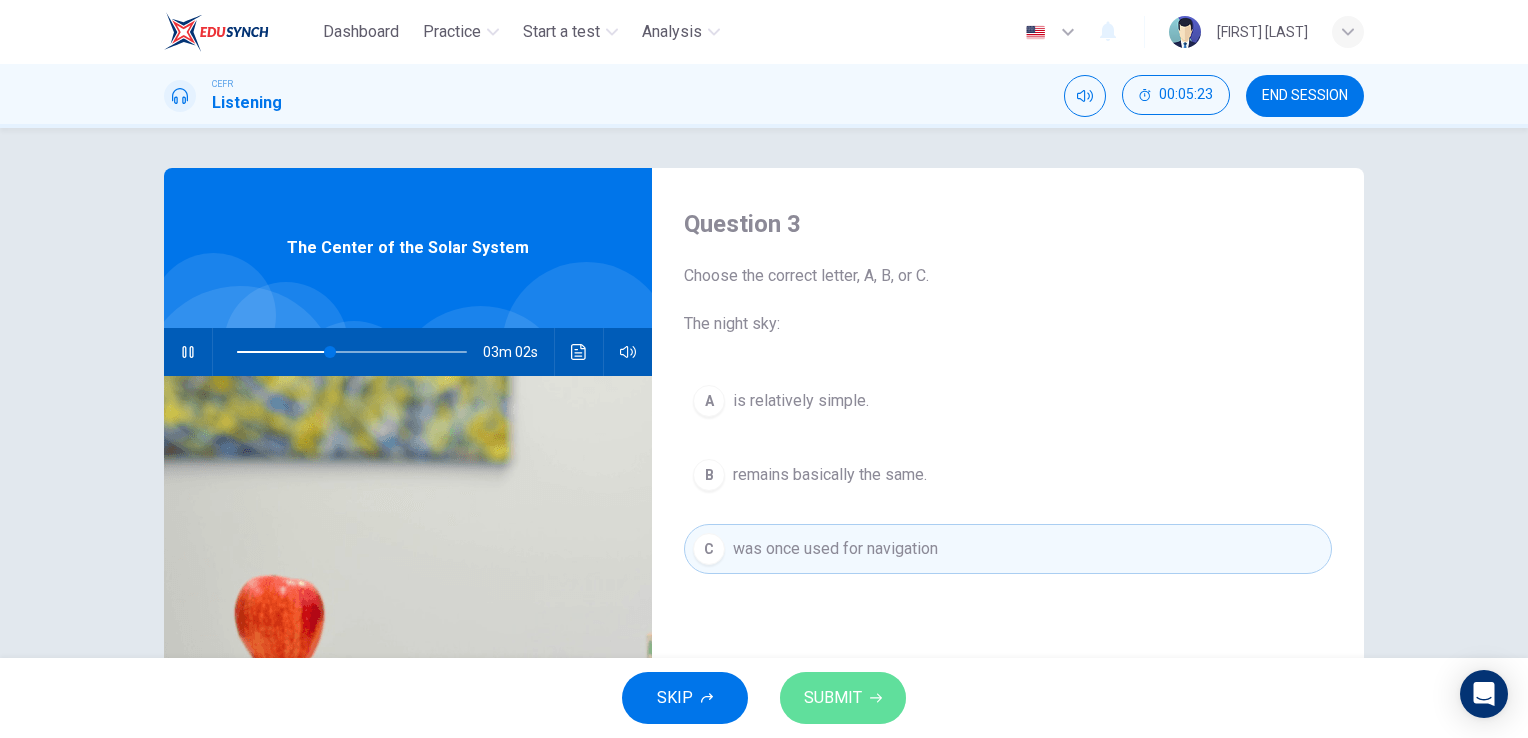 click on "SUBMIT" at bounding box center [833, 698] 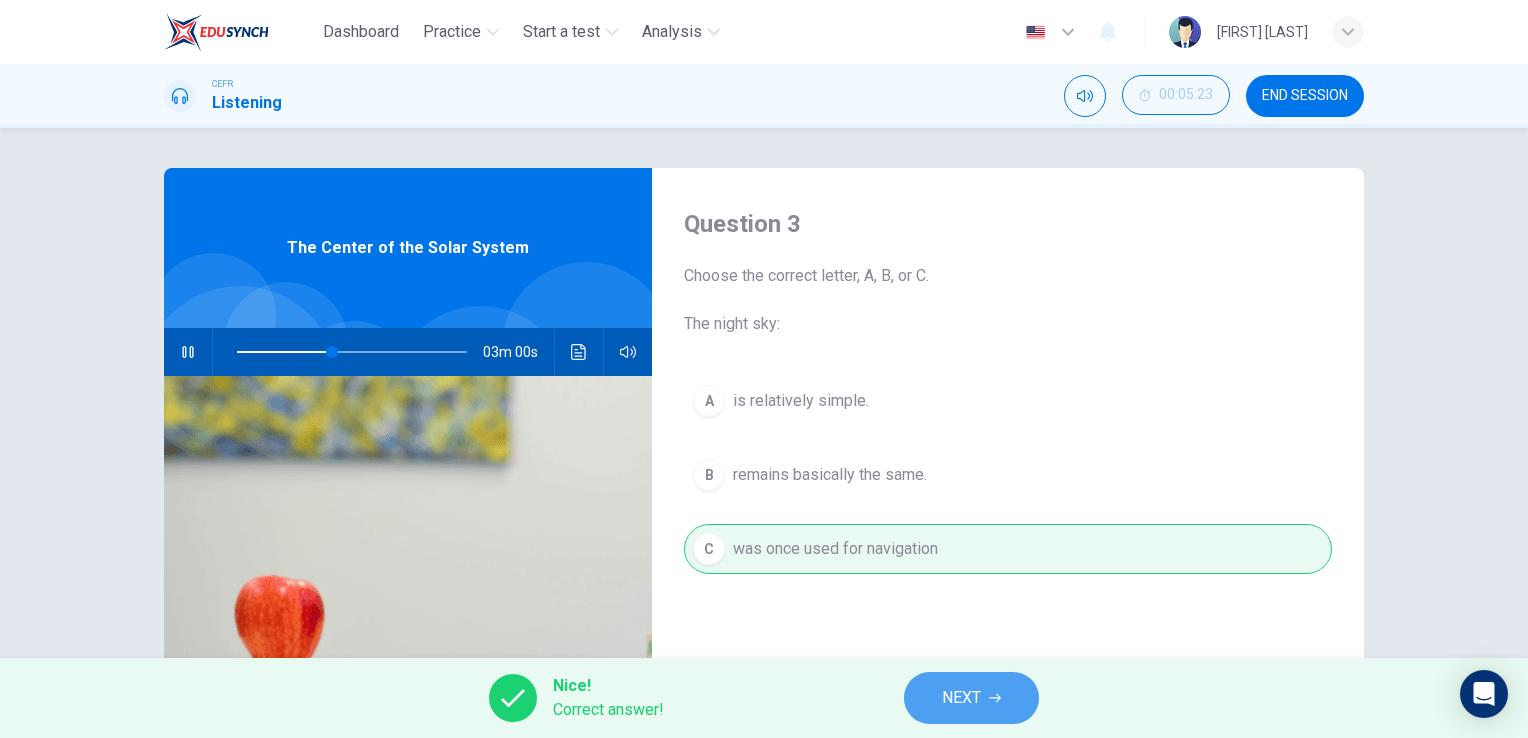 click on "NEXT" at bounding box center [971, 698] 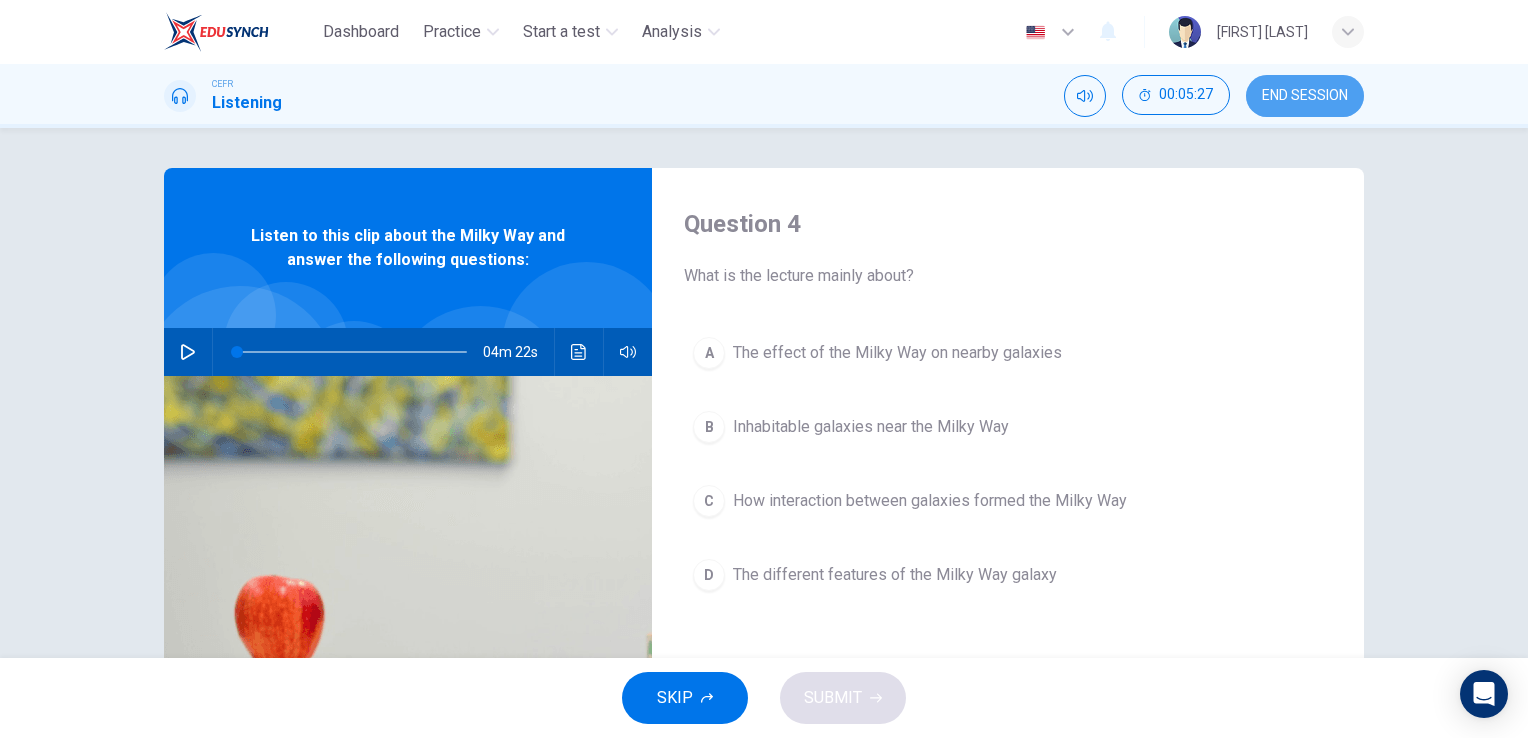 click on "END SESSION" at bounding box center [1305, 96] 